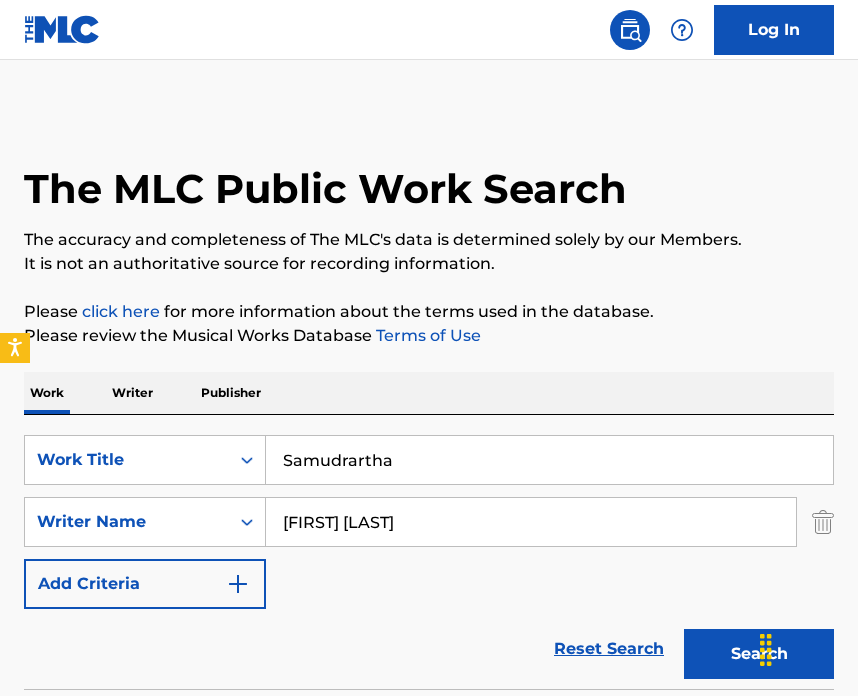 scroll, scrollTop: 136, scrollLeft: 0, axis: vertical 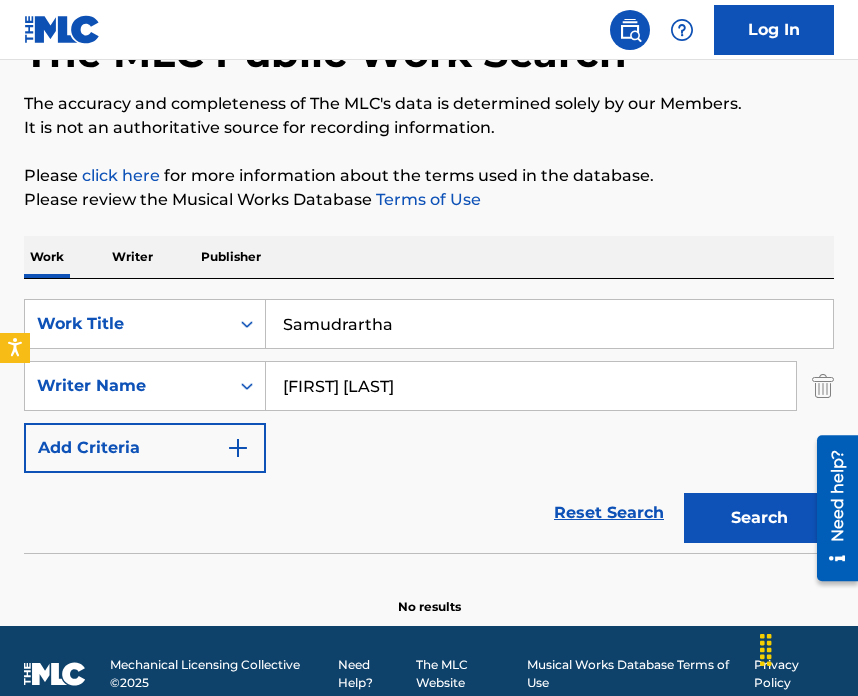 drag, startPoint x: 439, startPoint y: 395, endPoint x: 375, endPoint y: 365, distance: 70.68239 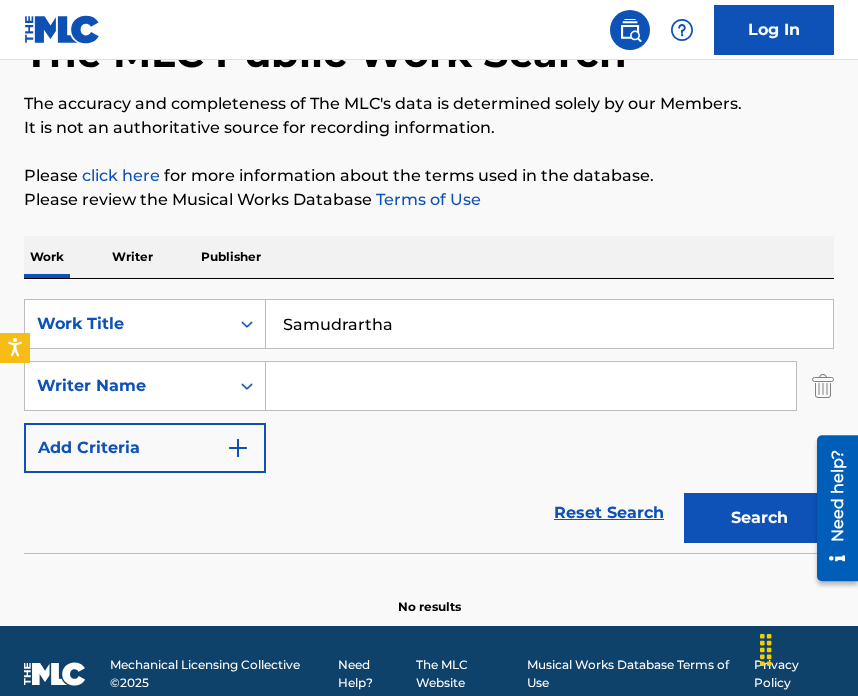 paste on "[FIRST] [LAST] [LAST]" 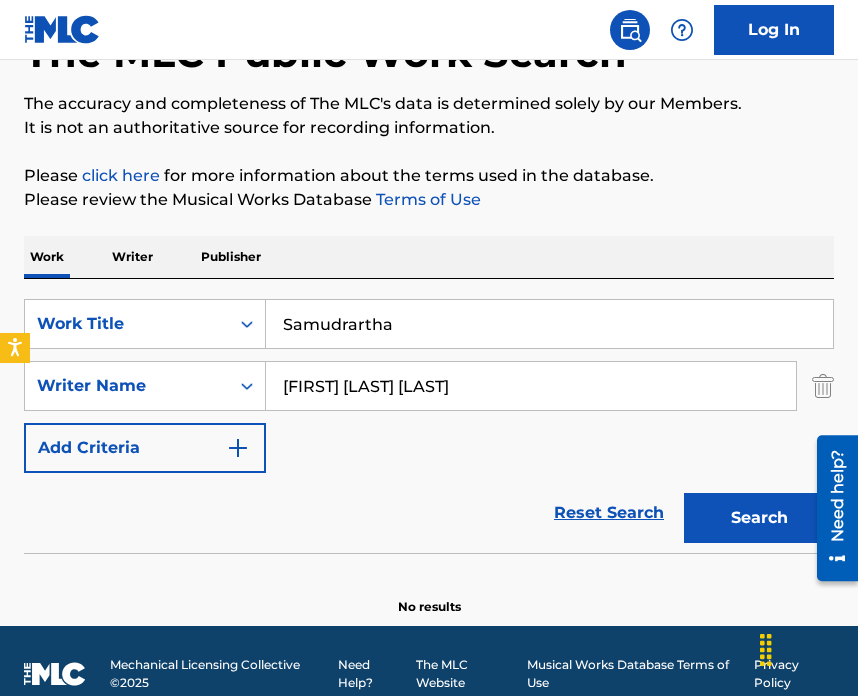 type on "[FIRST] [LAST] [LAST]" 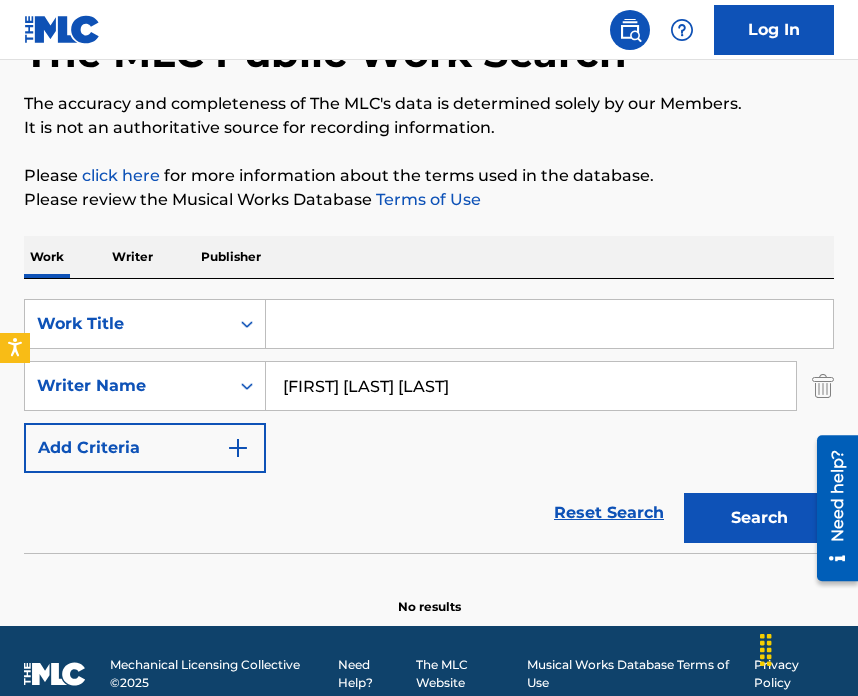 paste on "Bones of You" 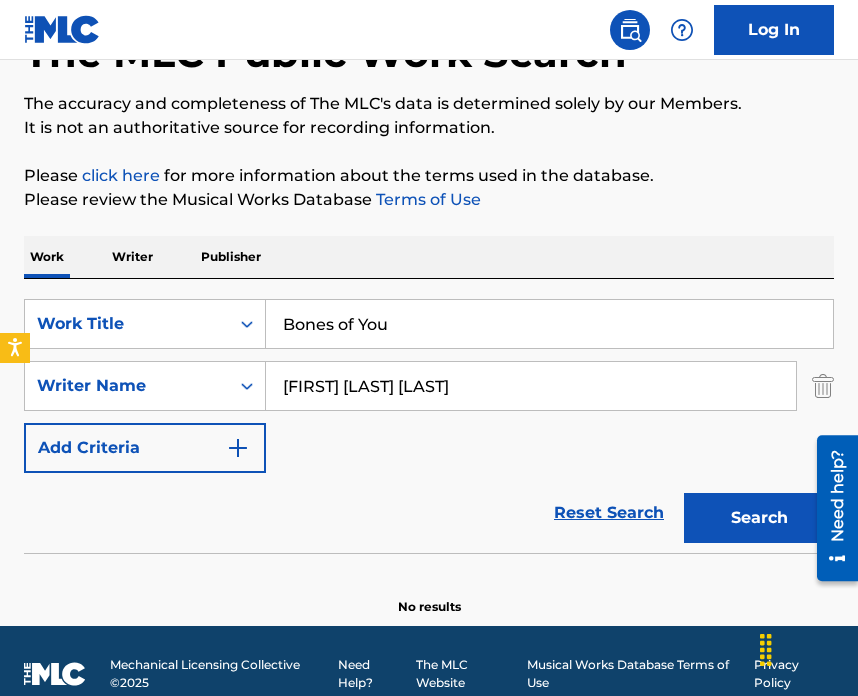 type on "Bones of You" 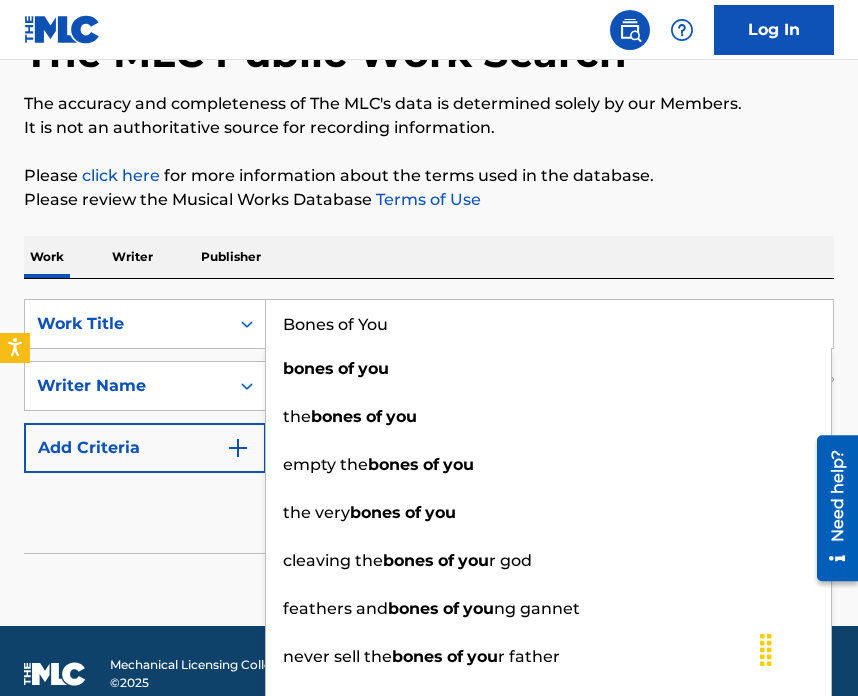 click on "Reset Search Search" at bounding box center [429, 513] 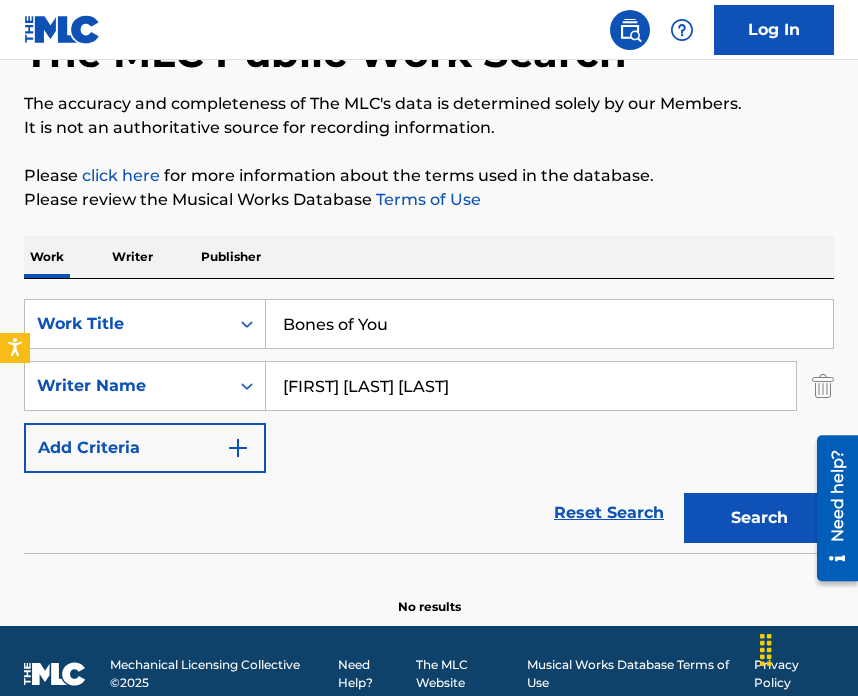 click on "Search" at bounding box center [759, 518] 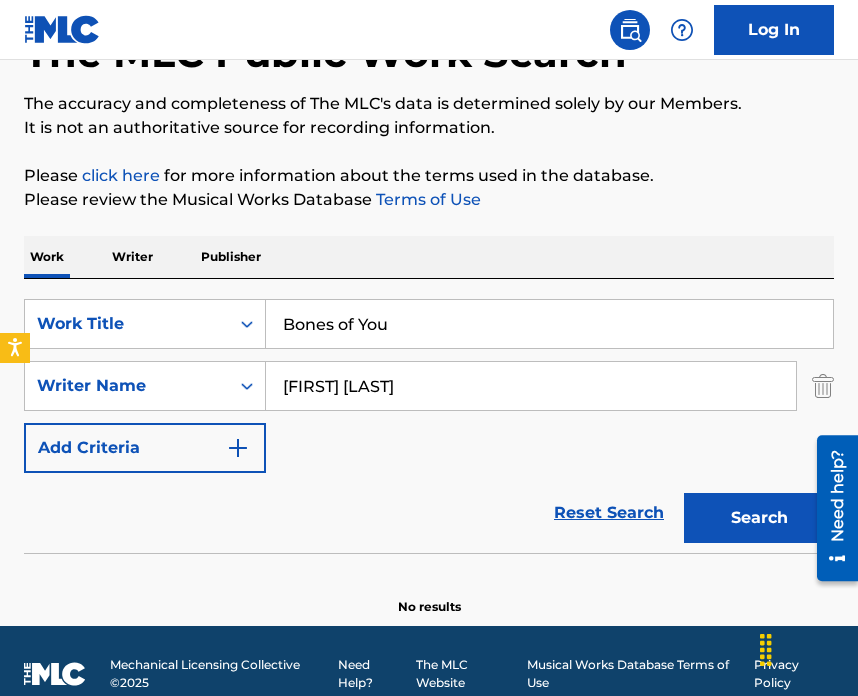 type on "[FIRST] [LAST]" 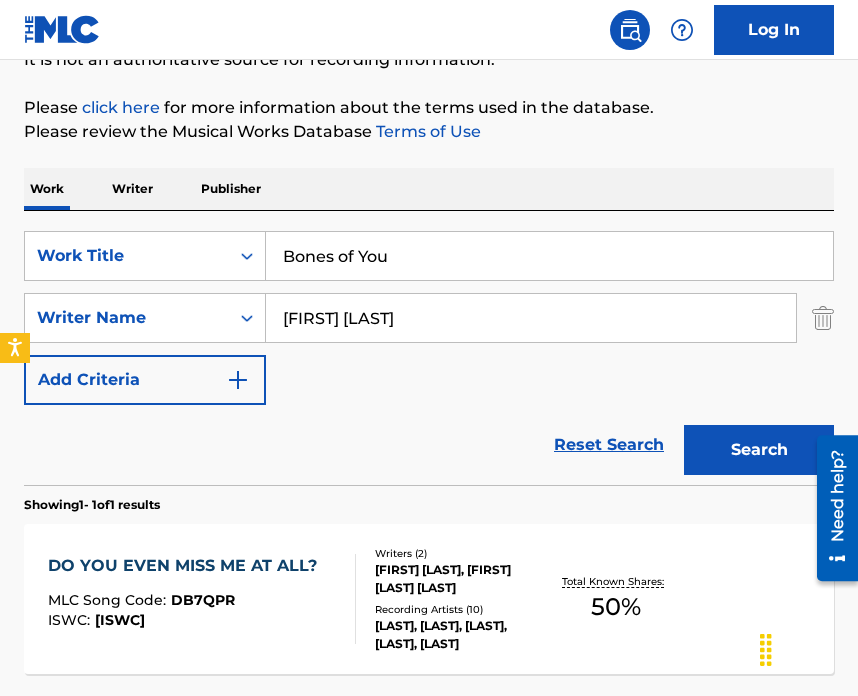 scroll, scrollTop: 382, scrollLeft: 0, axis: vertical 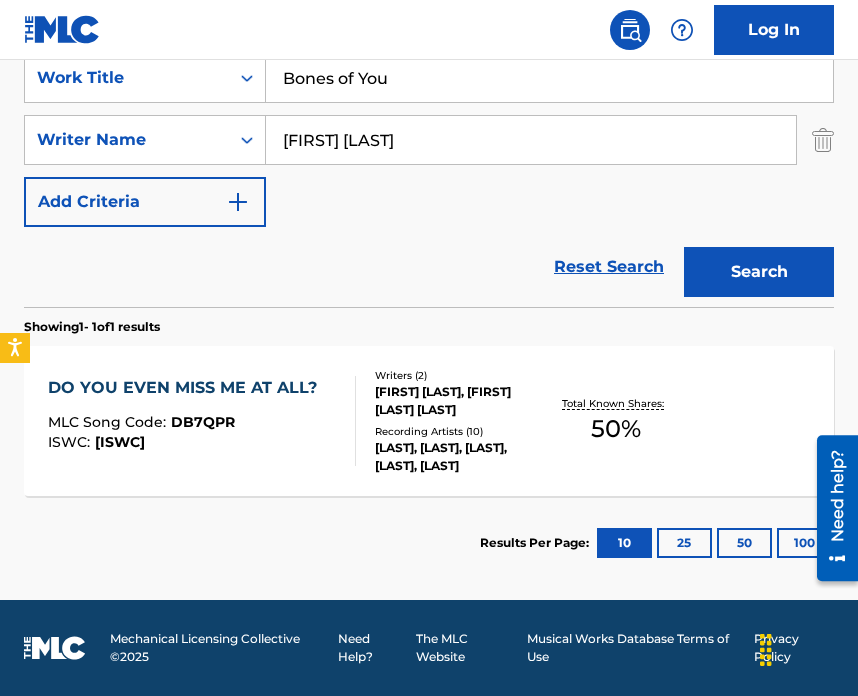 drag, startPoint x: 391, startPoint y: 77, endPoint x: 252, endPoint y: 1, distance: 158.42033 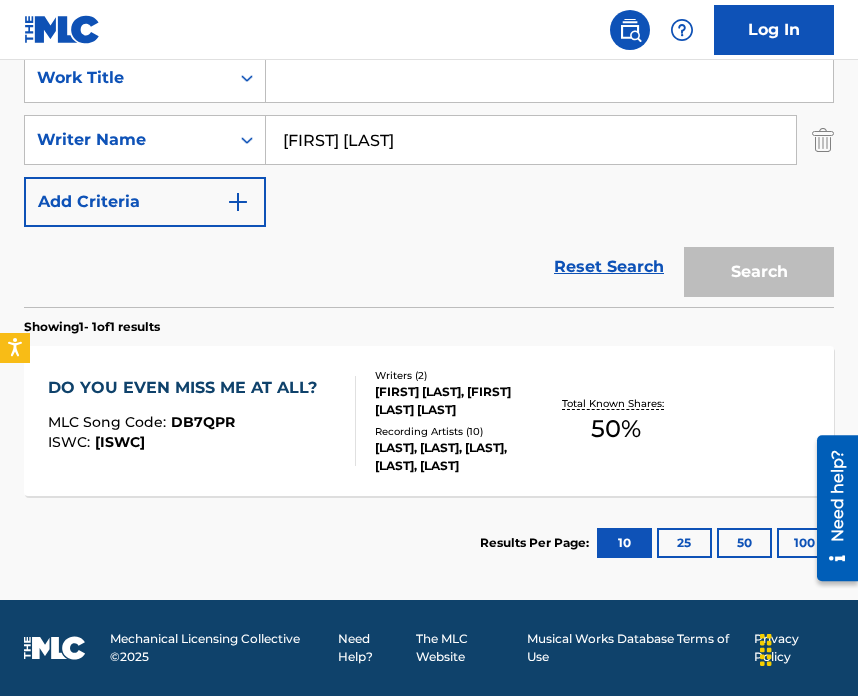 paste on "BURNED" 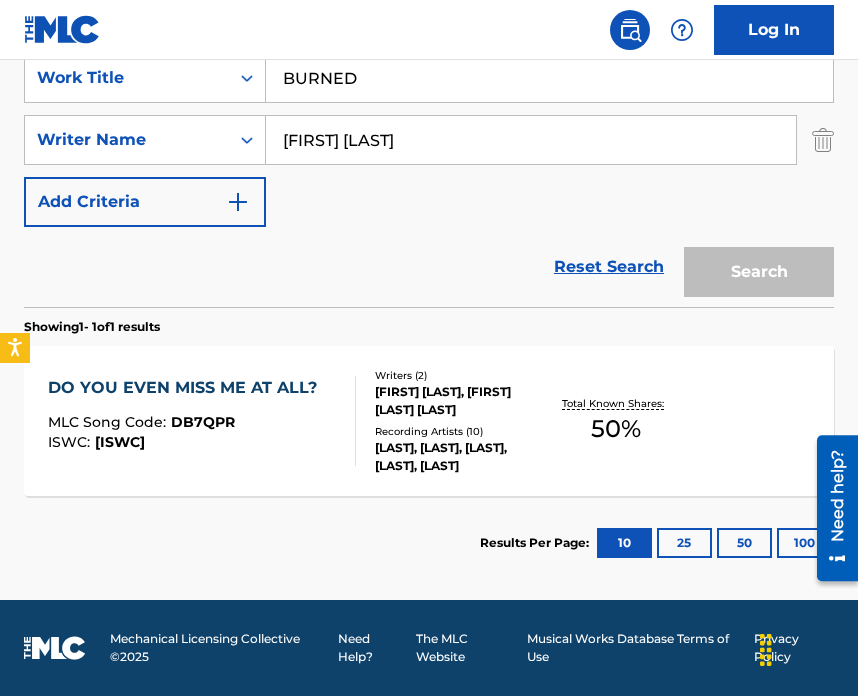 type on "BURNED" 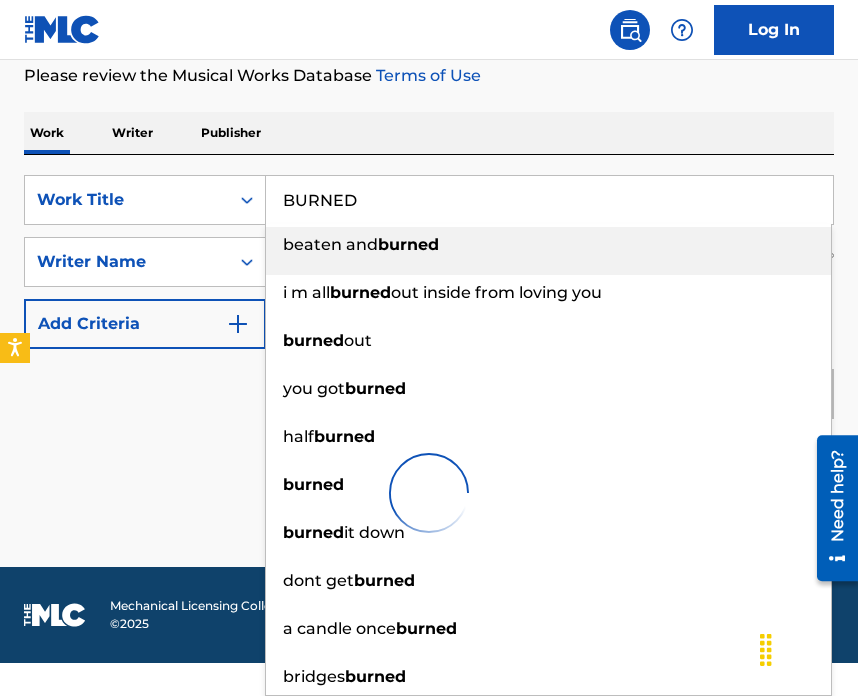 scroll, scrollTop: 227, scrollLeft: 0, axis: vertical 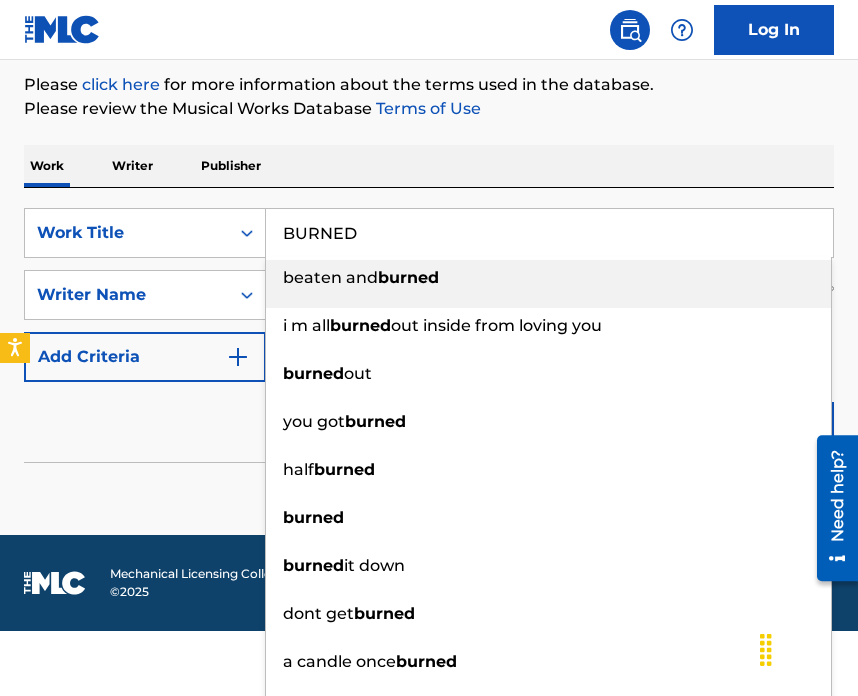 click on "SearchWithCriteriad2ea1320-4b1e-4f0a-90e6-f881f16d2fe8 Work Title BURNED beaten and  burned i m all  burned  out inside from loving you burned  out you got  burned half  burned burned burned  it down dont get  burned a candle once  burned bridges  burned SearchWithCriteria10b92293-fb5f-421f-91d4-6d2eb6b775cd Writer Name [FIRST] [LAST] Add Criteria Reset Search Search" at bounding box center (429, 335) 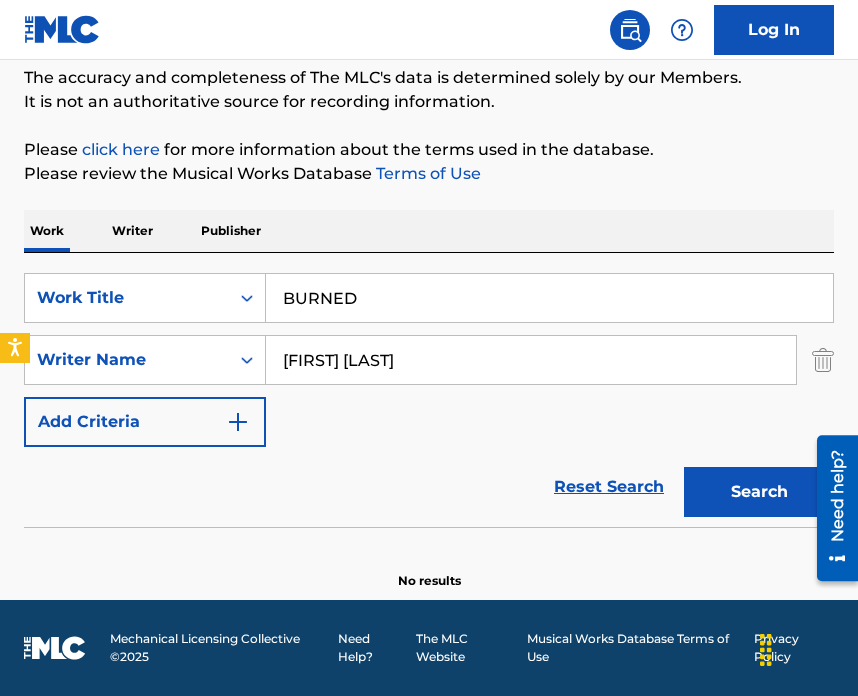 click on "Search" at bounding box center [759, 492] 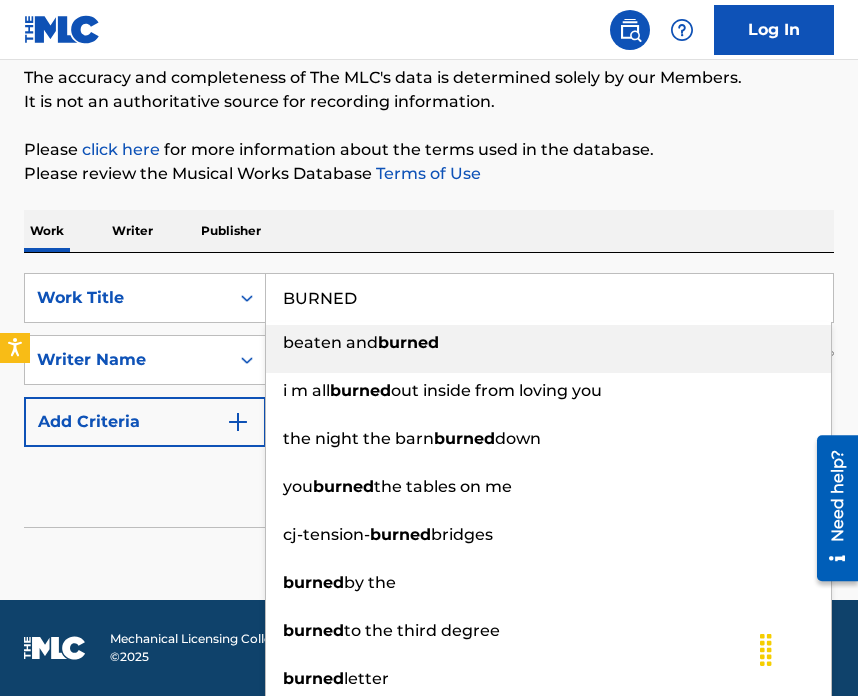 drag, startPoint x: 389, startPoint y: 290, endPoint x: 343, endPoint y: 276, distance: 48.08326 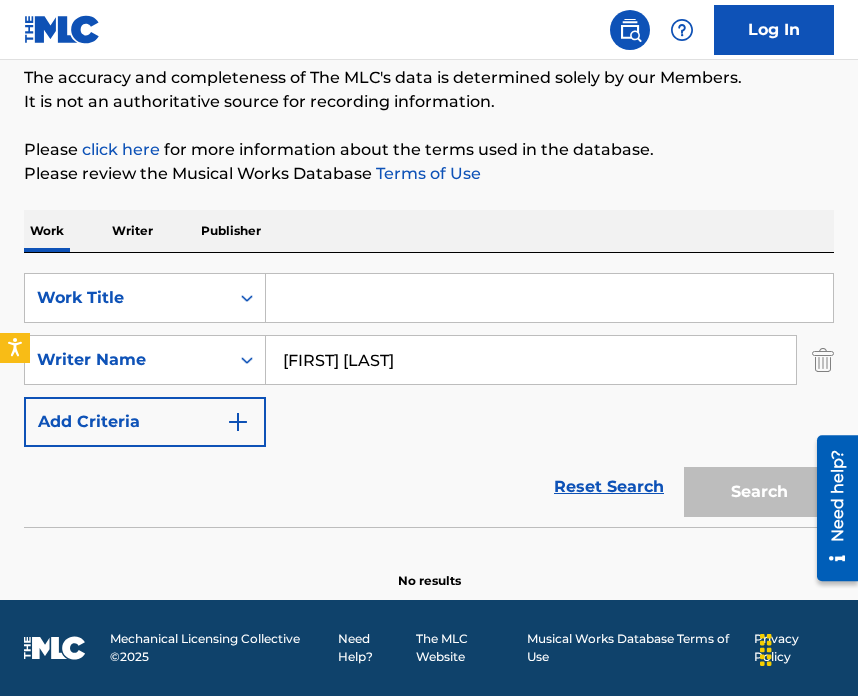 paste on "dandelions and daffodils" 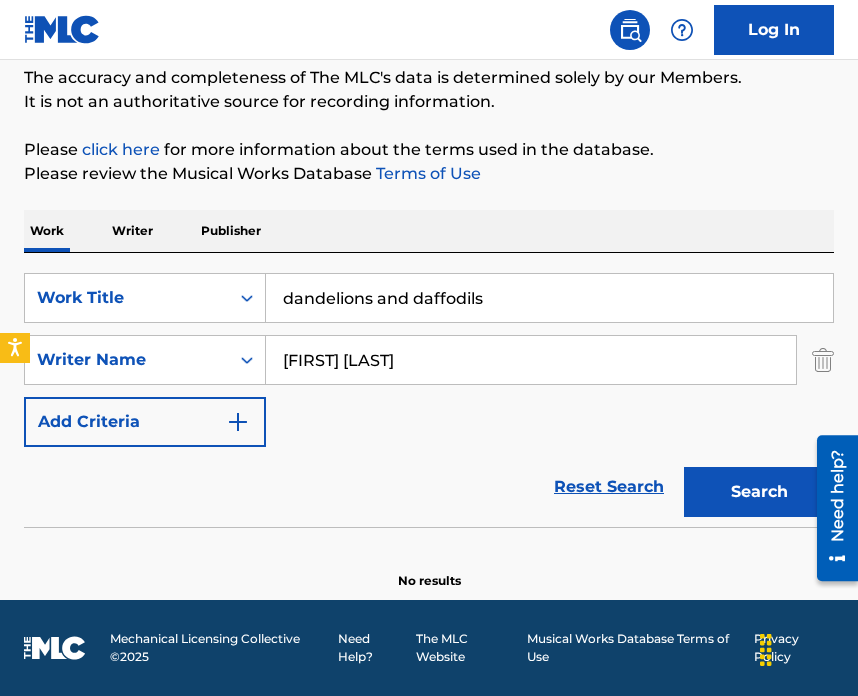 type on "dandelions and daffodils" 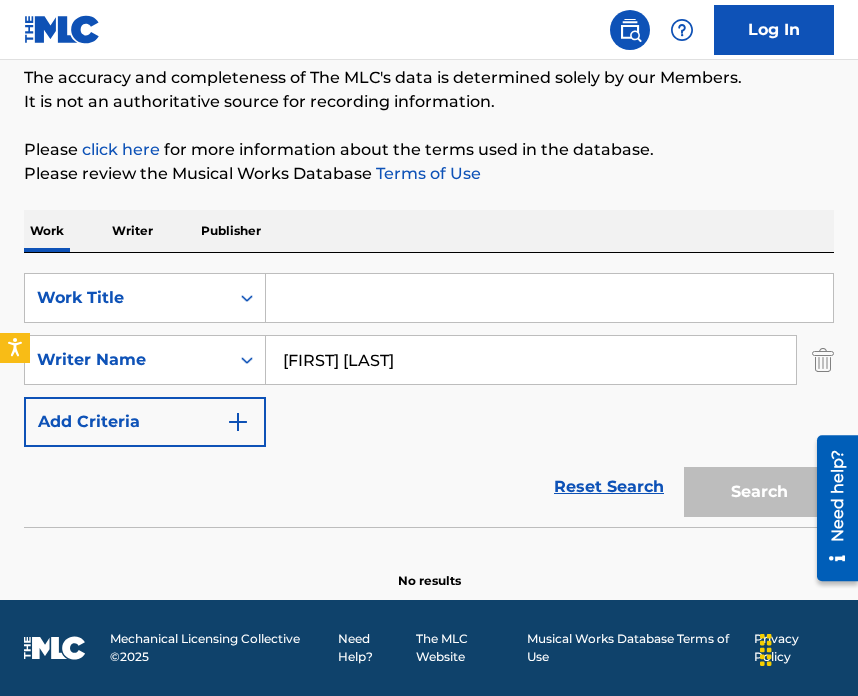 paste on "DECLINED" 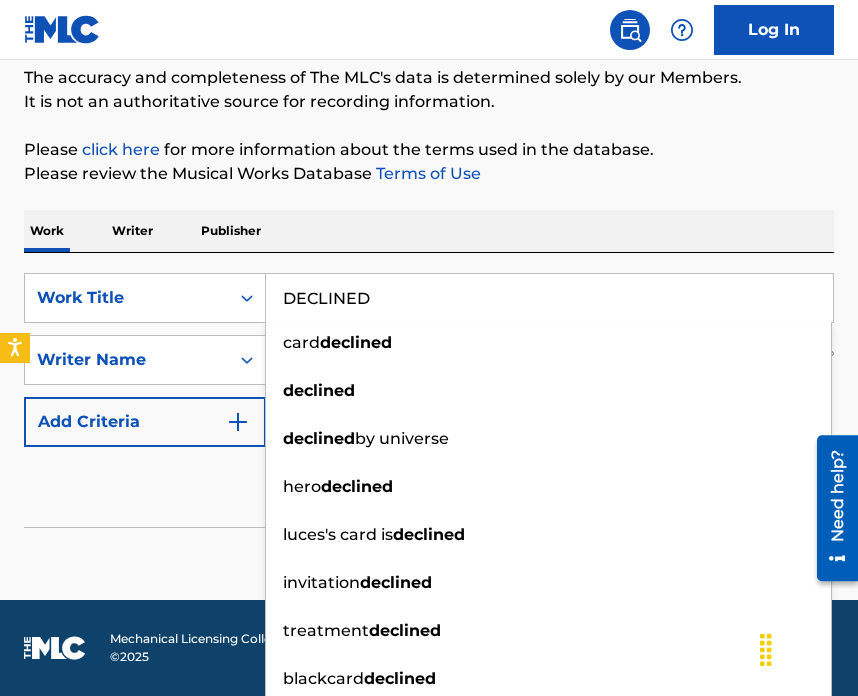 click on "Reset Search Search" at bounding box center (429, 487) 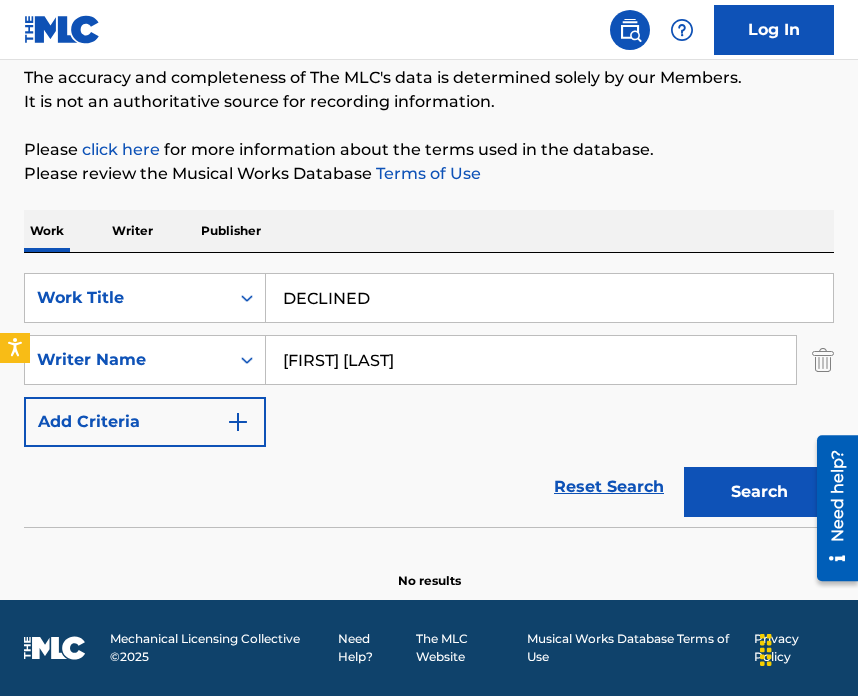 click on "Search" at bounding box center (759, 492) 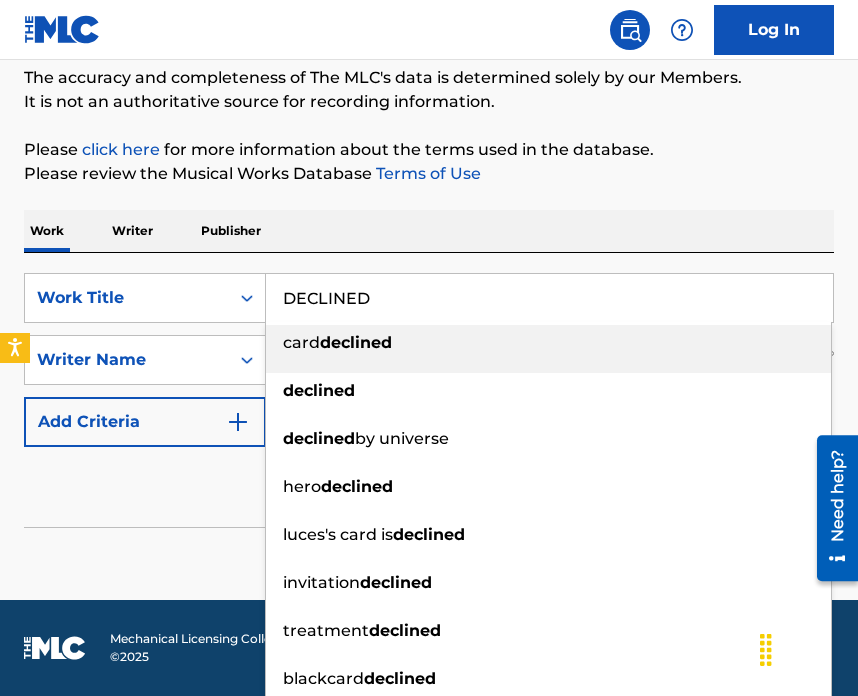 paste on "HAUNT" 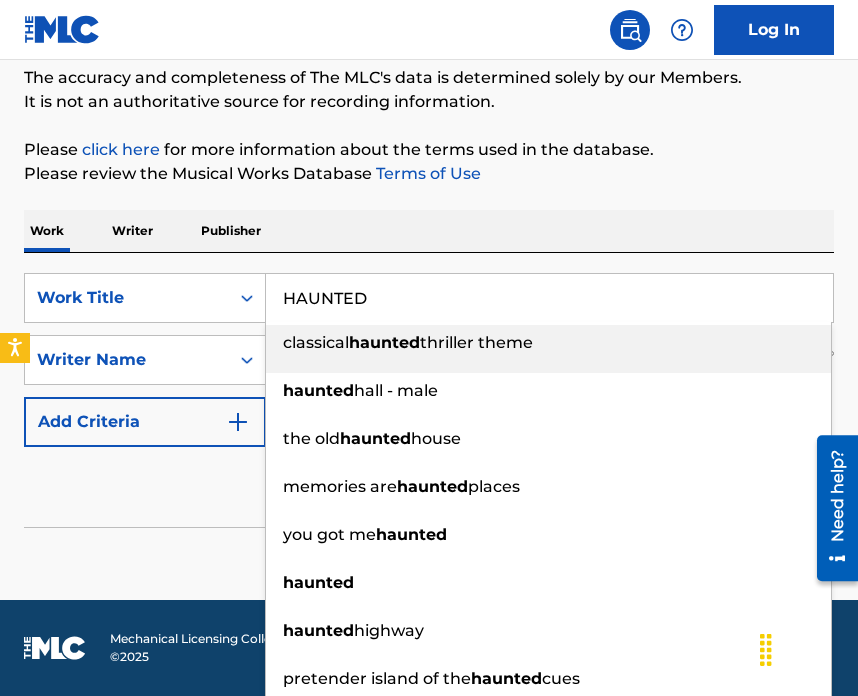 type on "HAUNTED" 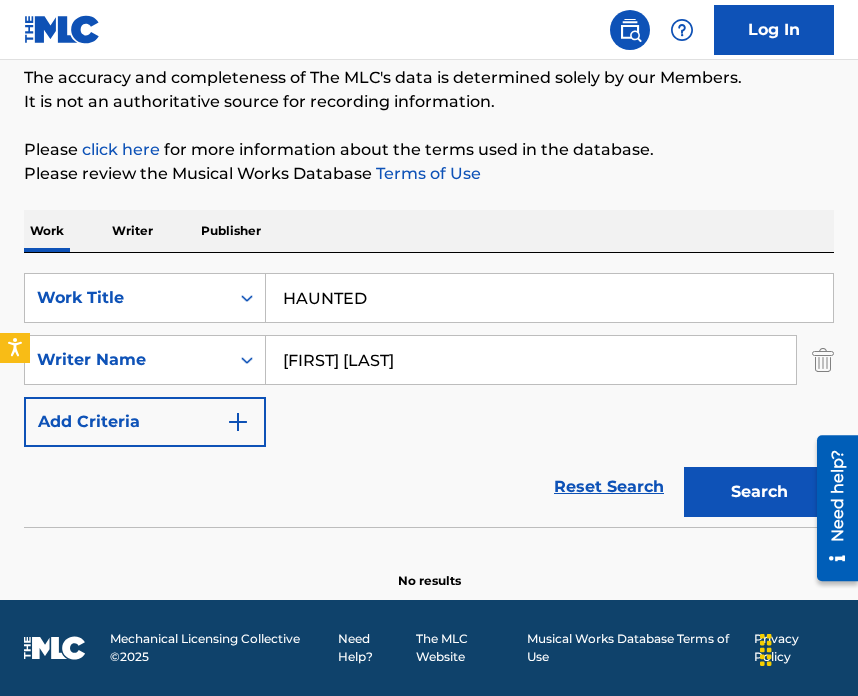 click on "Search" at bounding box center [759, 492] 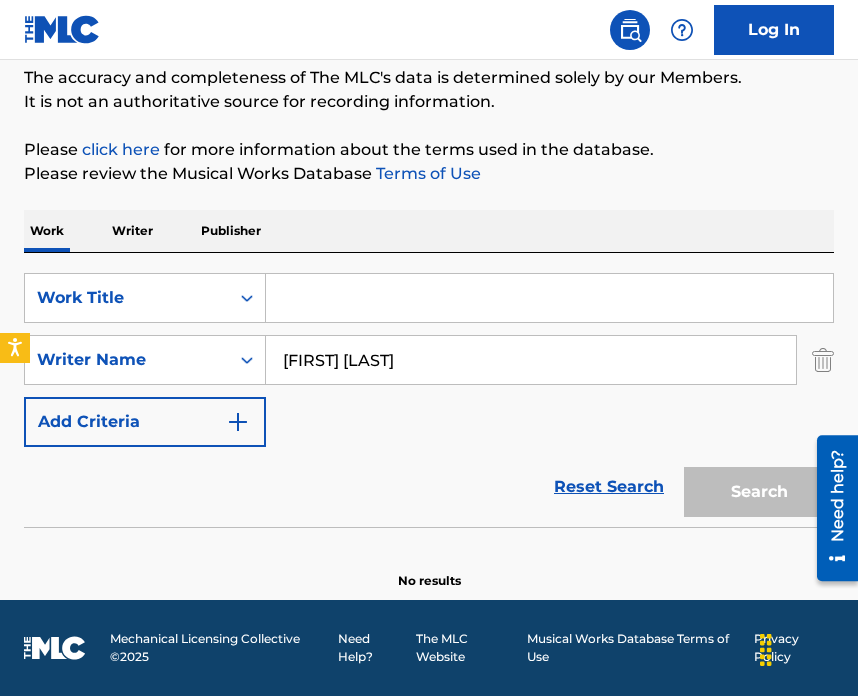 paste on "if this is goodbye" 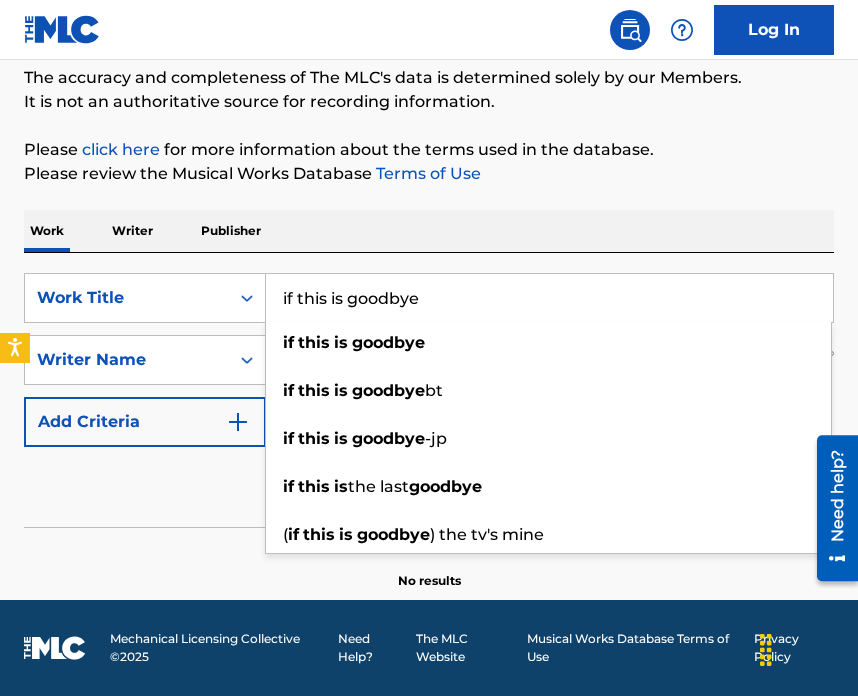 click on "No results" at bounding box center (429, 564) 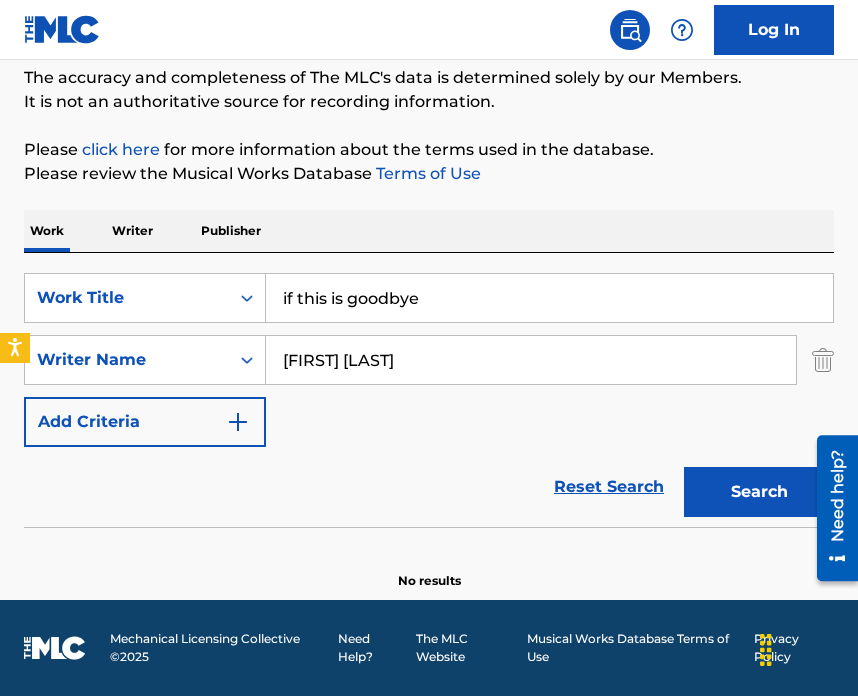 click on "Search" at bounding box center (759, 492) 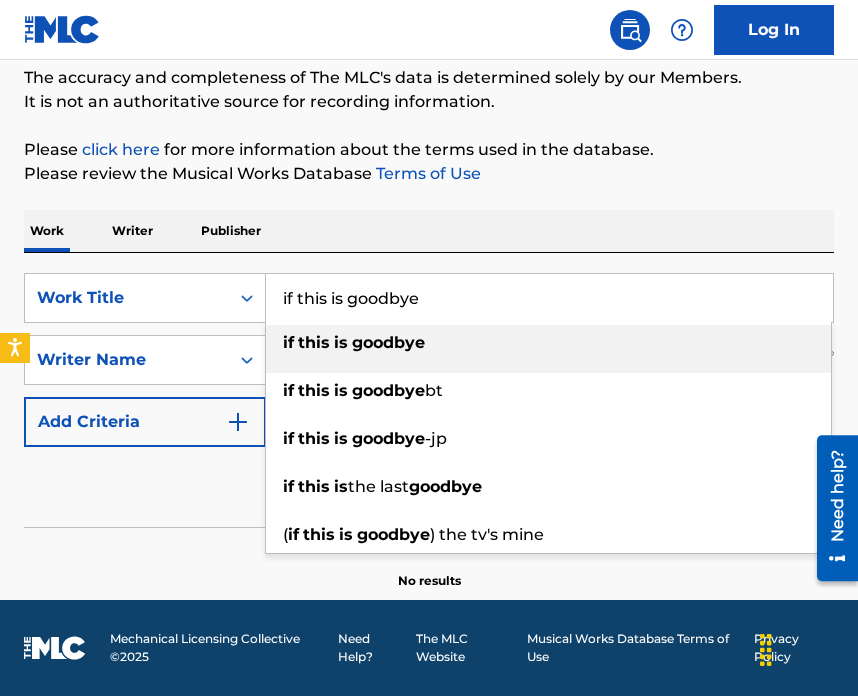paste on "NEXT ONE" 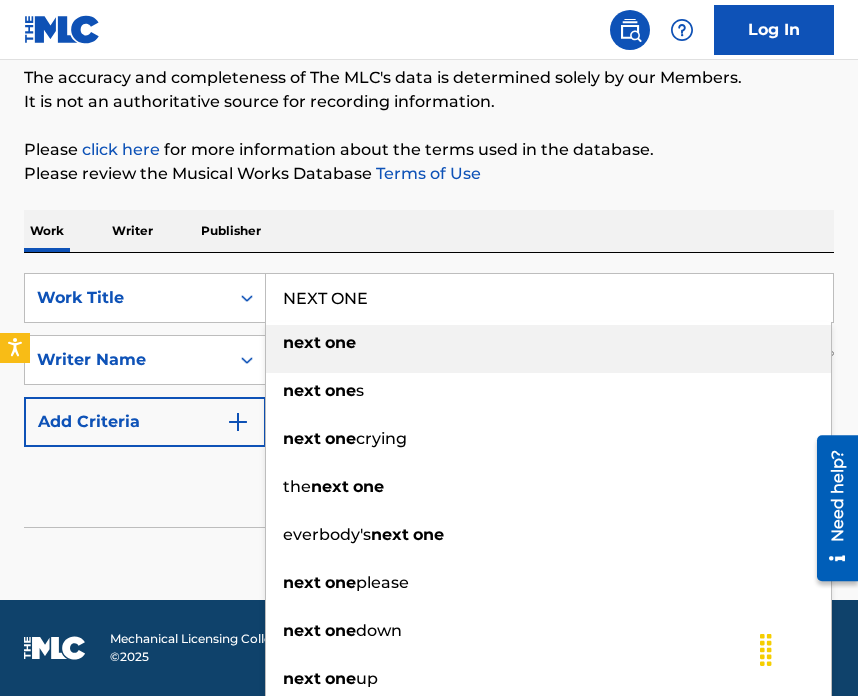 click on "Reset Search Search" at bounding box center [429, 487] 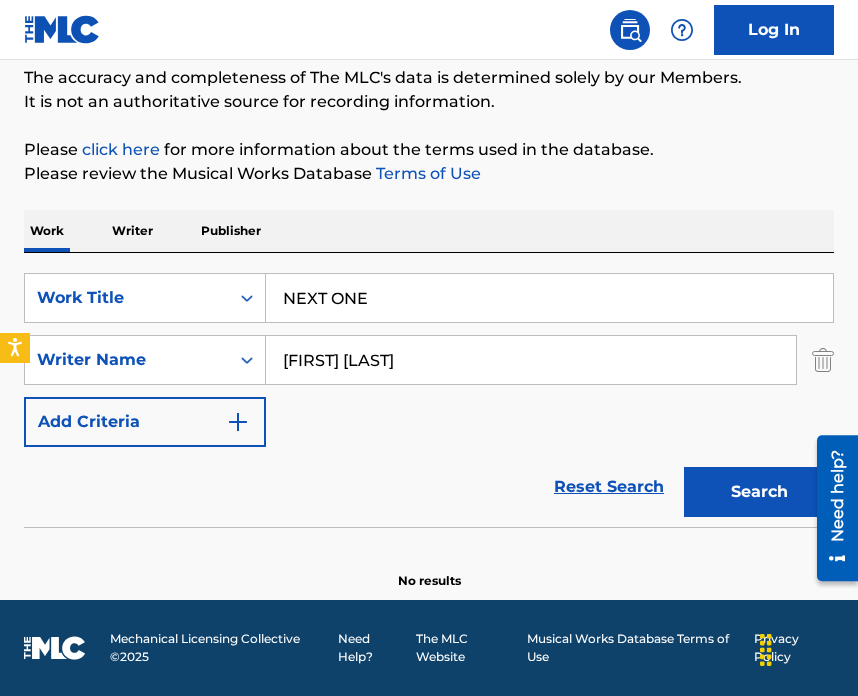 click on "Search" at bounding box center [759, 492] 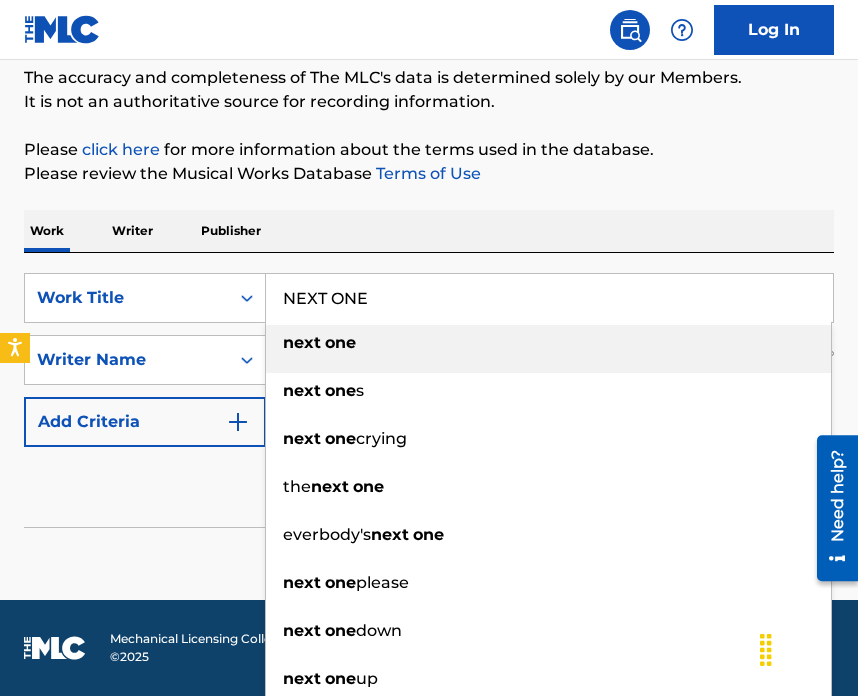paste on "R U OK" 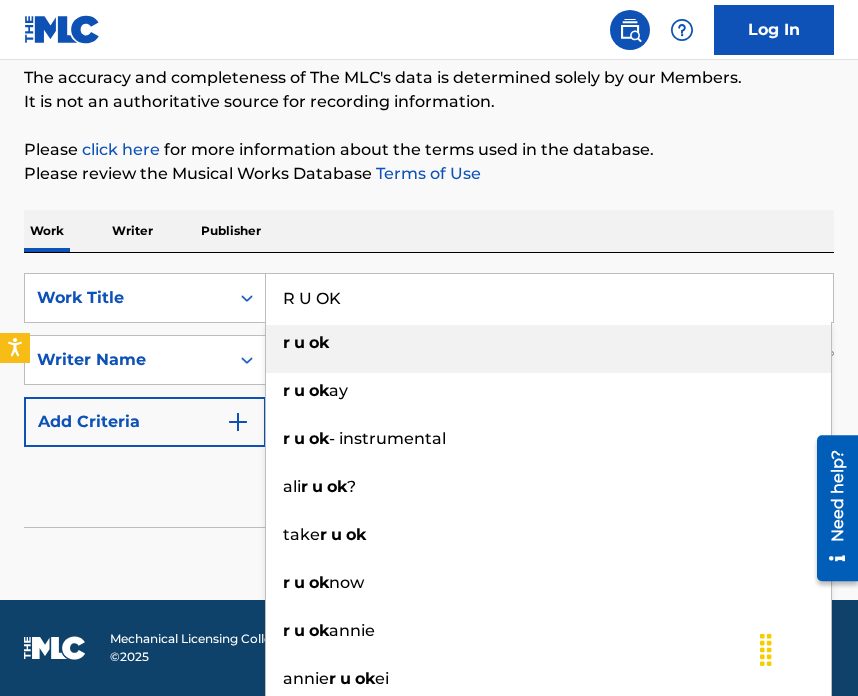 click on "Reset Search Search" at bounding box center (429, 487) 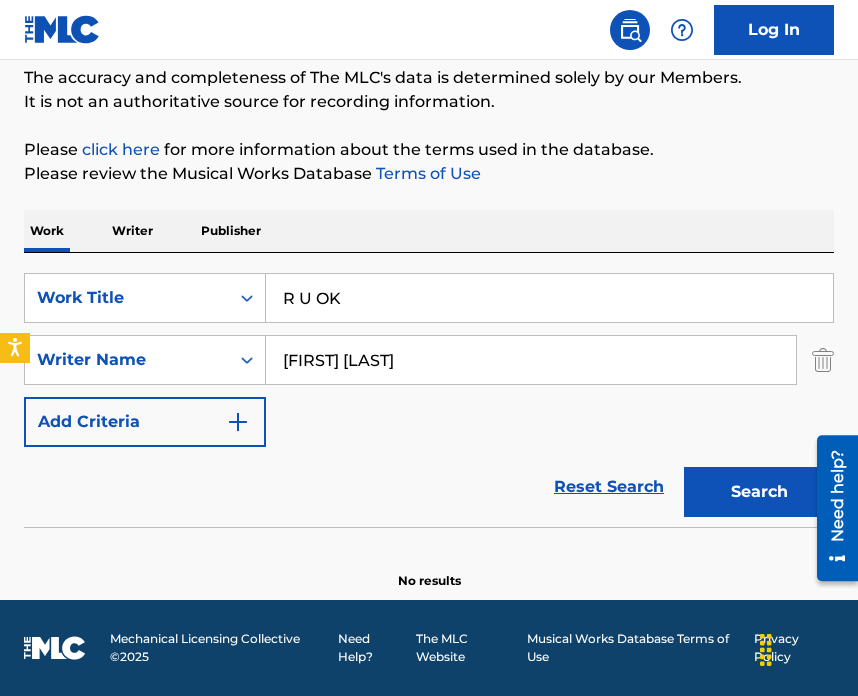 click on "Search" at bounding box center (759, 492) 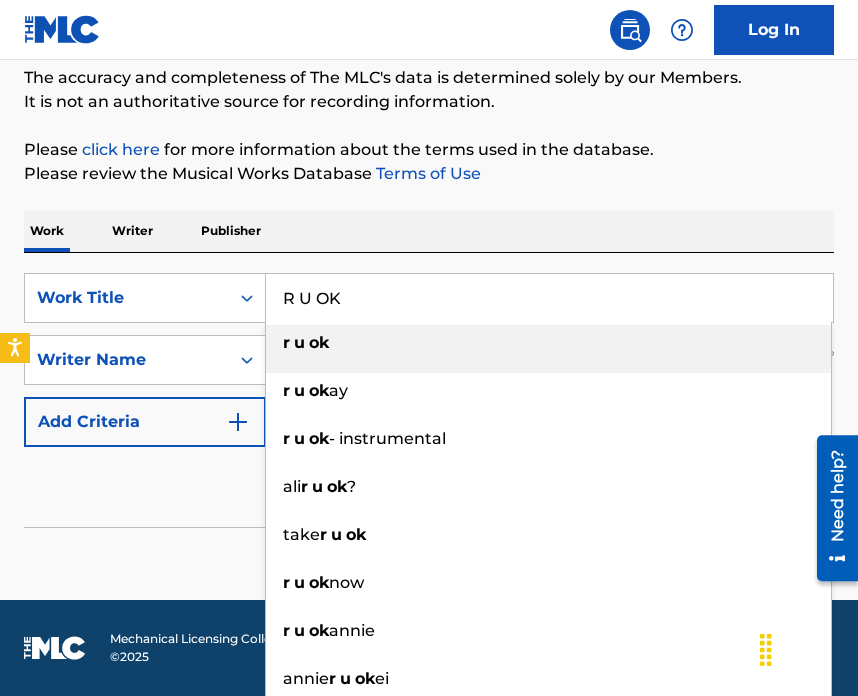 drag, startPoint x: 390, startPoint y: 302, endPoint x: 342, endPoint y: 281, distance: 52.392746 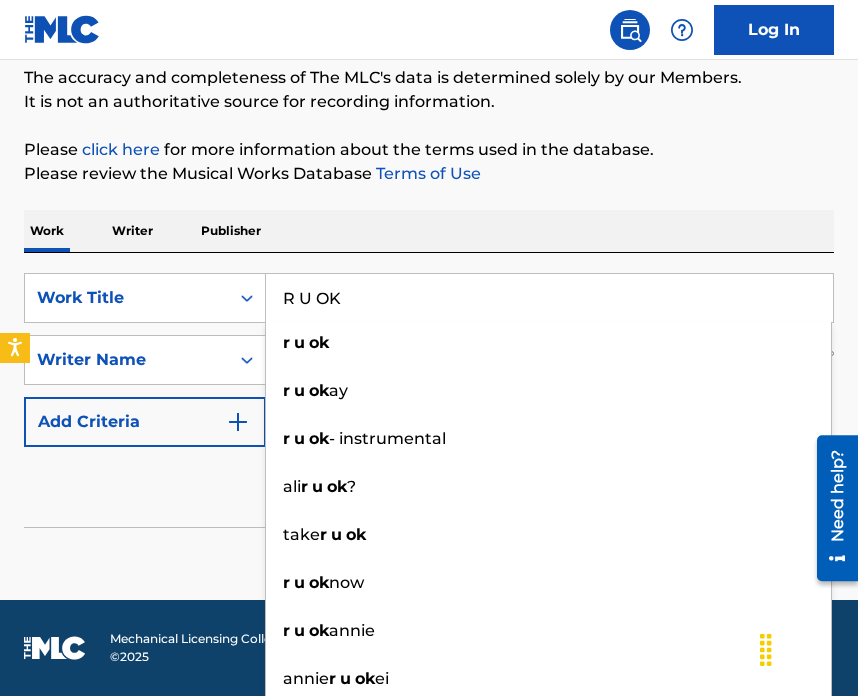 paste on "SEASONS" 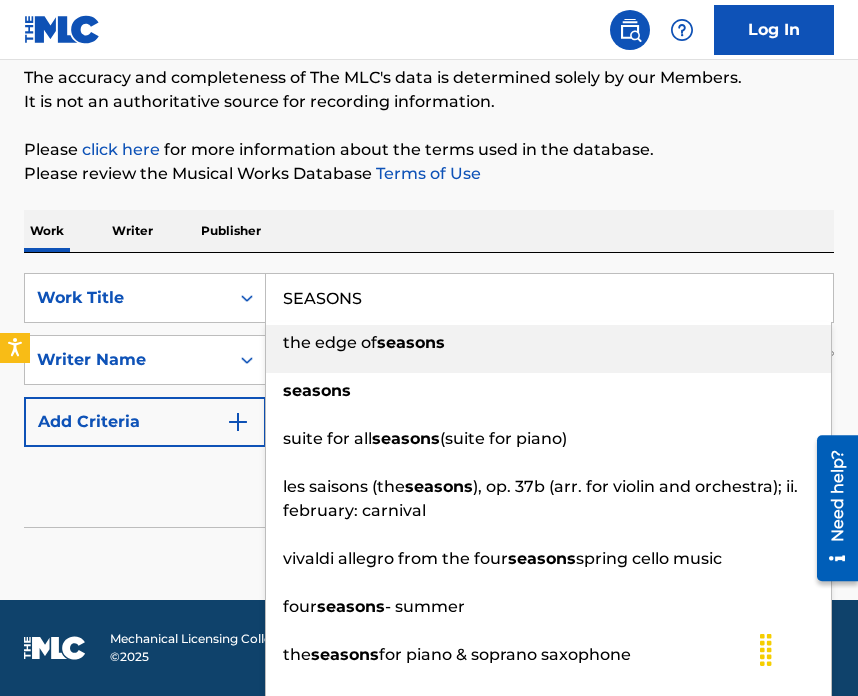 type on "SEASONS" 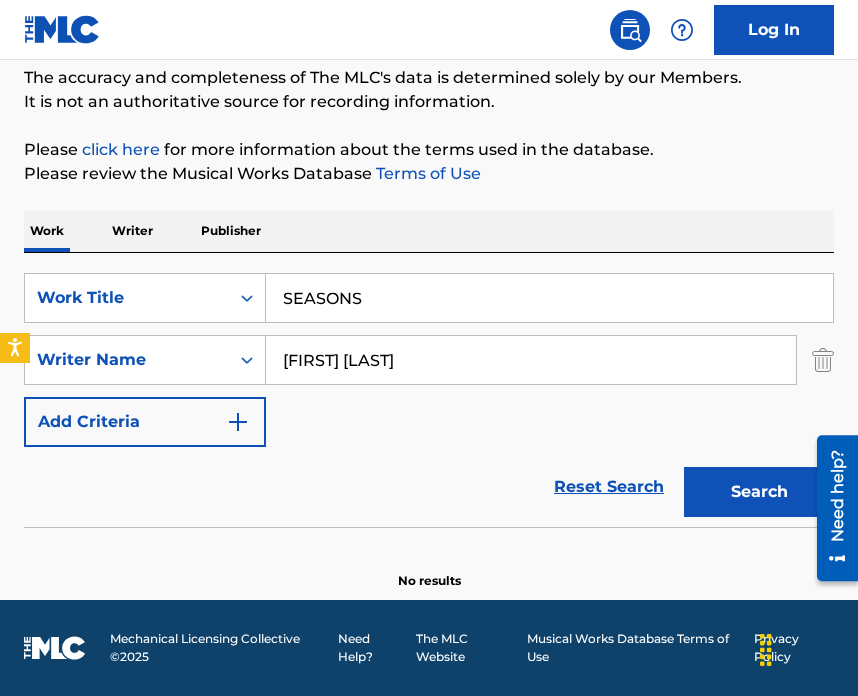click on "Search" at bounding box center (759, 492) 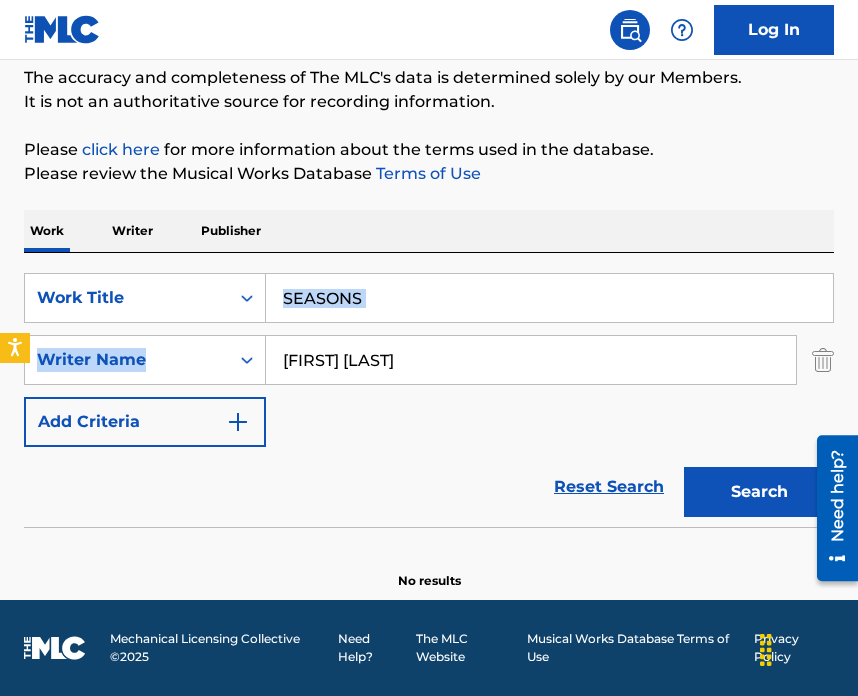drag, startPoint x: 404, startPoint y: 323, endPoint x: 344, endPoint y: 296, distance: 65.795135 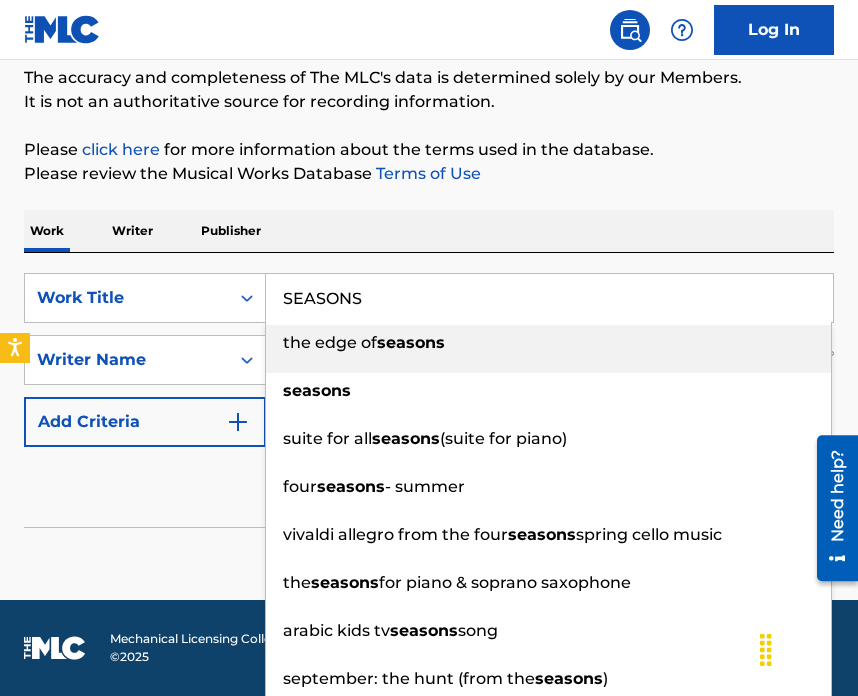 drag, startPoint x: 372, startPoint y: 294, endPoint x: 241, endPoint y: 241, distance: 141.31525 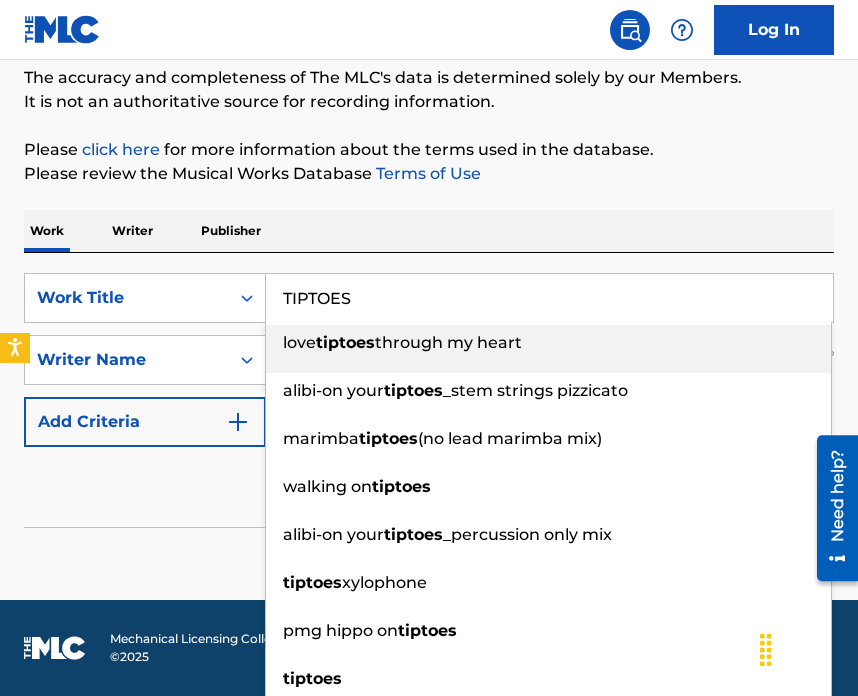 type on "TIPTOES" 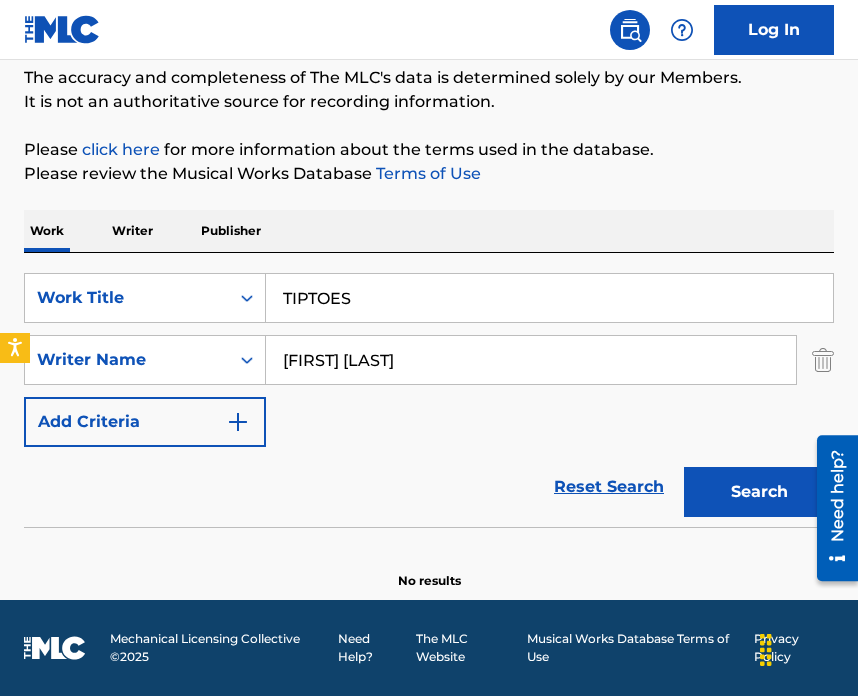 drag, startPoint x: 389, startPoint y: 362, endPoint x: 285, endPoint y: 308, distance: 117.18362 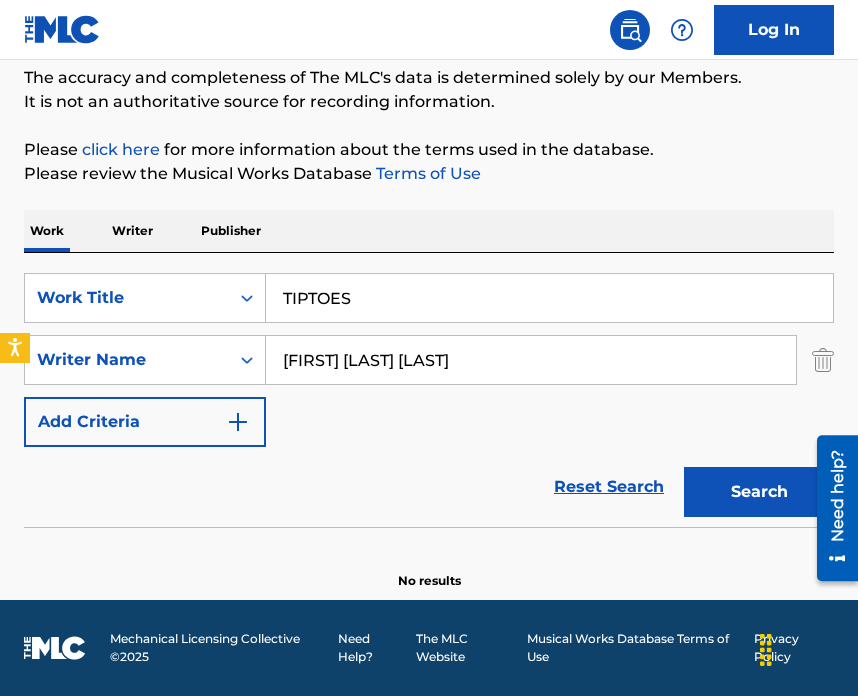 click on "Search" at bounding box center [759, 492] 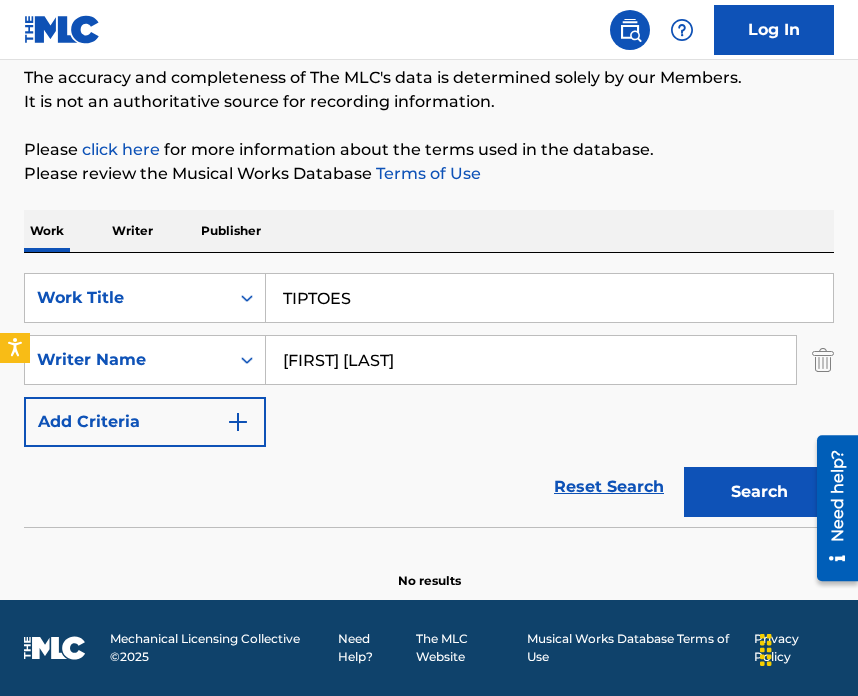 type on "[FIRST] [LAST]" 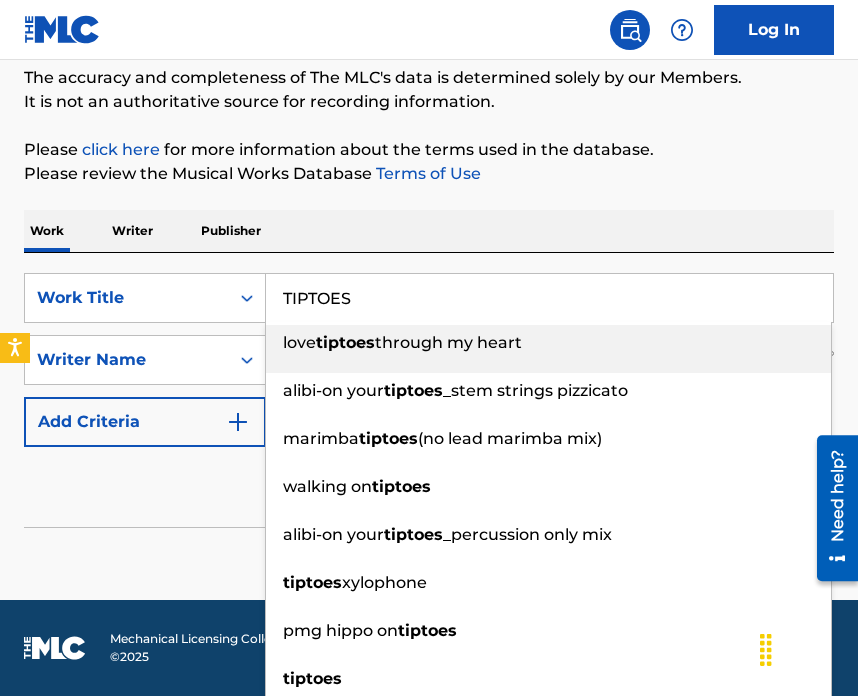 drag, startPoint x: 390, startPoint y: 290, endPoint x: 295, endPoint y: 251, distance: 102.69372 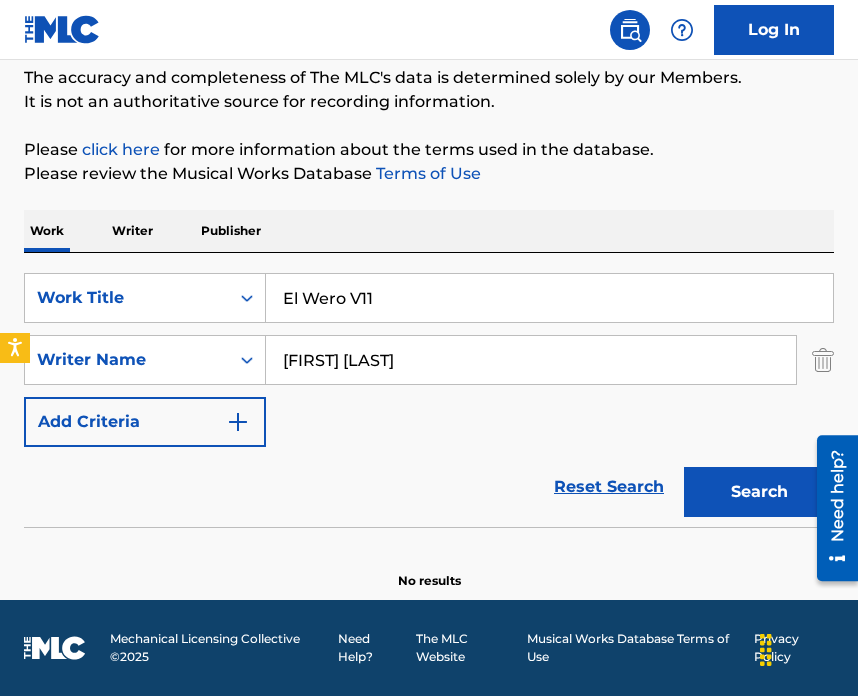 type on "El Wero V11" 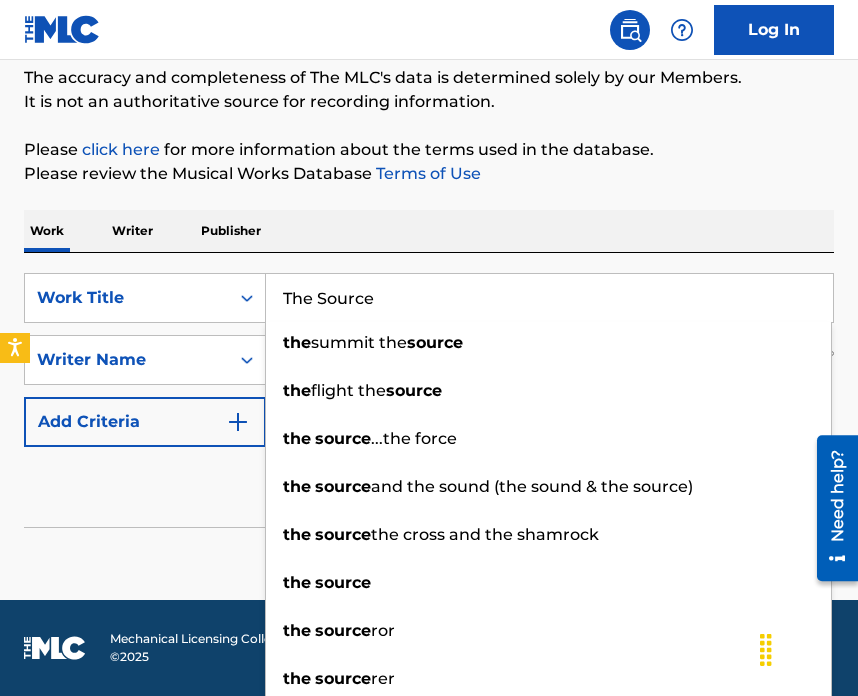 type on "The Source" 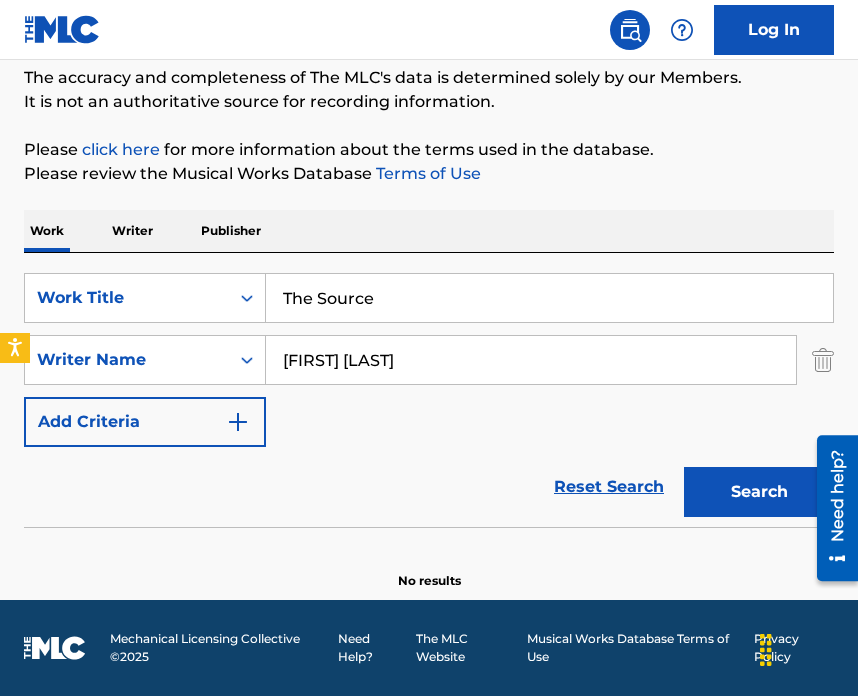 click at bounding box center [429, 532] 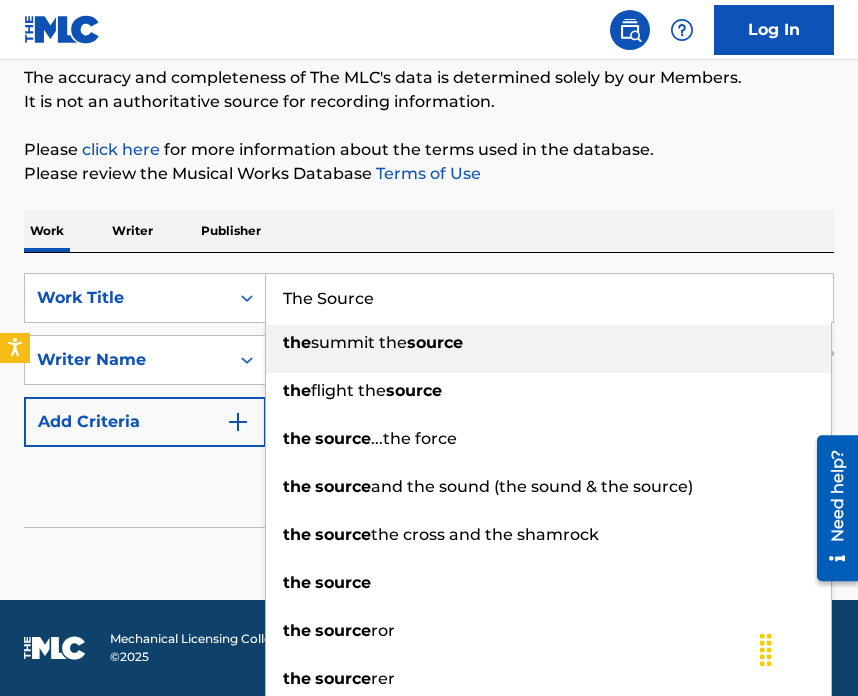 drag, startPoint x: 397, startPoint y: 304, endPoint x: 315, endPoint y: 259, distance: 93.53609 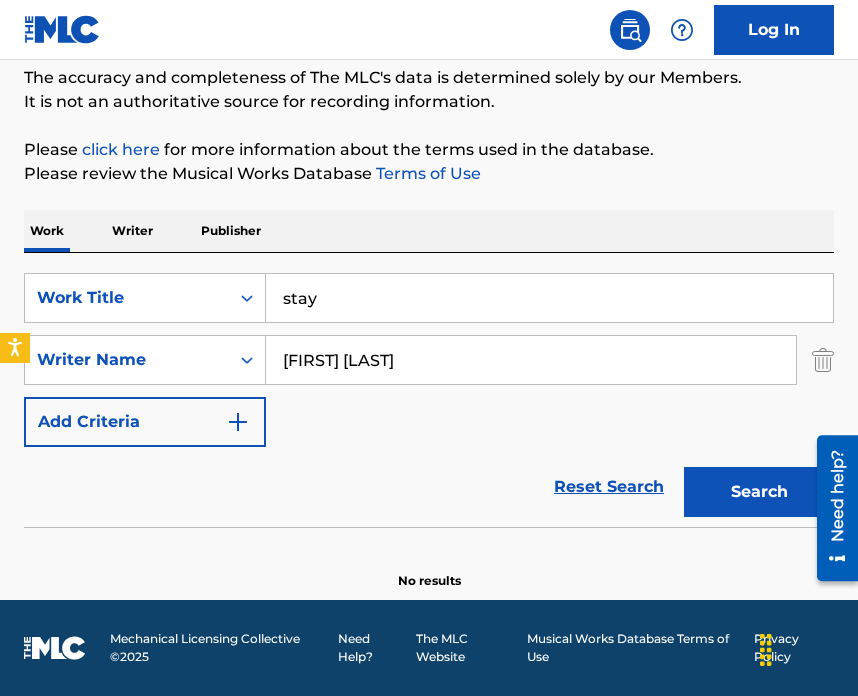 type on "stay" 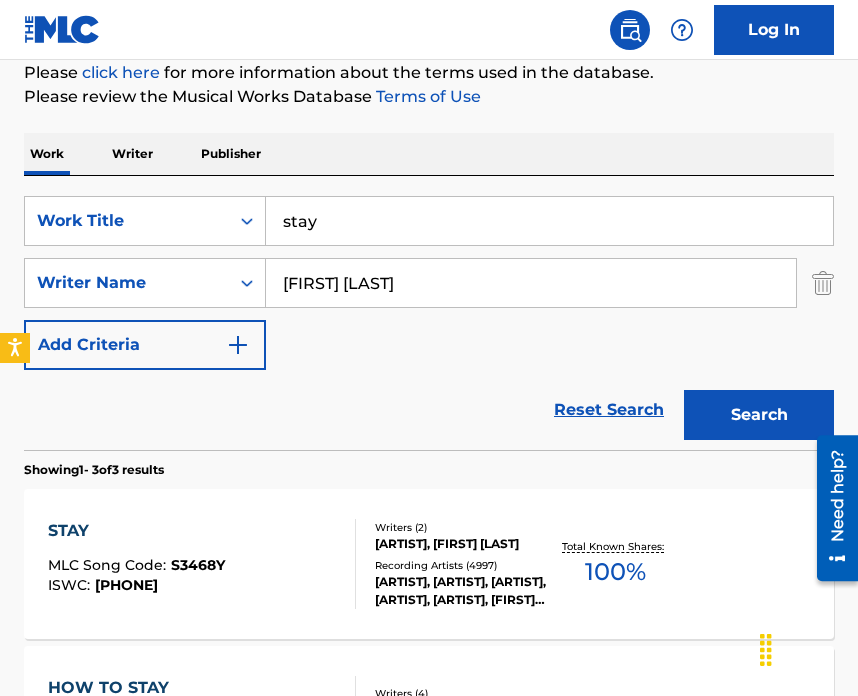 scroll, scrollTop: 366, scrollLeft: 0, axis: vertical 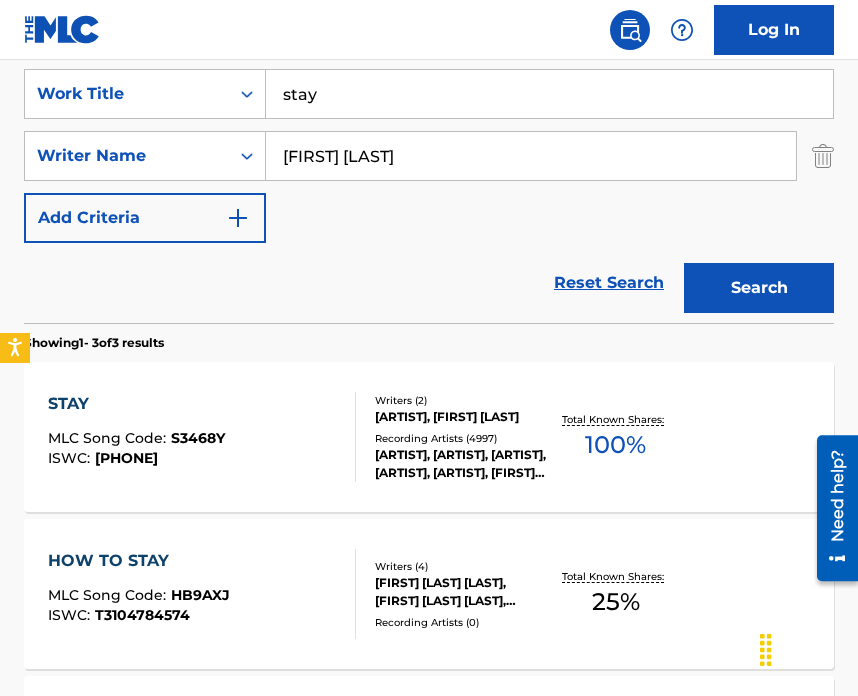click on "[ARTIST], [ARTIST], [ARTIST], [ARTIST], [ARTIST], [FIRST] [LAST], [ARTIST], [ARTIST] [FEAT. [ARTIST]]" at bounding box center (461, 464) 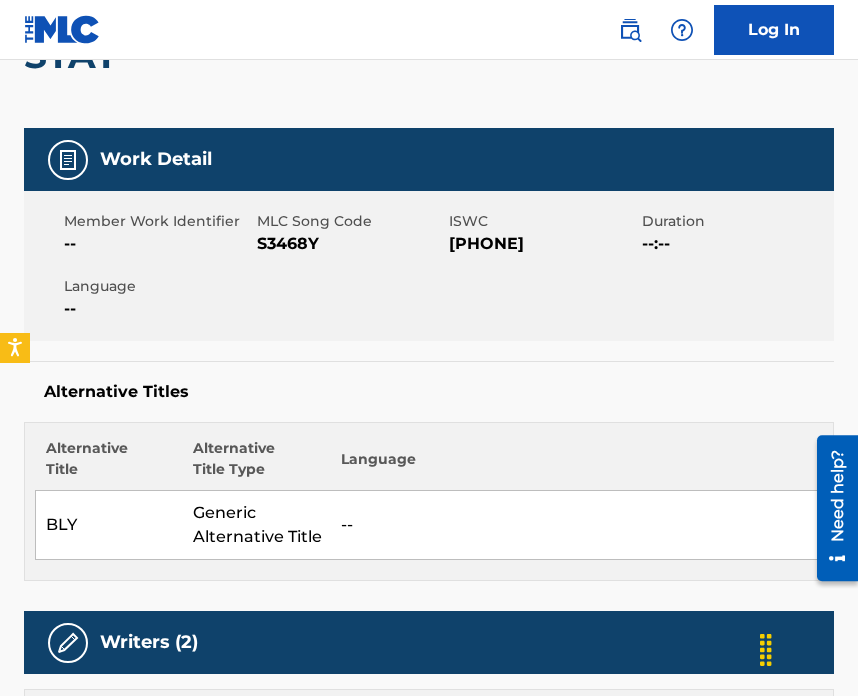 scroll, scrollTop: 0, scrollLeft: 0, axis: both 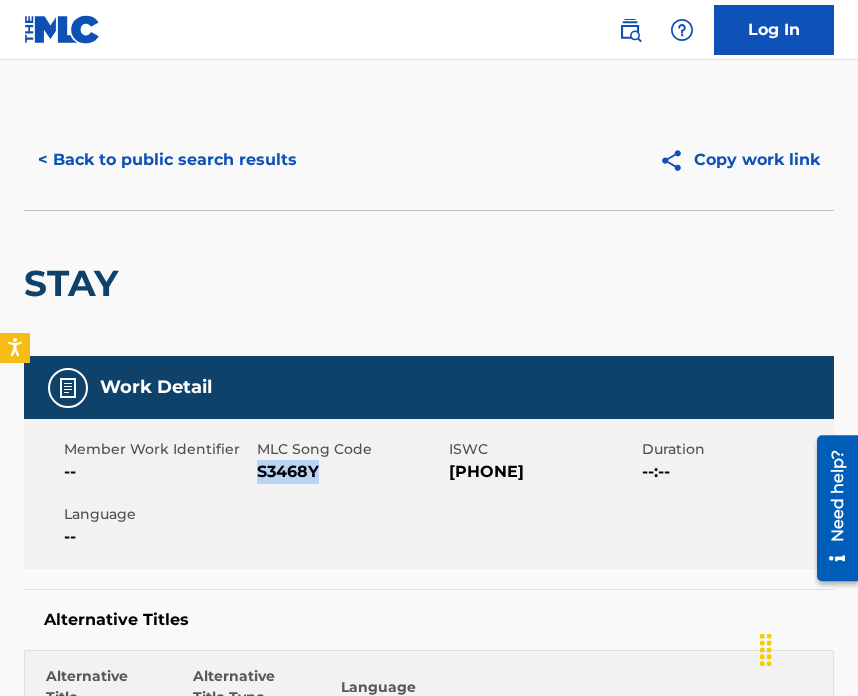 drag, startPoint x: 259, startPoint y: 474, endPoint x: 334, endPoint y: 478, distance: 75.10659 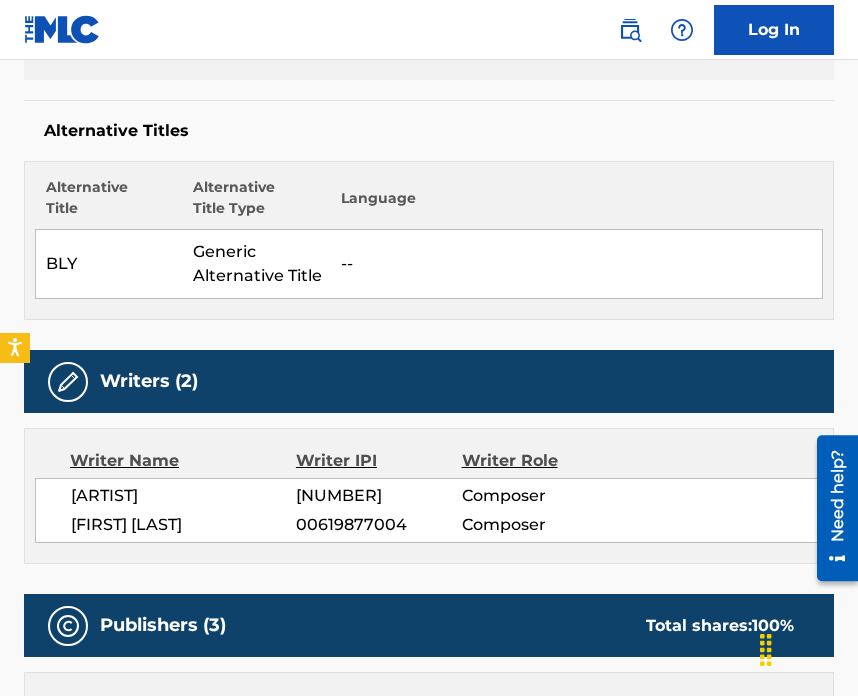 scroll, scrollTop: 0, scrollLeft: 0, axis: both 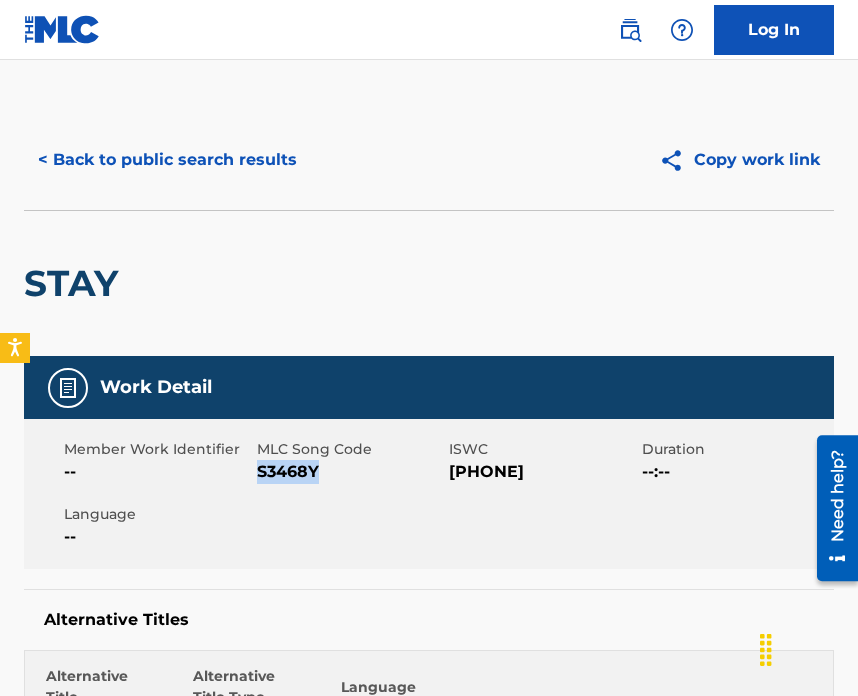 click on "< Back to public search results" at bounding box center [167, 160] 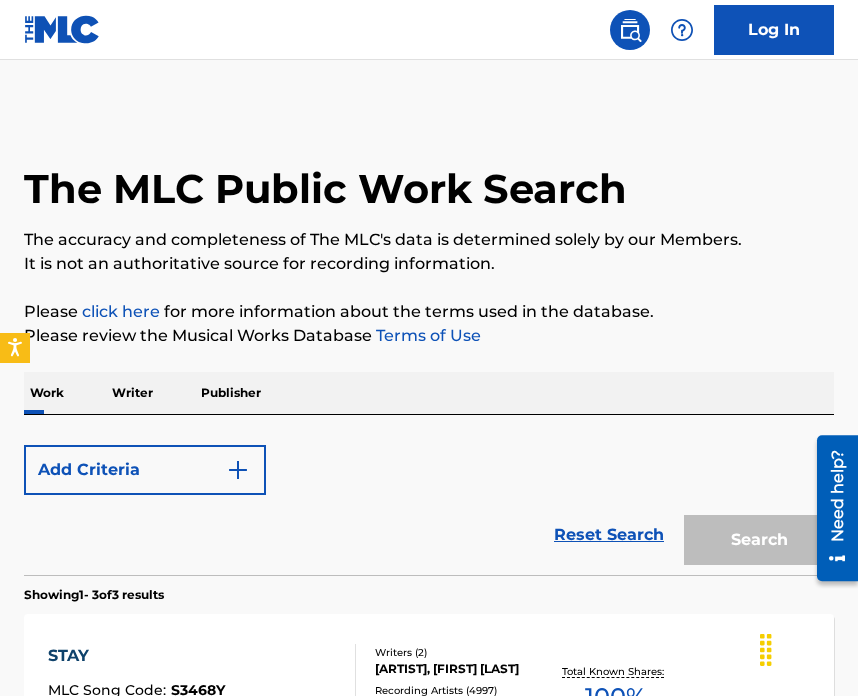 scroll, scrollTop: 366, scrollLeft: 0, axis: vertical 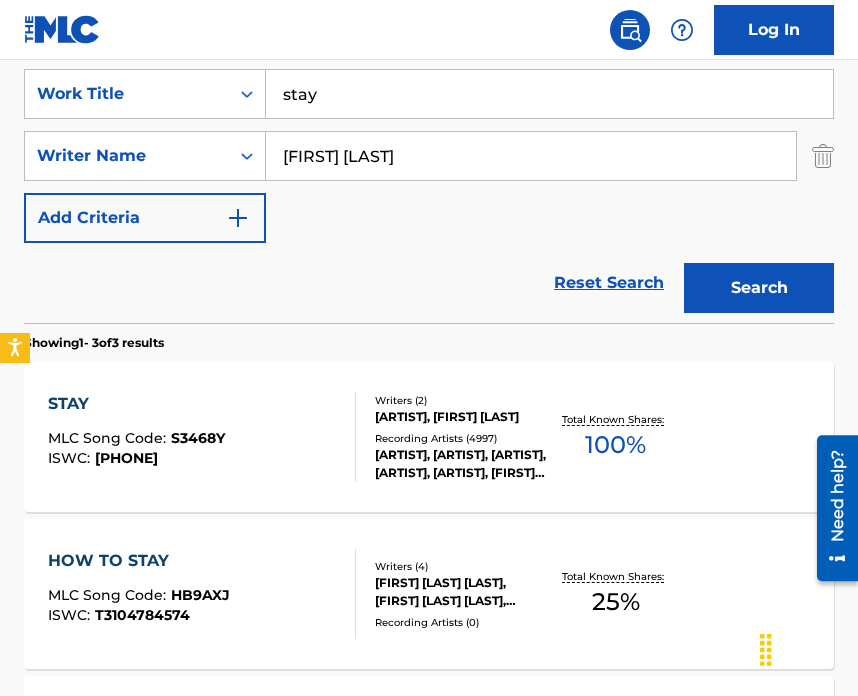 drag, startPoint x: 389, startPoint y: 170, endPoint x: 314, endPoint y: 128, distance: 85.95929 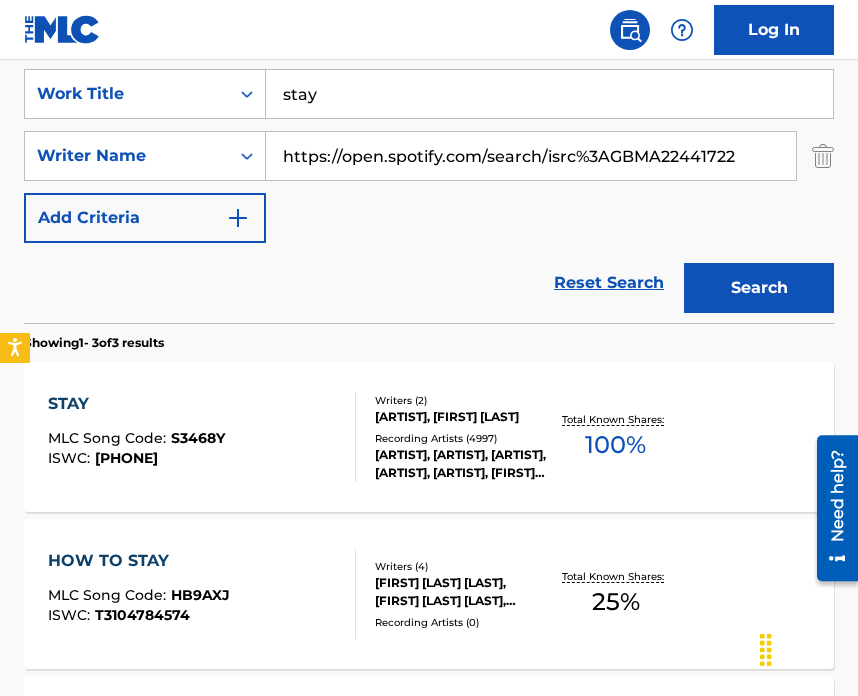 drag, startPoint x: 732, startPoint y: 161, endPoint x: 613, endPoint y: 95, distance: 136.07718 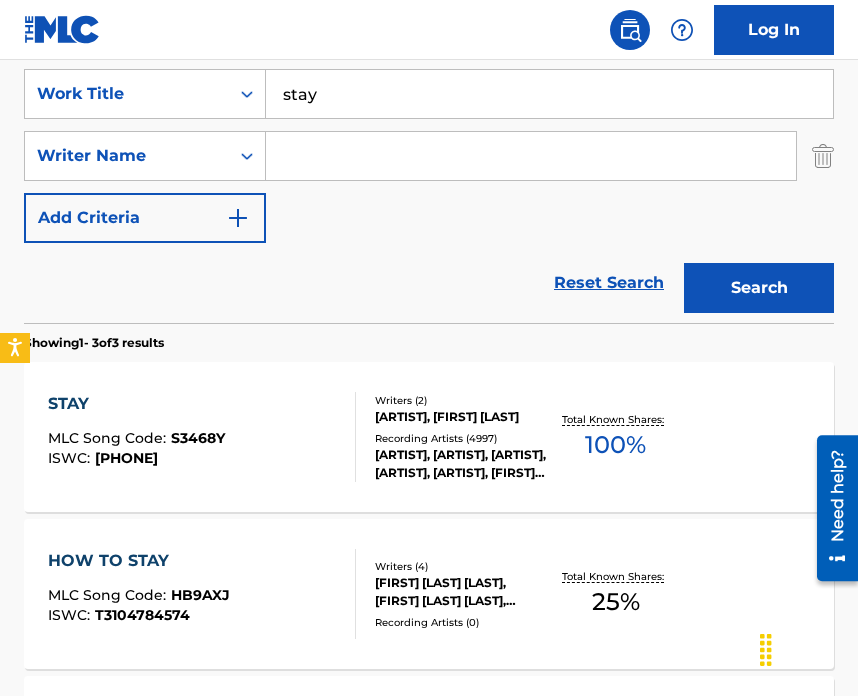 paste on "[FIRST] [LAST]" 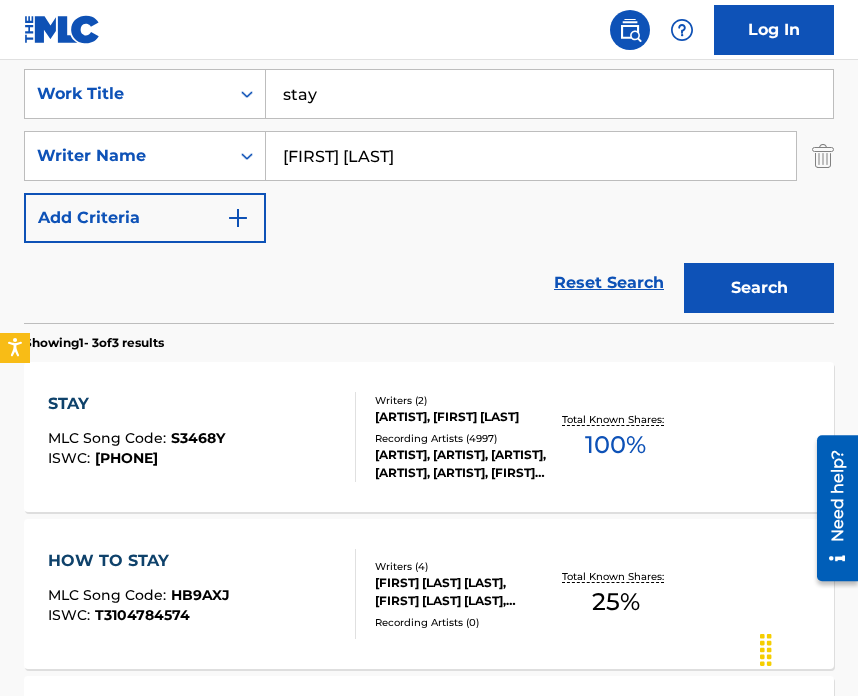 type on "[FIRST] [LAST]" 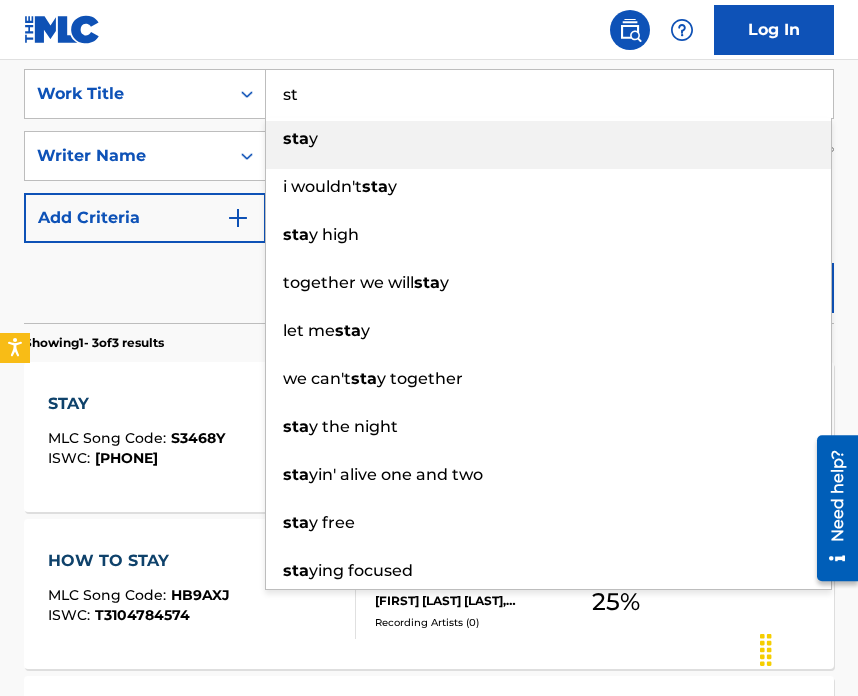 type on "s" 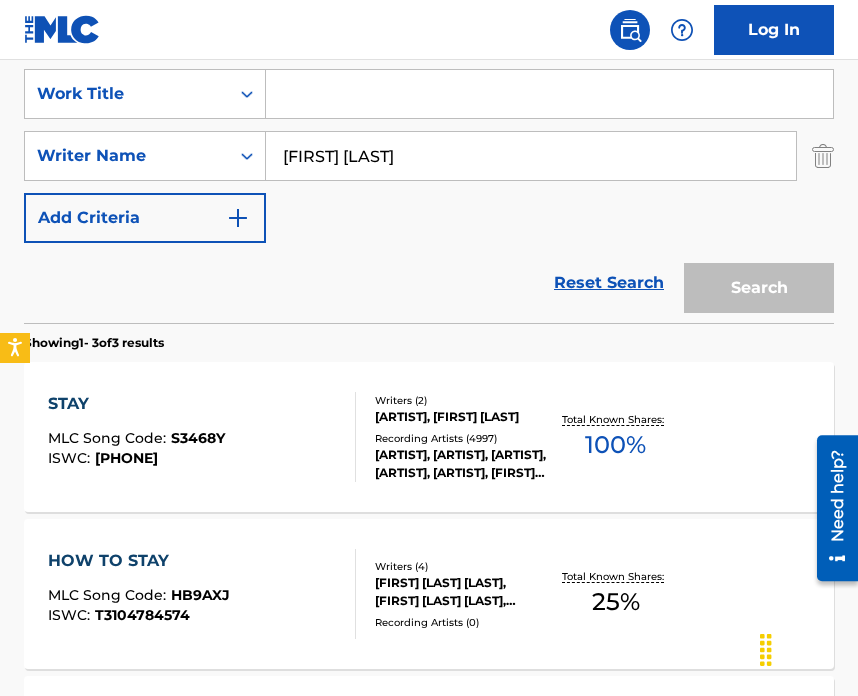 paste on "Om So Hum" 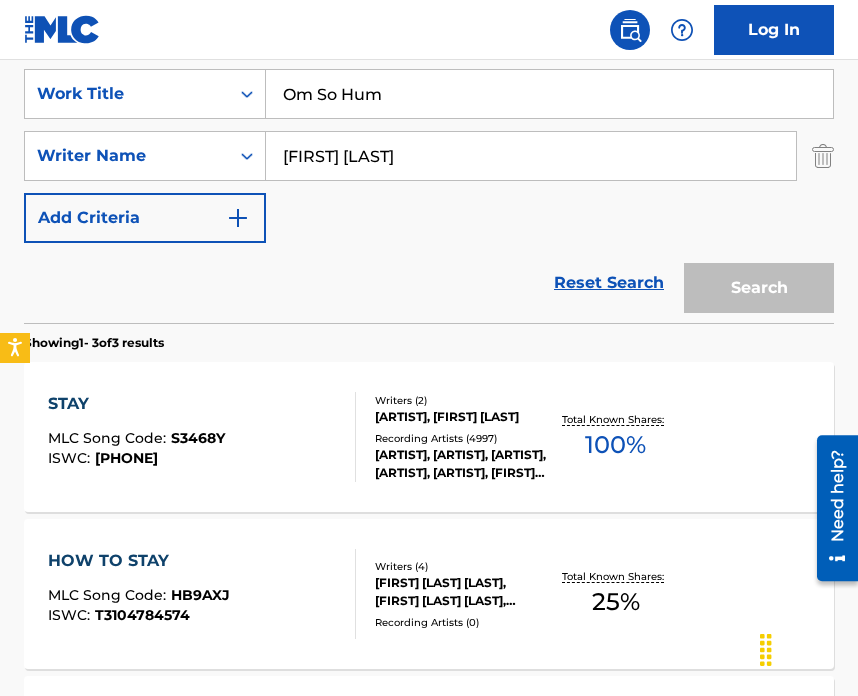 type on "Om So Hum" 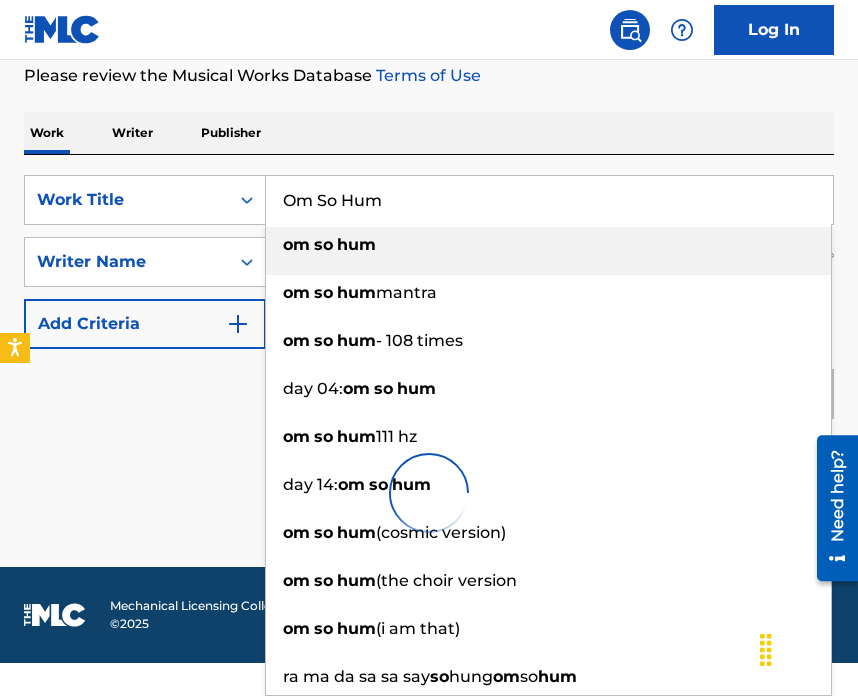 scroll, scrollTop: 227, scrollLeft: 0, axis: vertical 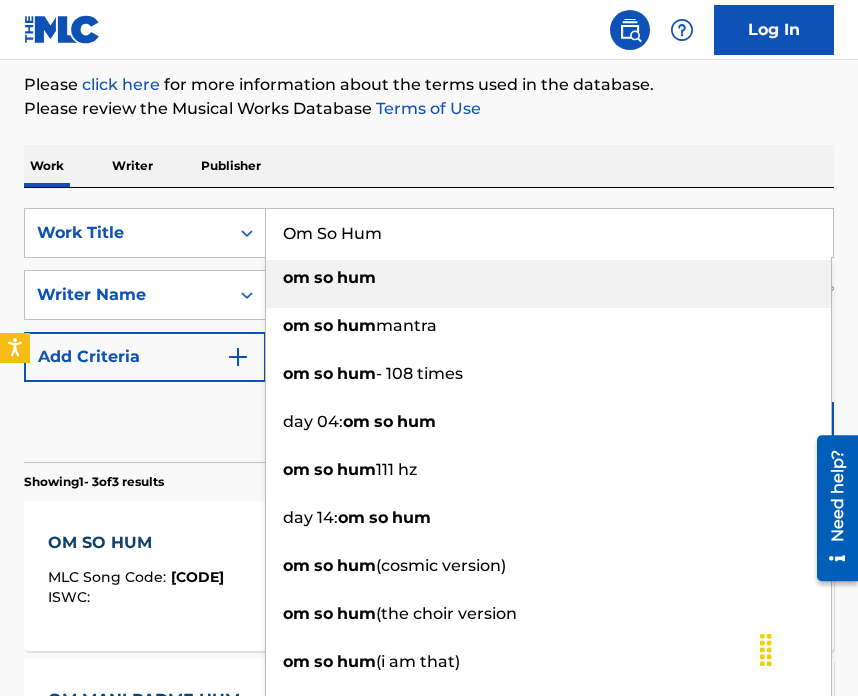 click on "OM SO HUM MLC Song Code : OM6RK8 ISWC : Writers ( 1 ) [FIRST] [LAST] Recording Artists ( 71 ) [FIRST] [LAST], [FIRST] [LAST], [FIRST] [LAST], [FIRST] [LAST], [FIRST] [LAST] Total Known Shares: 100 % OM MANI PADME HUM MLC Song Code : OL617M ISWC : Writers ( 2 ) TRADITIONAL, [FIRST] [LAST] Recording Artists ( 62 ) [FIRST] [LAST], [FIRST] [LAST], [FIRST] [LAST], [FIRST] [LAST], [FIRST] [LAST] Total Known Shares: 100 % RA MA DA SA SA SAY SO HUNG MLC Song Code : RO1FIK ISWC : Writers ( 1 ) [FIRST] [LAST] Recording Artists ( 60 ) [FIRST] [LAST], [FIRST] [LAST], [FIRST] [LAST], [FIRST] [LAST], [FIRST] [LAST] Total Known Shares: 100 %" at bounding box center (429, 728) 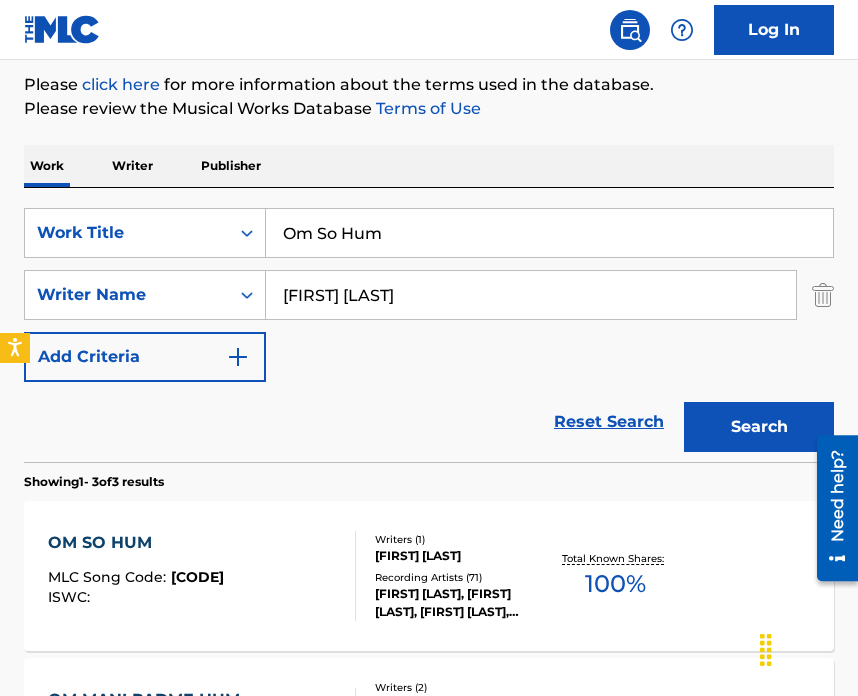 click on "OM SO HUM MLC Song Code : OM6RK8 ISWC :" at bounding box center (202, 576) 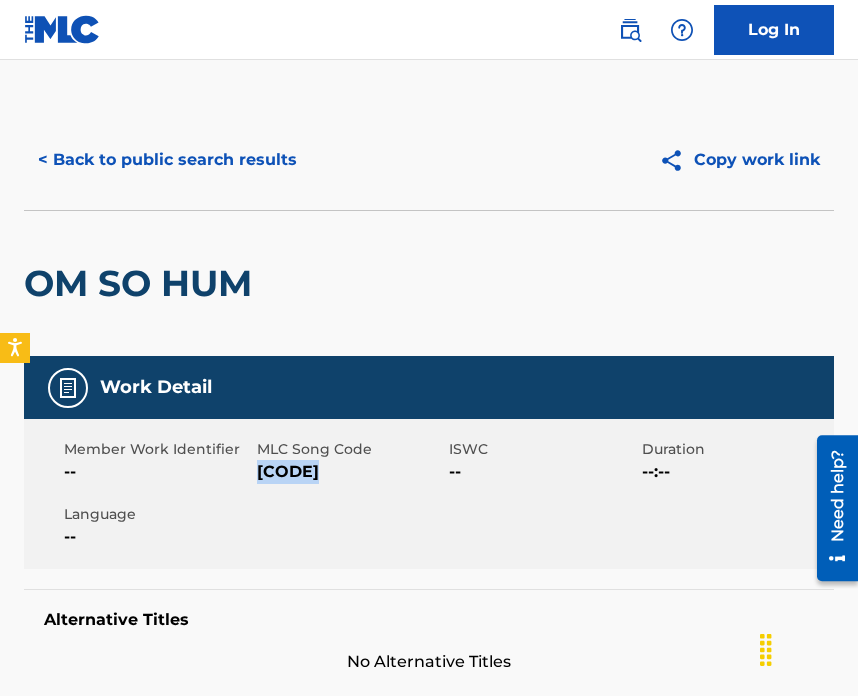 drag, startPoint x: 260, startPoint y: 476, endPoint x: 366, endPoint y: 483, distance: 106.23088 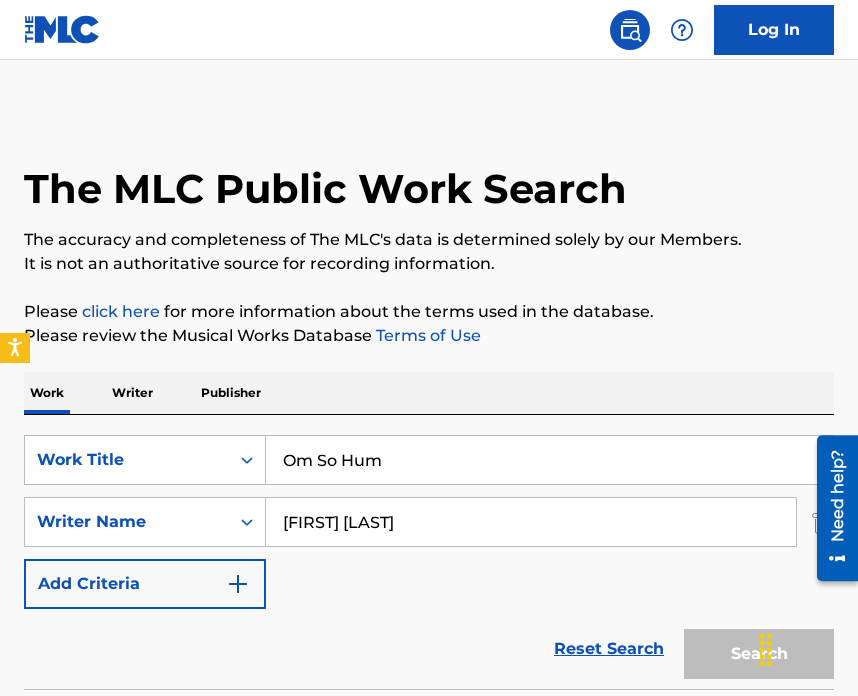 scroll, scrollTop: 227, scrollLeft: 0, axis: vertical 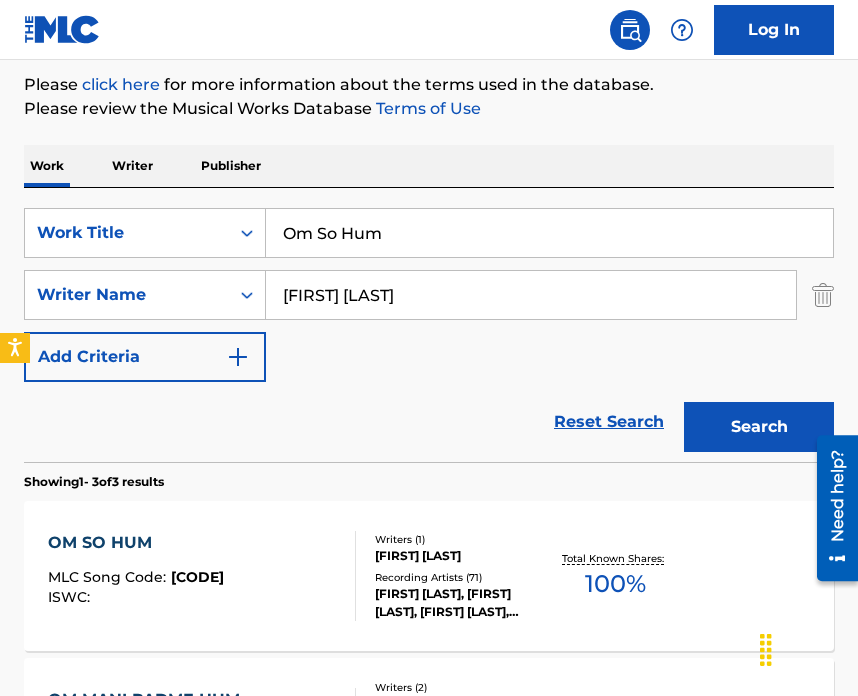 drag, startPoint x: 389, startPoint y: 243, endPoint x: 293, endPoint y: 203, distance: 104 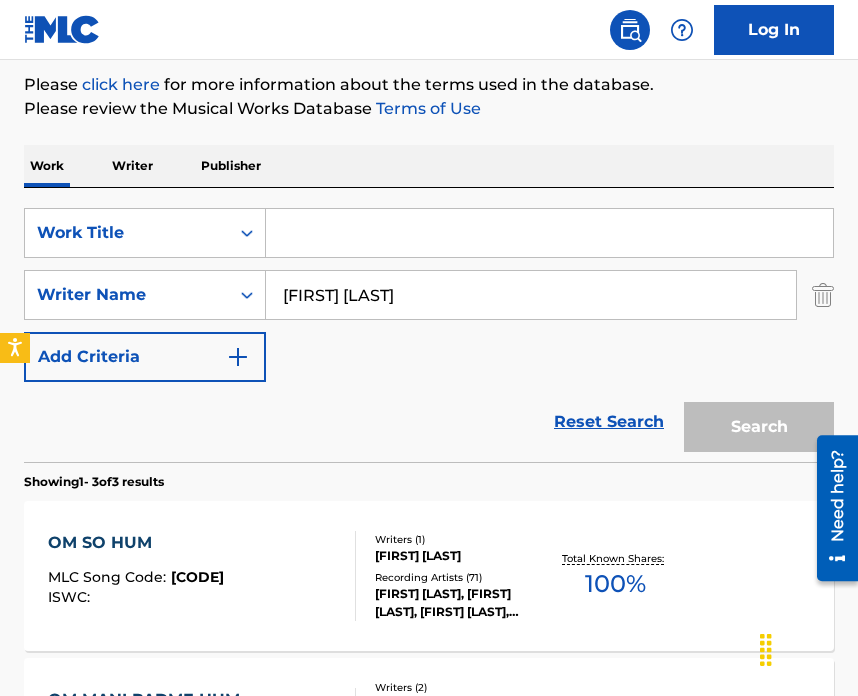 paste on "Ra Ma Da Sa Sa Say So Hung" 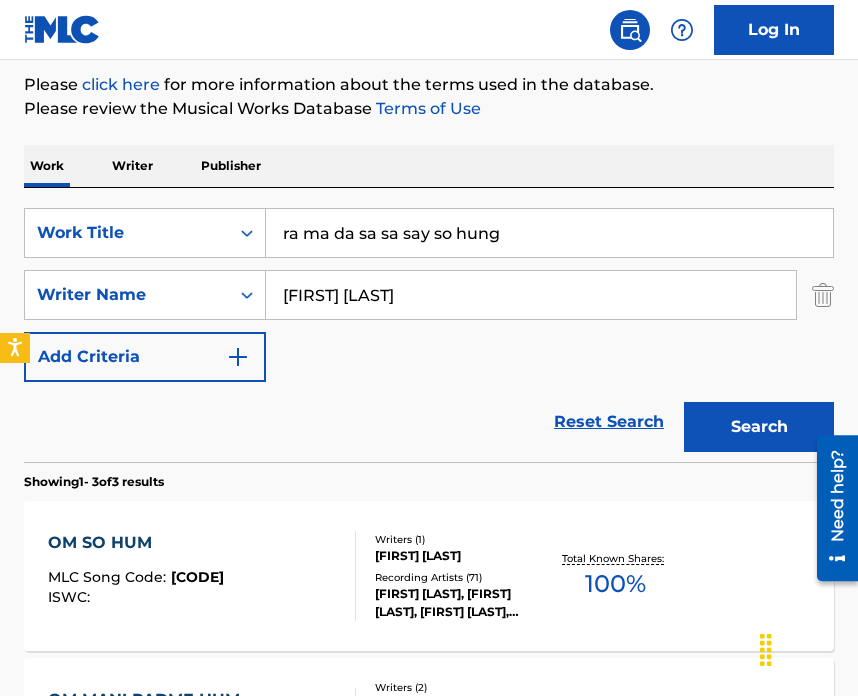 type on "ra ma da sa sa say so hung" 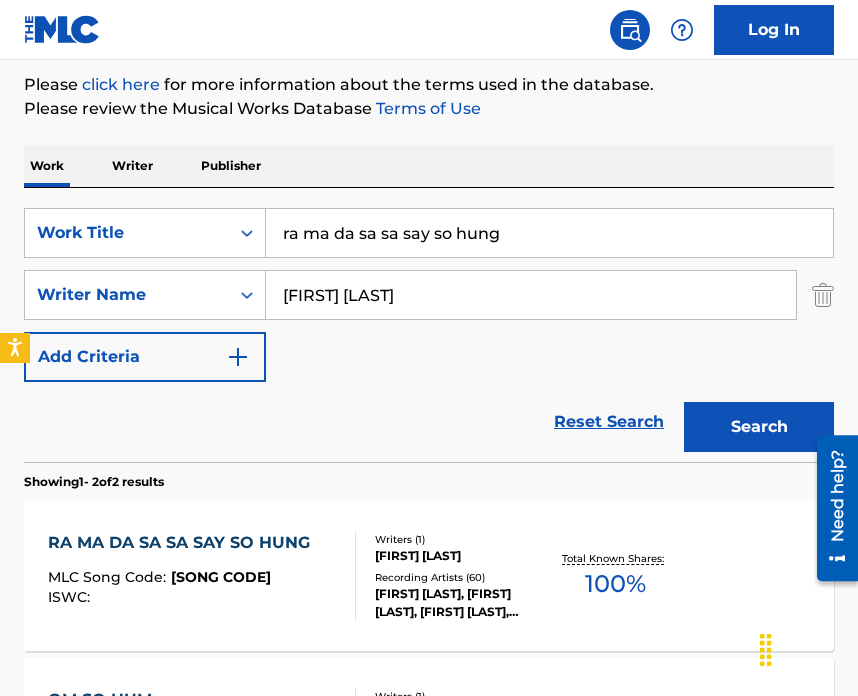 click on "Writers ( 1 ) [FIRST] [LAST] Recording Artists ( 60 ) [FIRST] [LAST], [FIRST] [LAST], [FIRST] [LAST], [FIRST] [LAST], [FIRST] [LAST]" at bounding box center (452, 576) 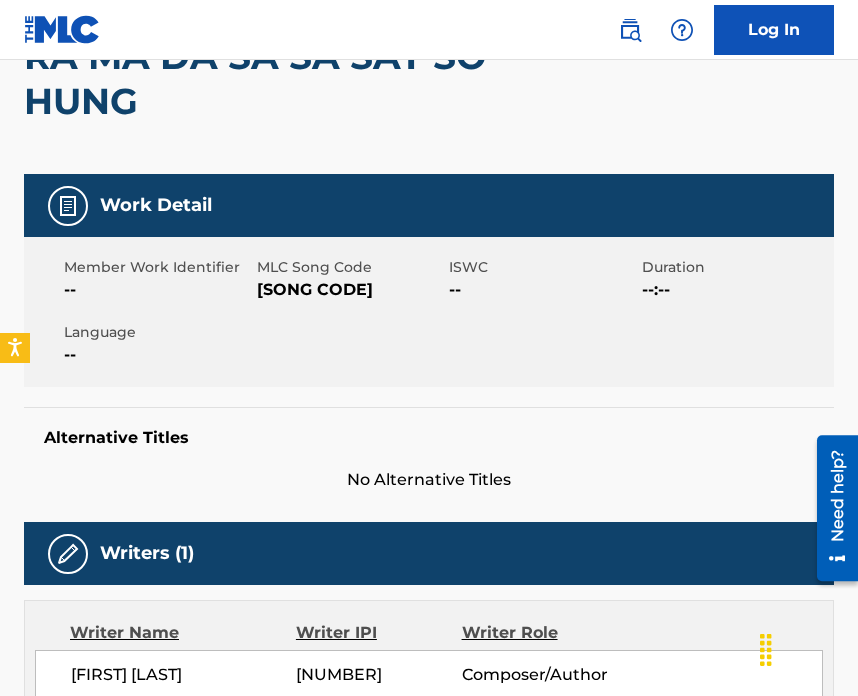 scroll, scrollTop: 0, scrollLeft: 0, axis: both 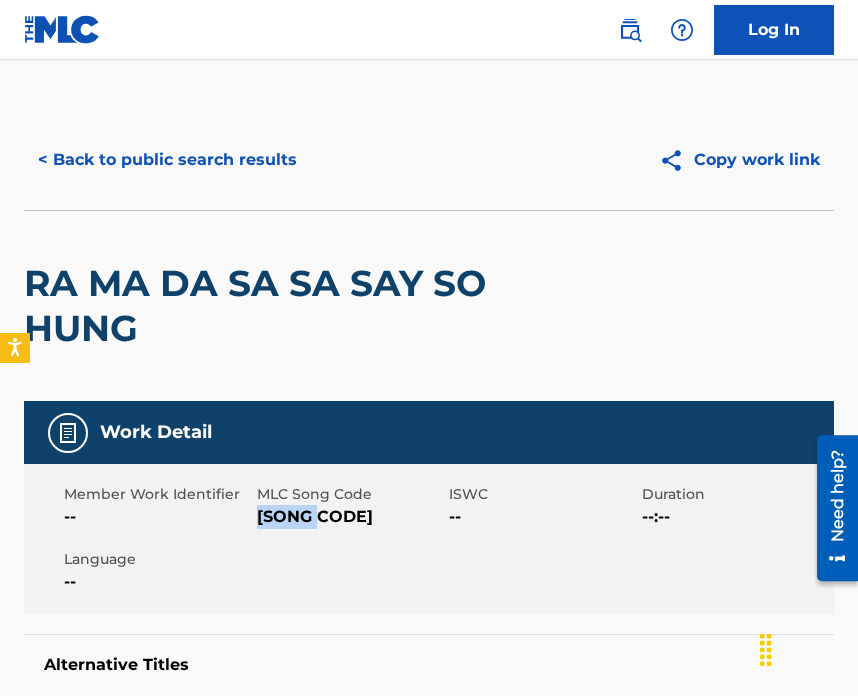 drag, startPoint x: 259, startPoint y: 518, endPoint x: 326, endPoint y: 523, distance: 67.18631 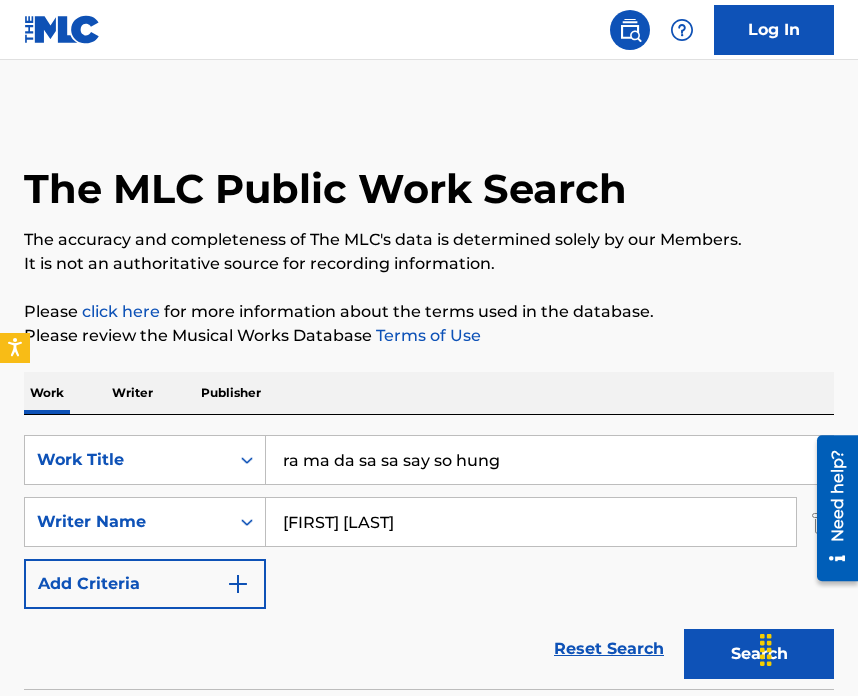 scroll, scrollTop: 227, scrollLeft: 0, axis: vertical 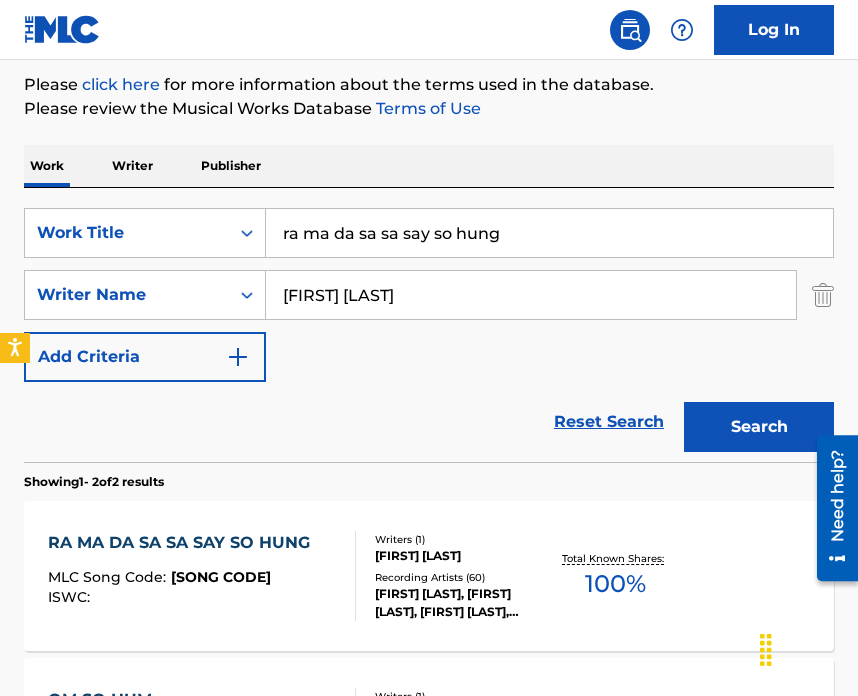 drag, startPoint x: 507, startPoint y: 233, endPoint x: 431, endPoint y: 197, distance: 84.095184 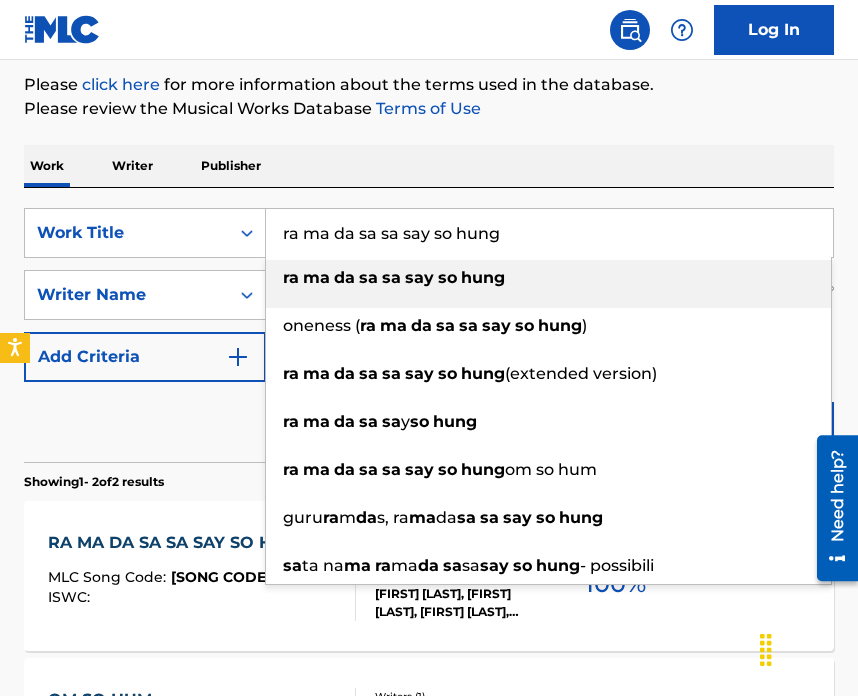 paste on "The Saint" 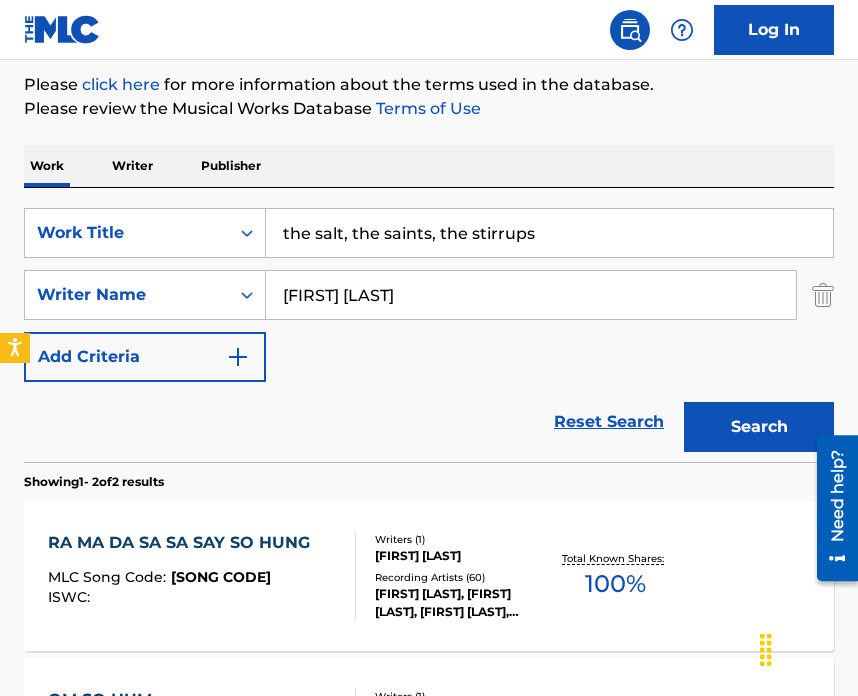drag, startPoint x: 590, startPoint y: 254, endPoint x: 438, endPoint y: 205, distance: 159.70285 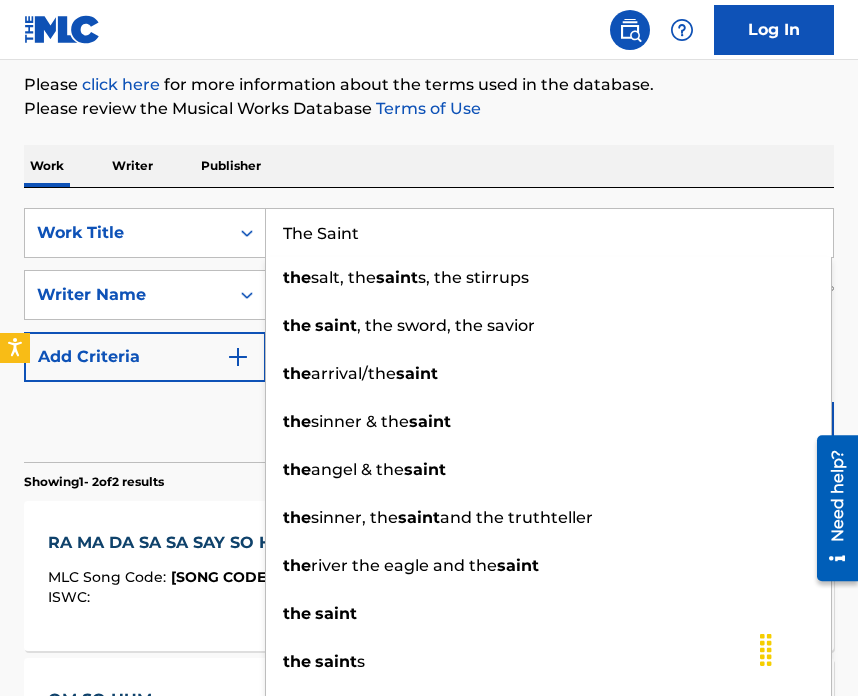 type on "The Saint" 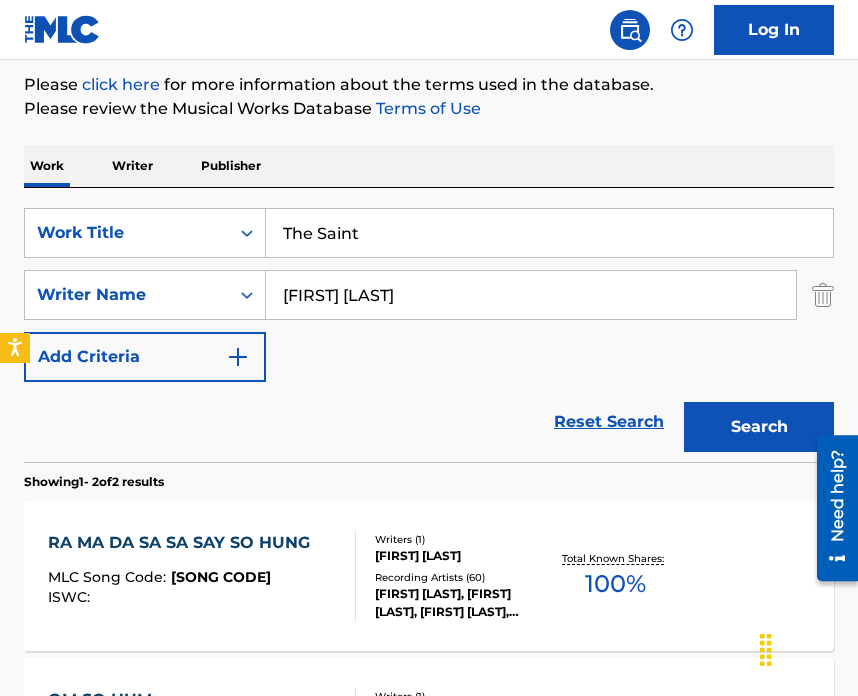 click on "Search" at bounding box center [759, 427] 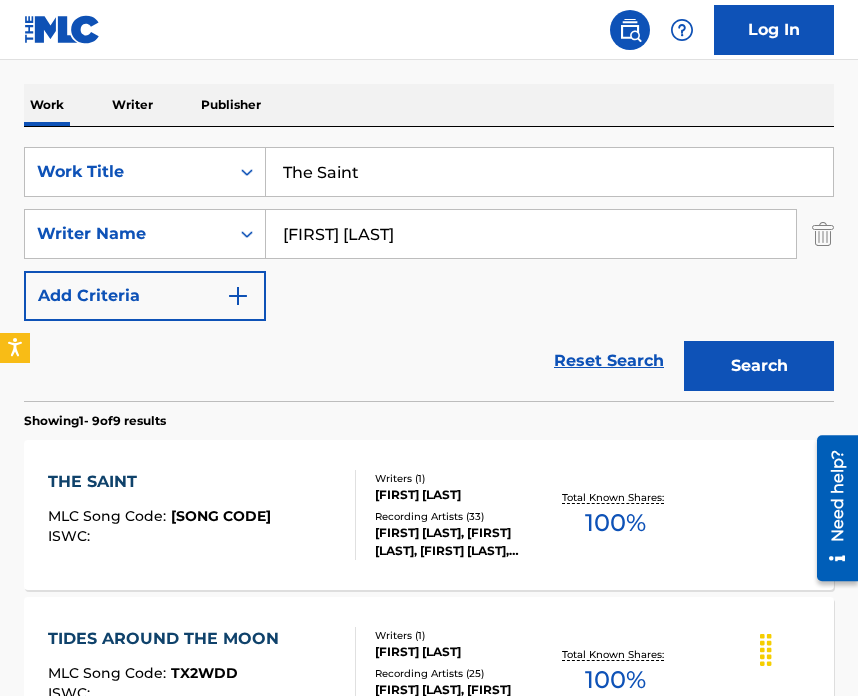 scroll, scrollTop: 308, scrollLeft: 0, axis: vertical 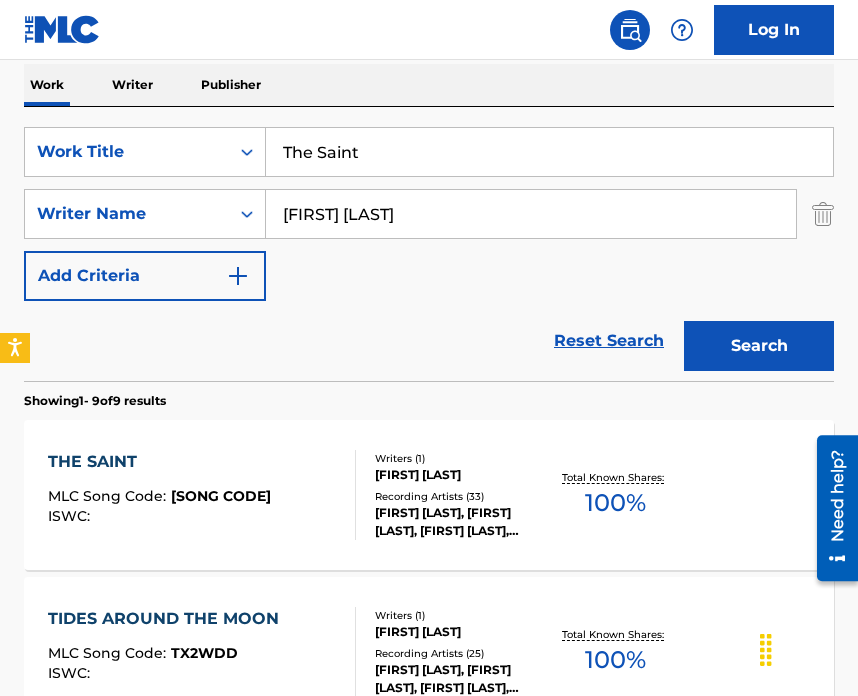 click on "[FIRST] [LAST]" at bounding box center [461, 475] 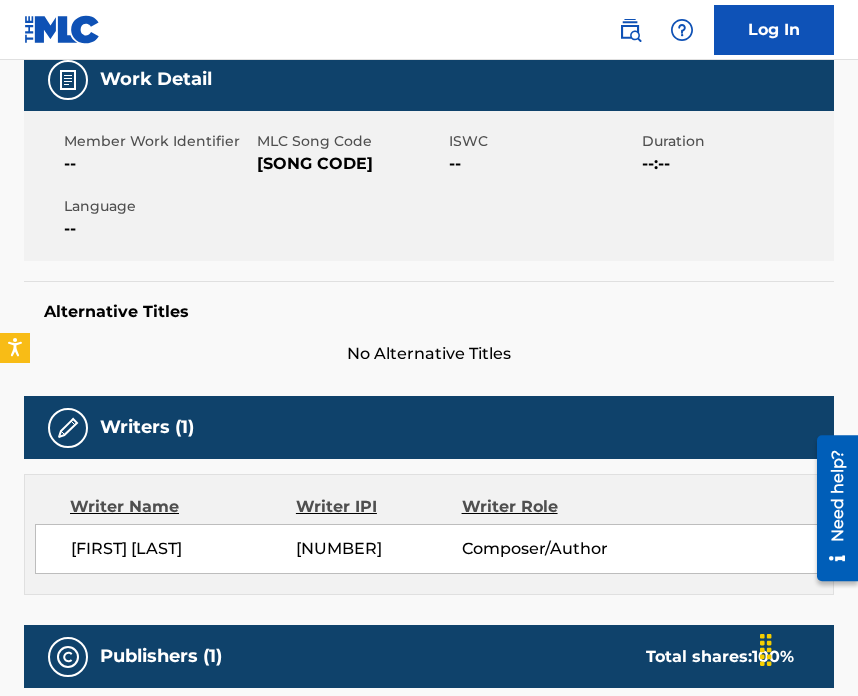scroll, scrollTop: 0, scrollLeft: 0, axis: both 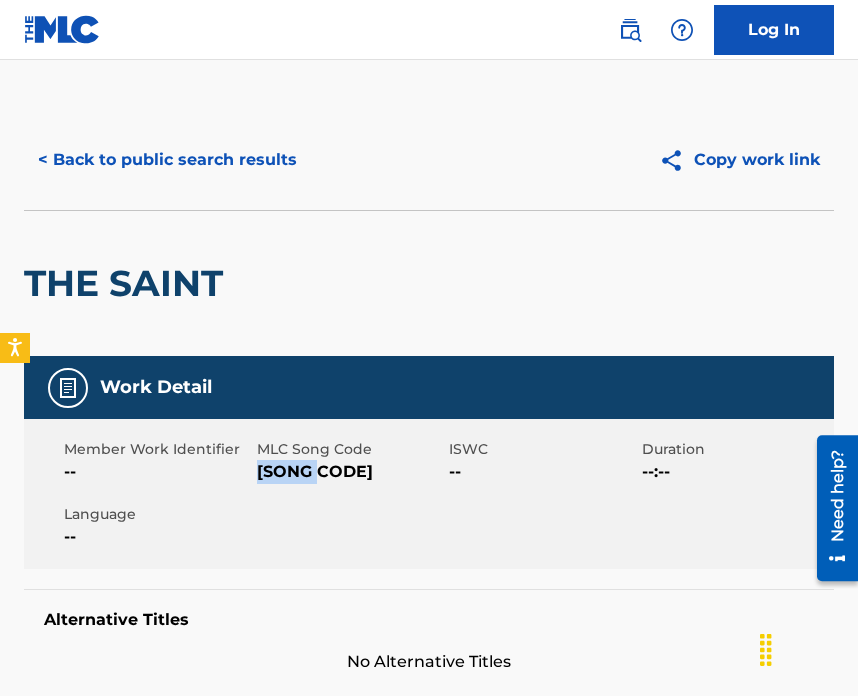 drag, startPoint x: 258, startPoint y: 472, endPoint x: 395, endPoint y: 509, distance: 141.90842 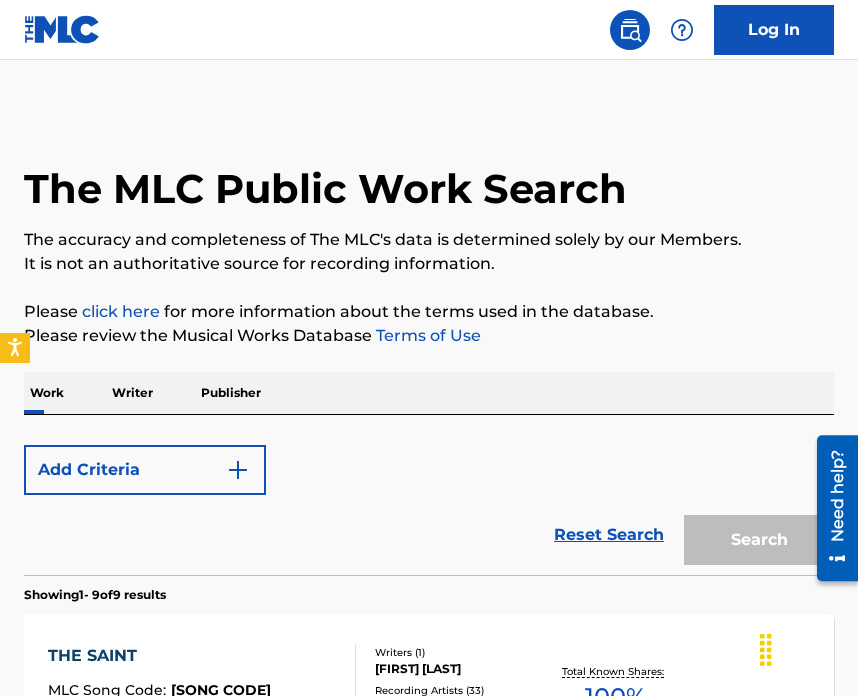 scroll, scrollTop: 308, scrollLeft: 0, axis: vertical 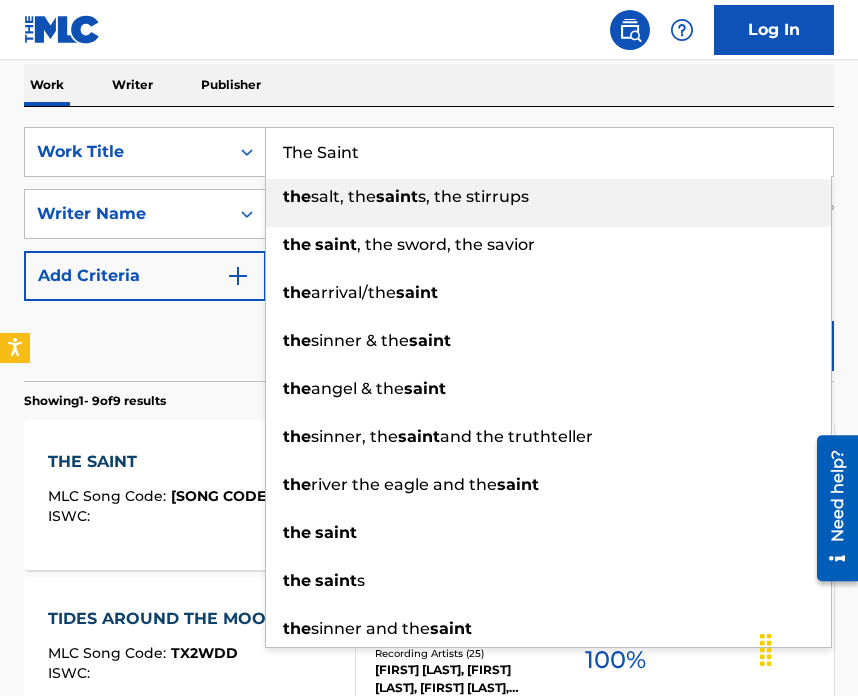 drag, startPoint x: 419, startPoint y: 169, endPoint x: 260, endPoint y: 104, distance: 171.7731 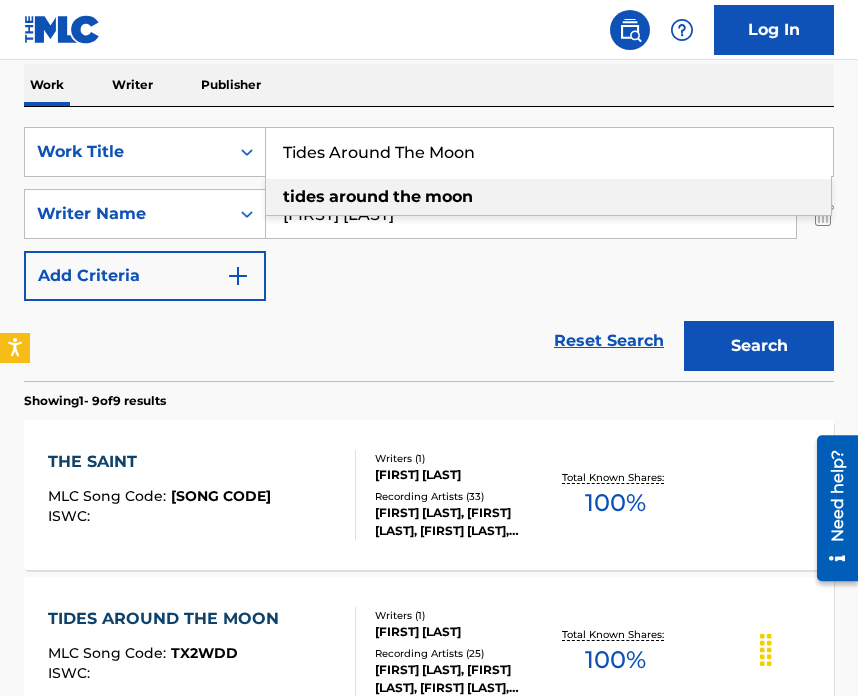 type on "Tides Around The Moon" 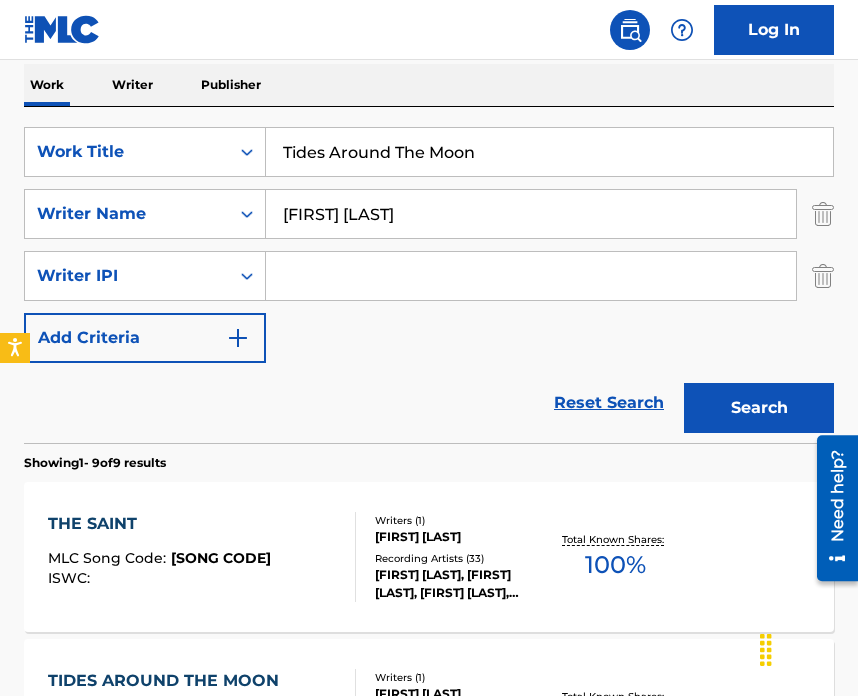 click at bounding box center (823, 276) 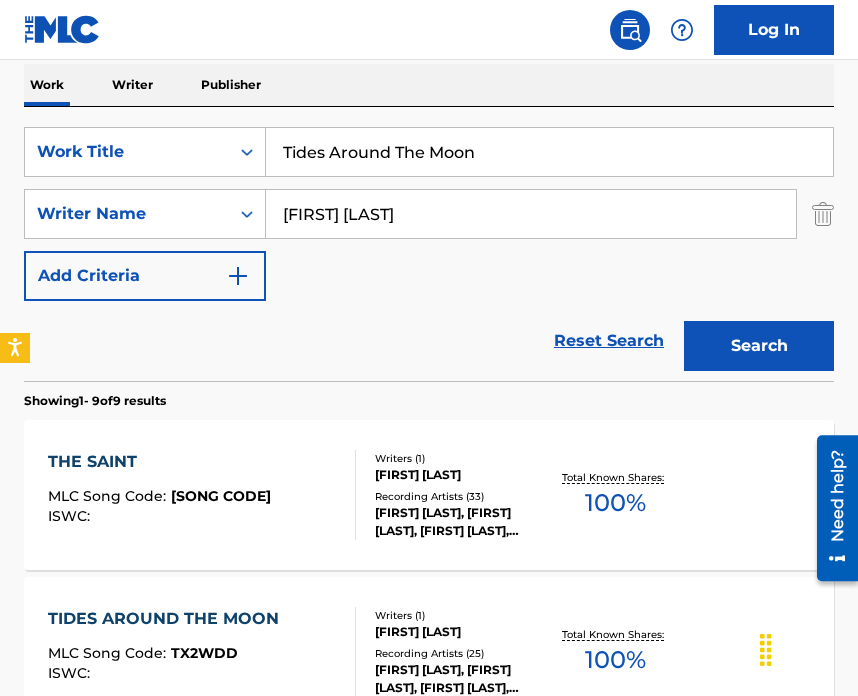click on "Search" at bounding box center (759, 346) 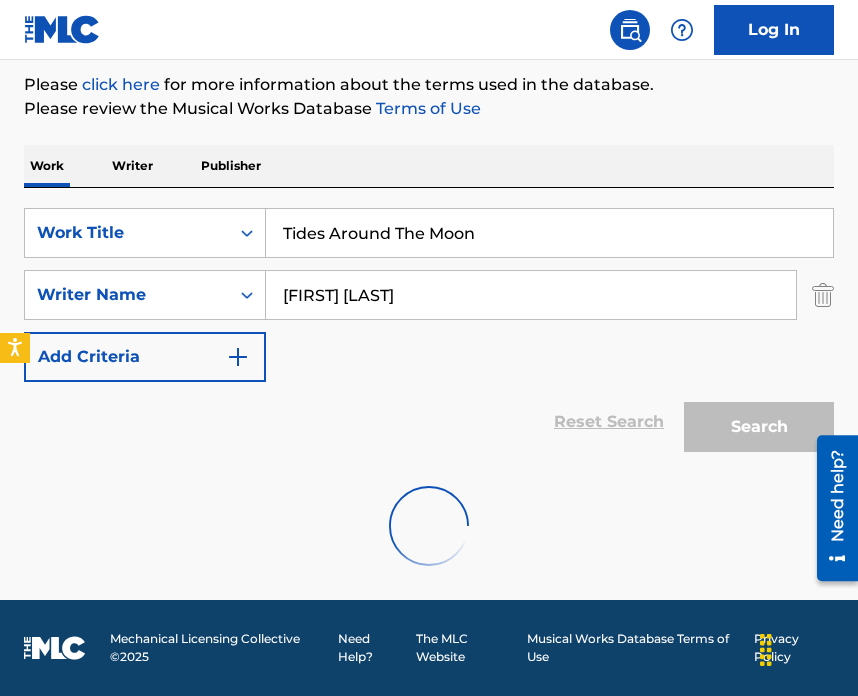 scroll, scrollTop: 308, scrollLeft: 0, axis: vertical 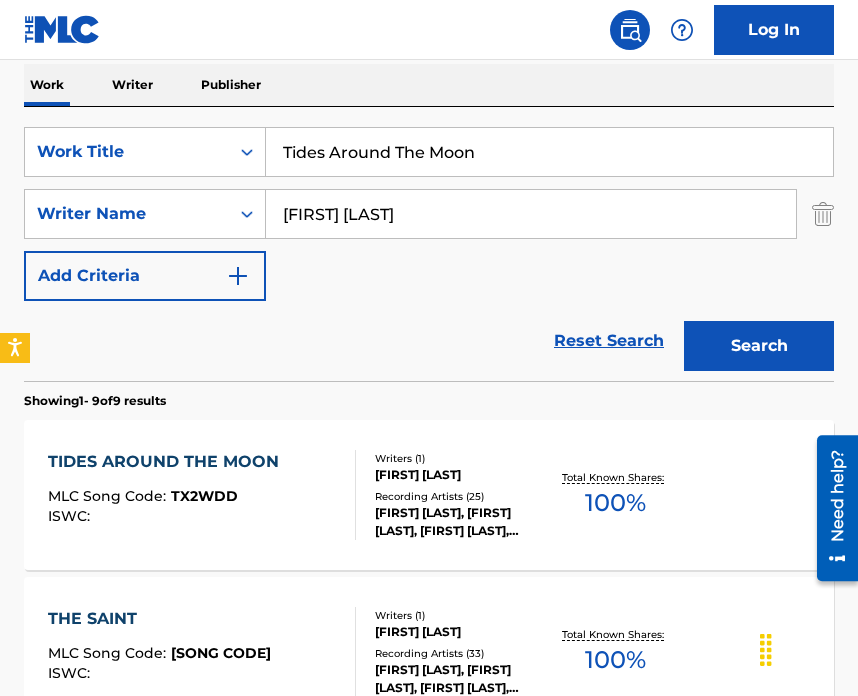 click on "[FIRST] [LAST], [FIRST] [LAST], [FIRST] [LAST], [FIRST] [LAST], [FIRST] [LAST]" at bounding box center (461, 522) 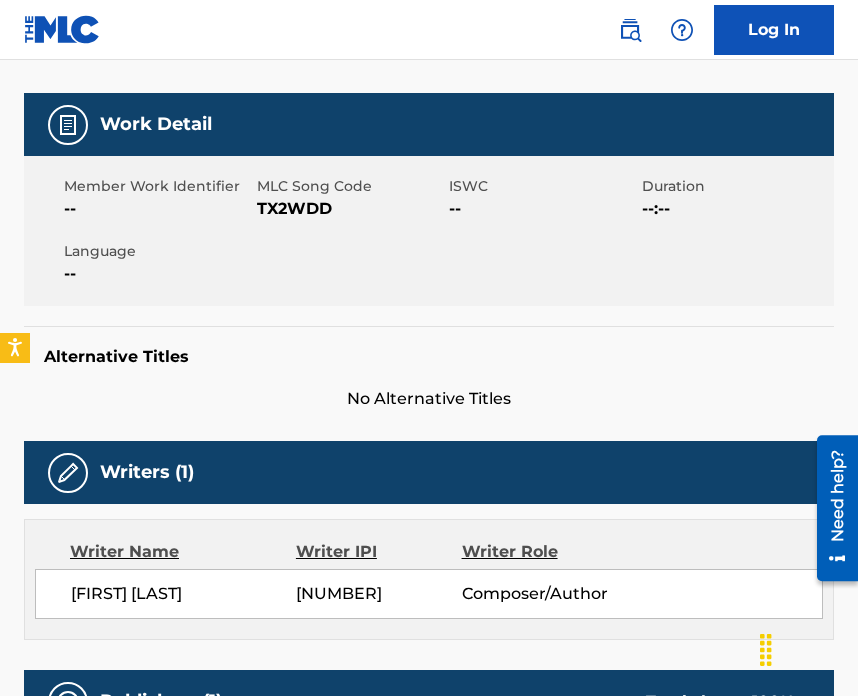 scroll, scrollTop: 0, scrollLeft: 0, axis: both 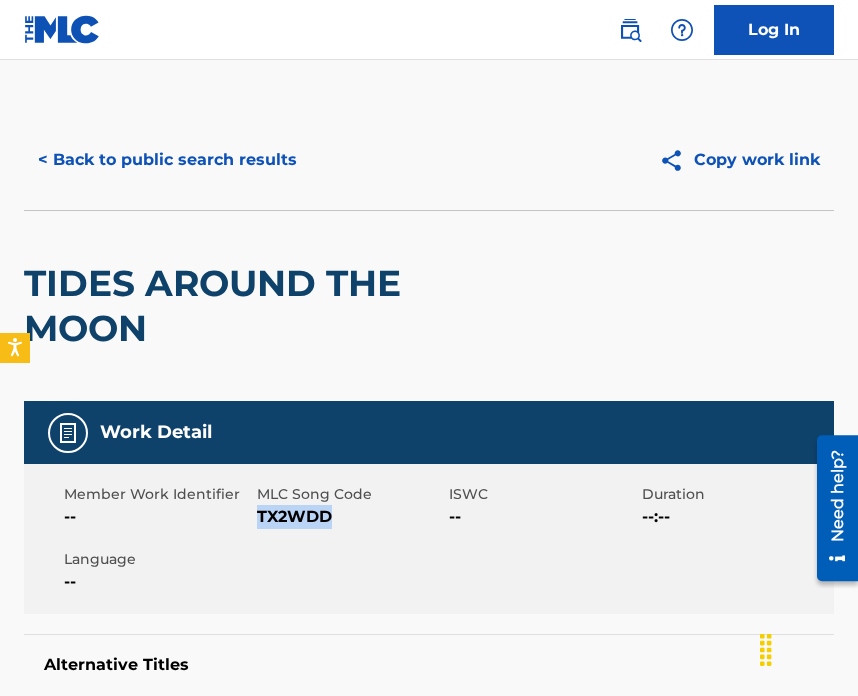 drag, startPoint x: 258, startPoint y: 513, endPoint x: 372, endPoint y: 540, distance: 117.15375 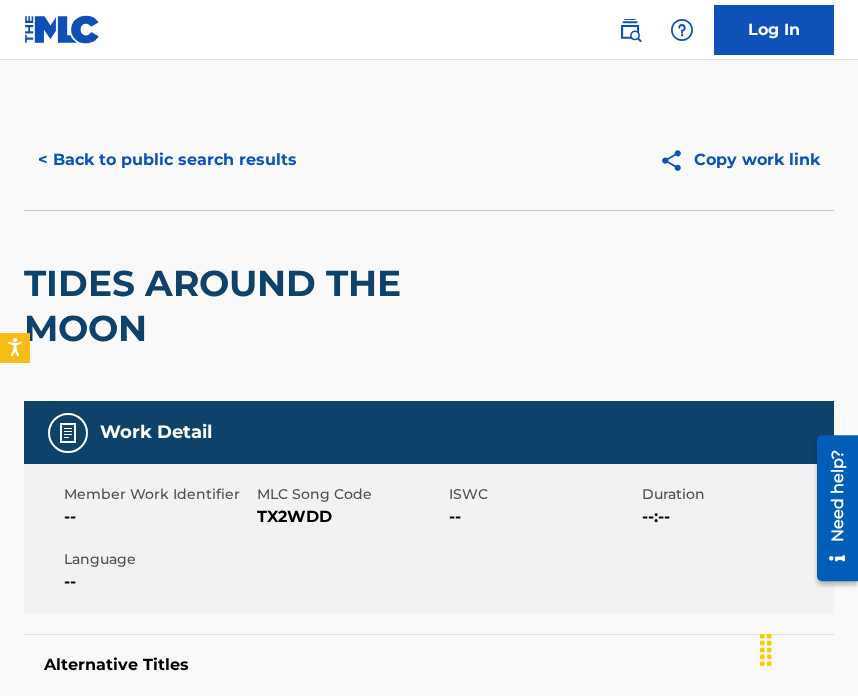 click on "< Back to public search results Copy work link" at bounding box center (429, 160) 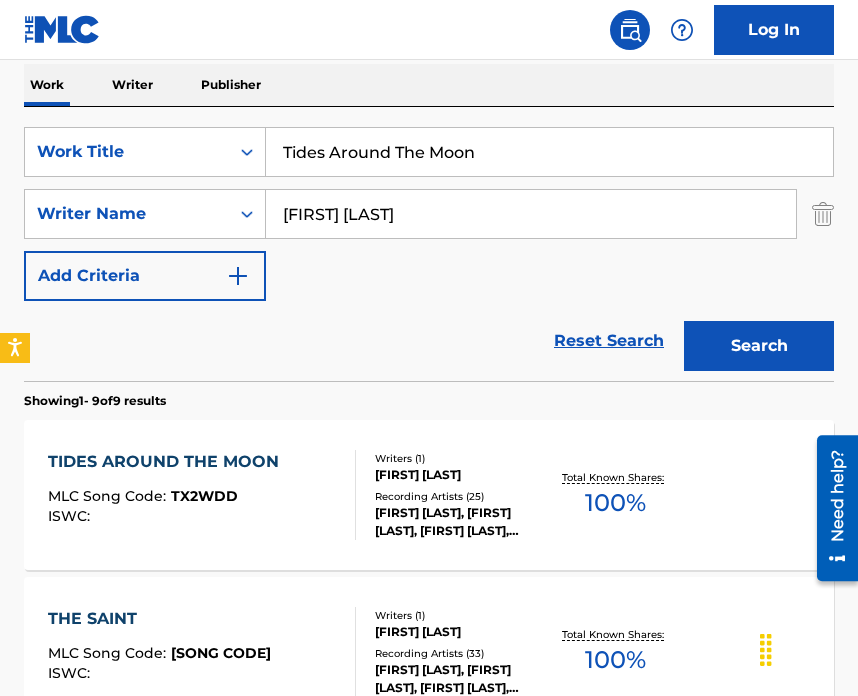click on "[FIRST] [LAST]" at bounding box center [531, 214] 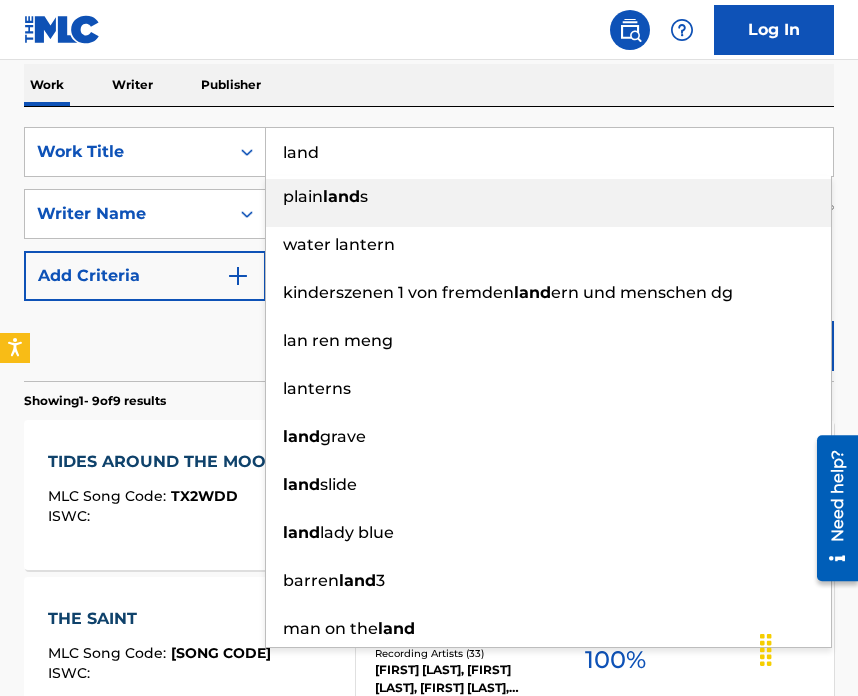 type on "plain lands" 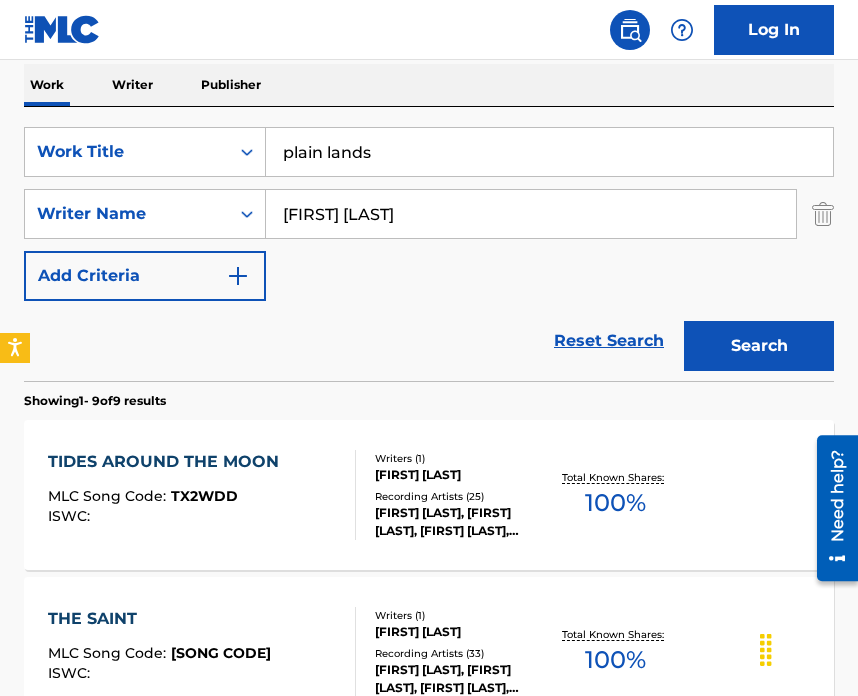 drag, startPoint x: 437, startPoint y: 158, endPoint x: 246, endPoint y: 65, distance: 212.43823 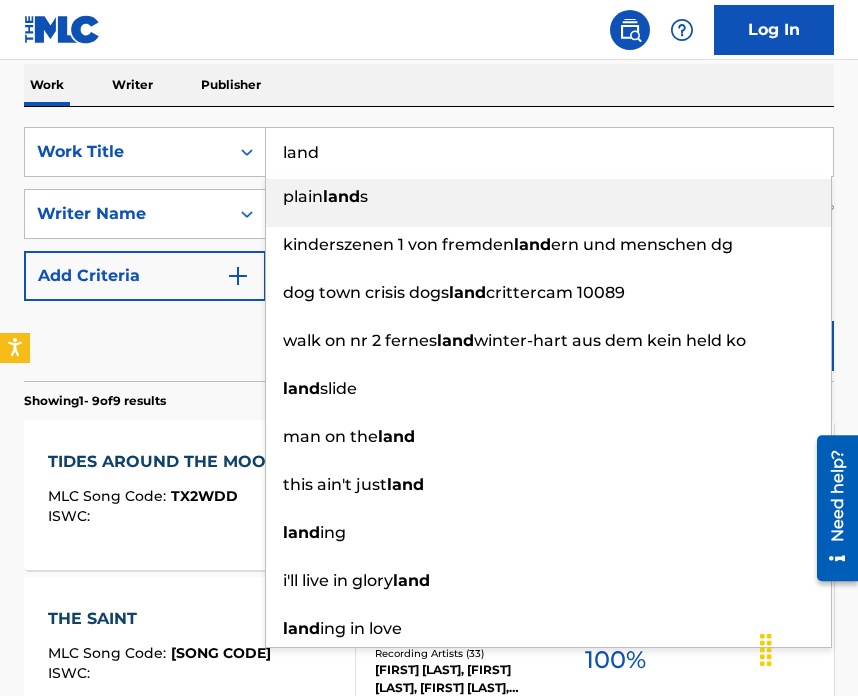 type on "land" 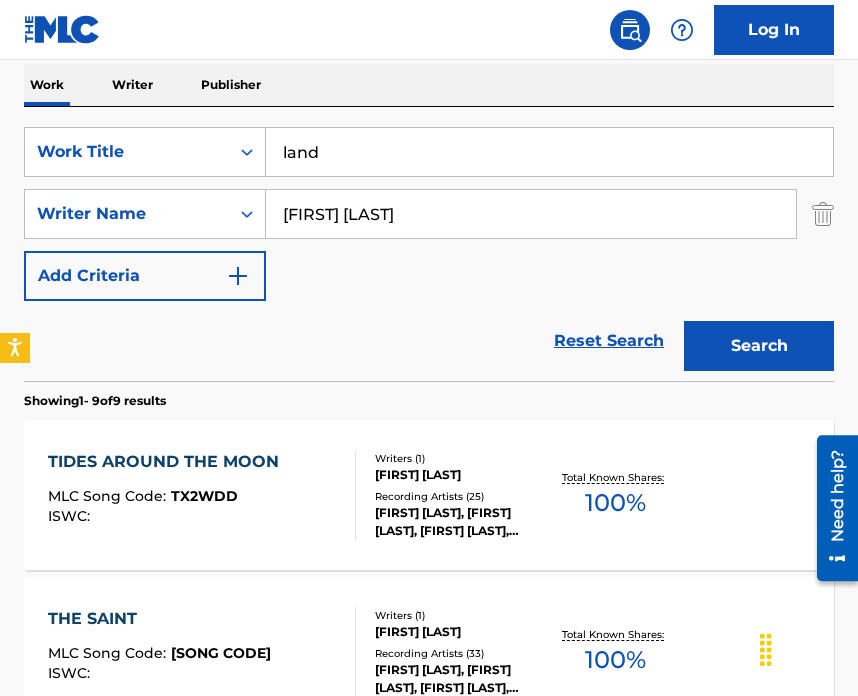 click on "Search" at bounding box center [759, 346] 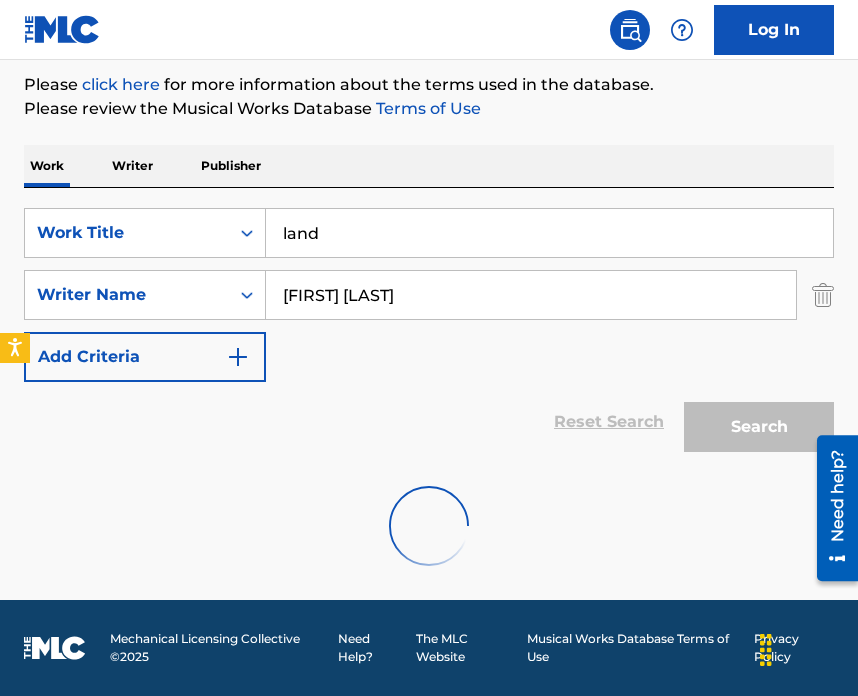 scroll, scrollTop: 162, scrollLeft: 0, axis: vertical 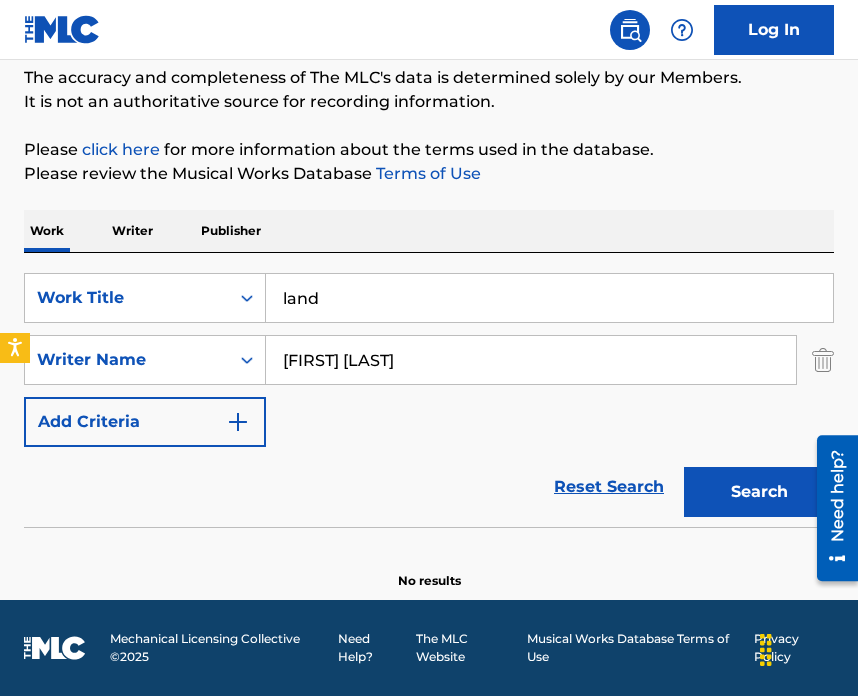 drag, startPoint x: 452, startPoint y: 382, endPoint x: 340, endPoint y: 313, distance: 131.54848 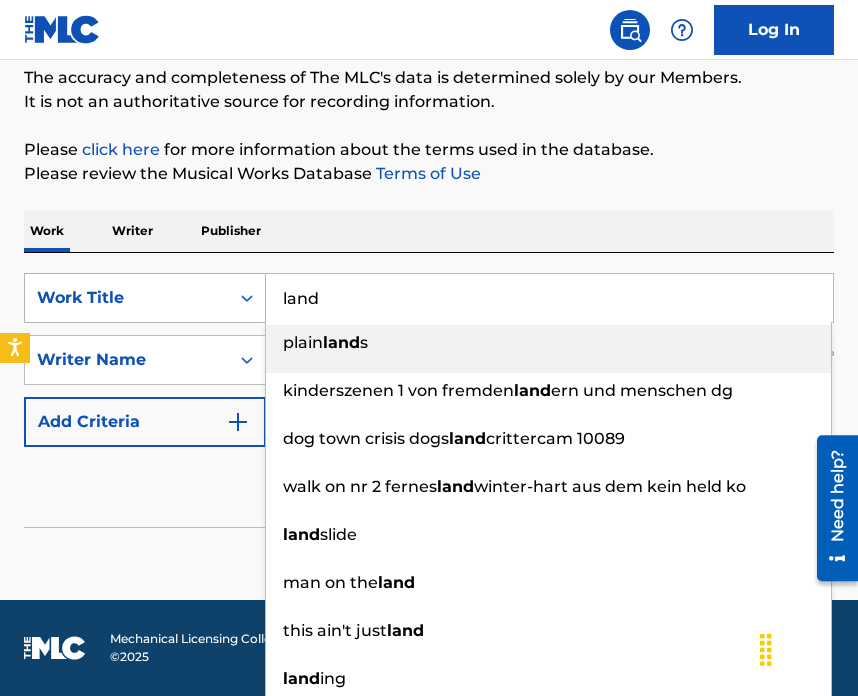 paste on "3S`" 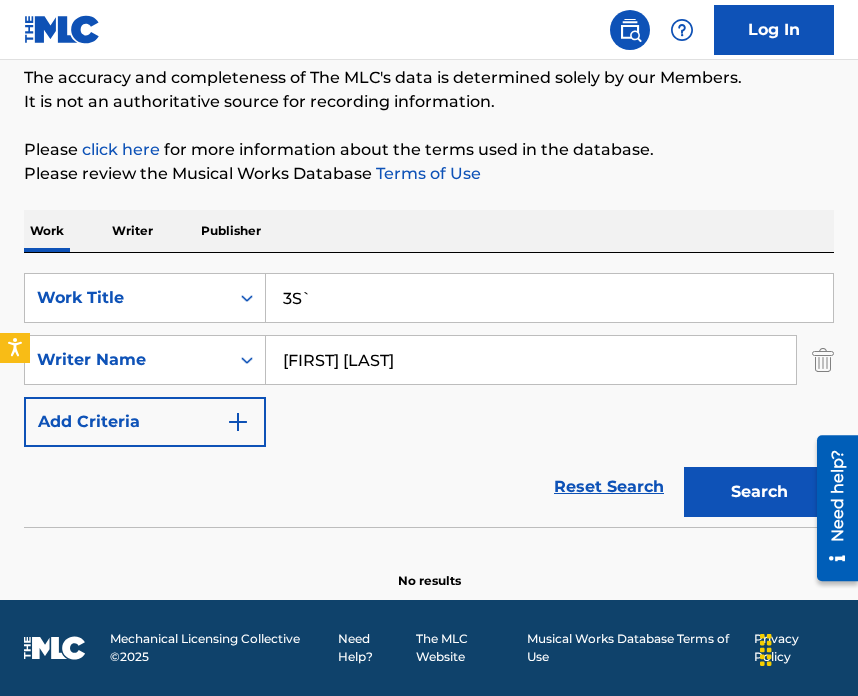 type on "3S`" 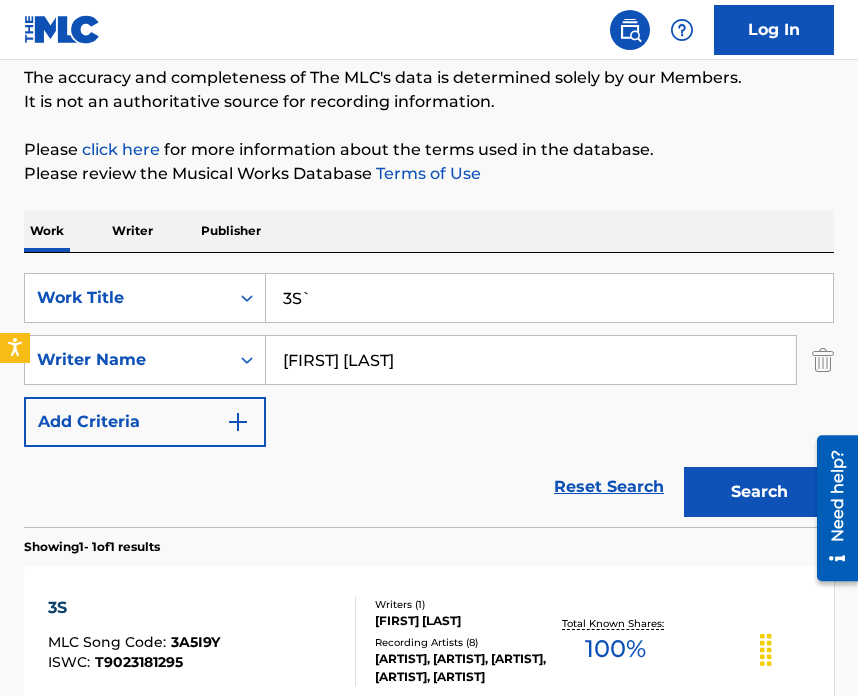 scroll, scrollTop: 342, scrollLeft: 0, axis: vertical 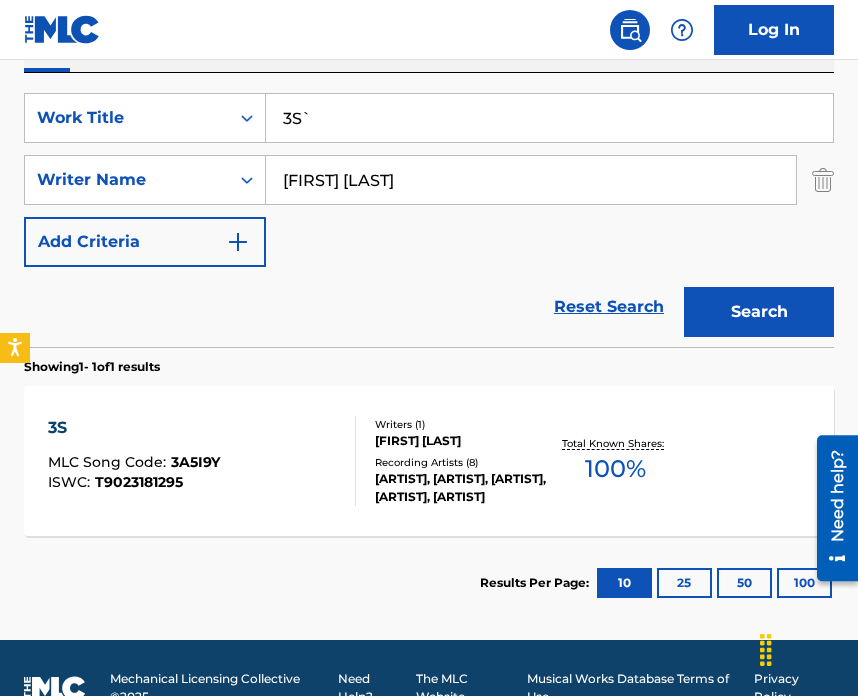 click on "Recording Artists ( 8 )" at bounding box center [461, 462] 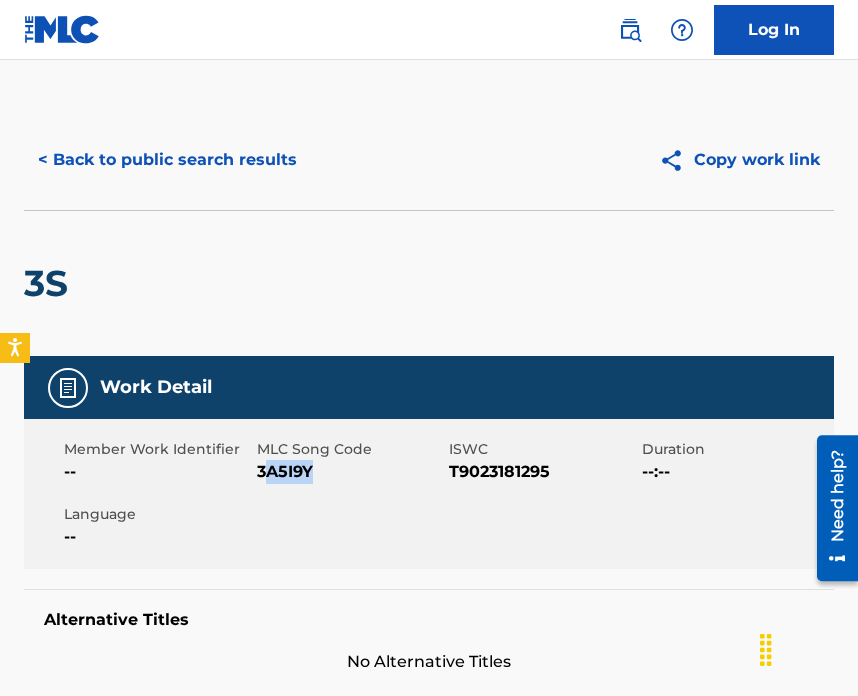 drag, startPoint x: 261, startPoint y: 473, endPoint x: 346, endPoint y: 479, distance: 85.2115 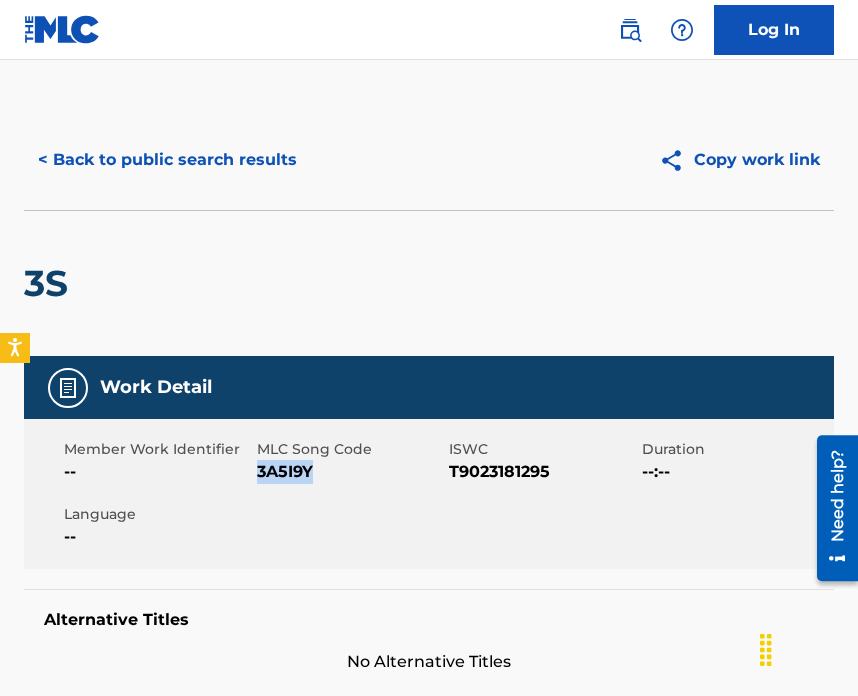 drag, startPoint x: 258, startPoint y: 468, endPoint x: 334, endPoint y: 469, distance: 76.00658 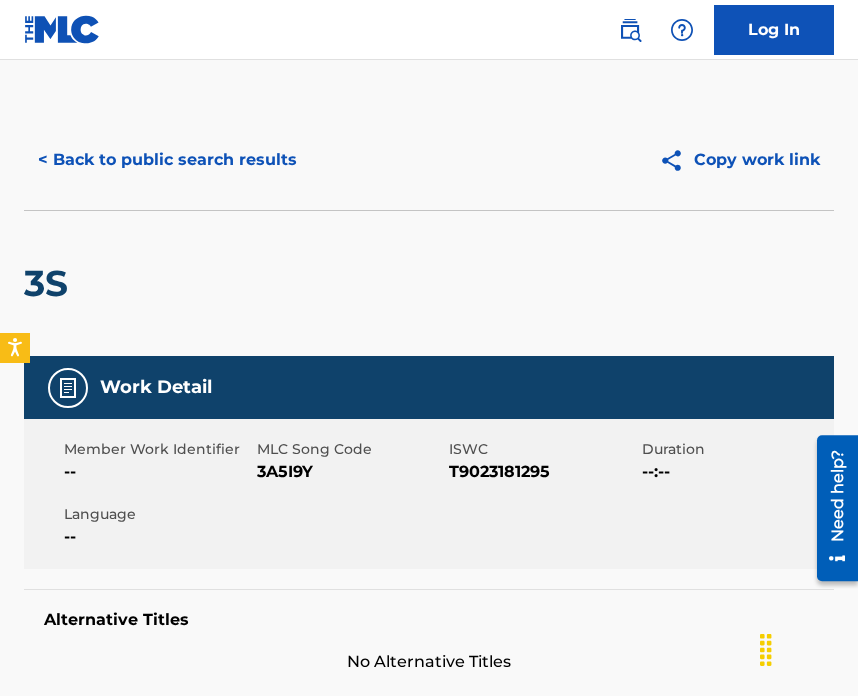 click on "< Back to public search results Copy work link" at bounding box center [429, 160] 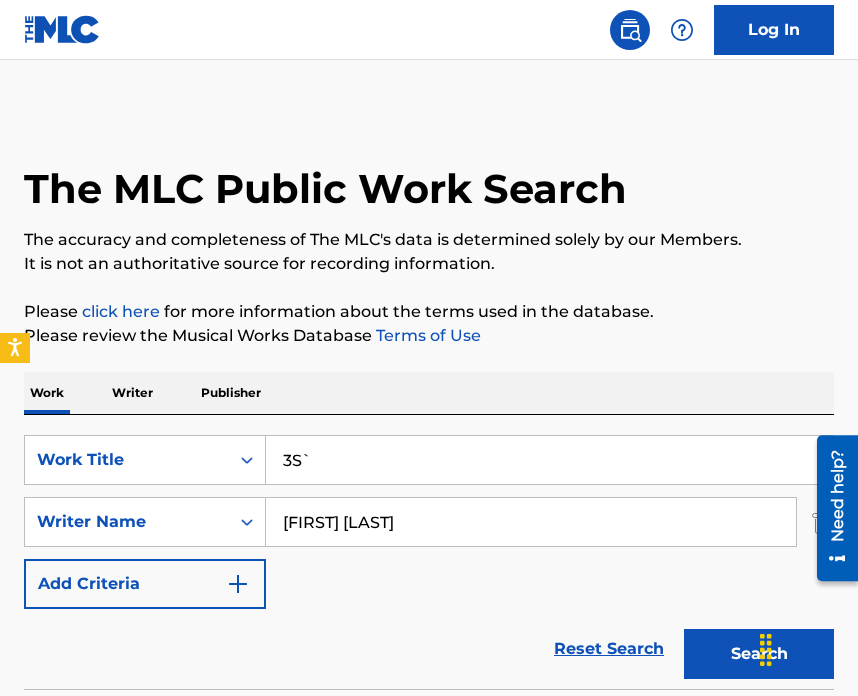 scroll, scrollTop: 268, scrollLeft: 0, axis: vertical 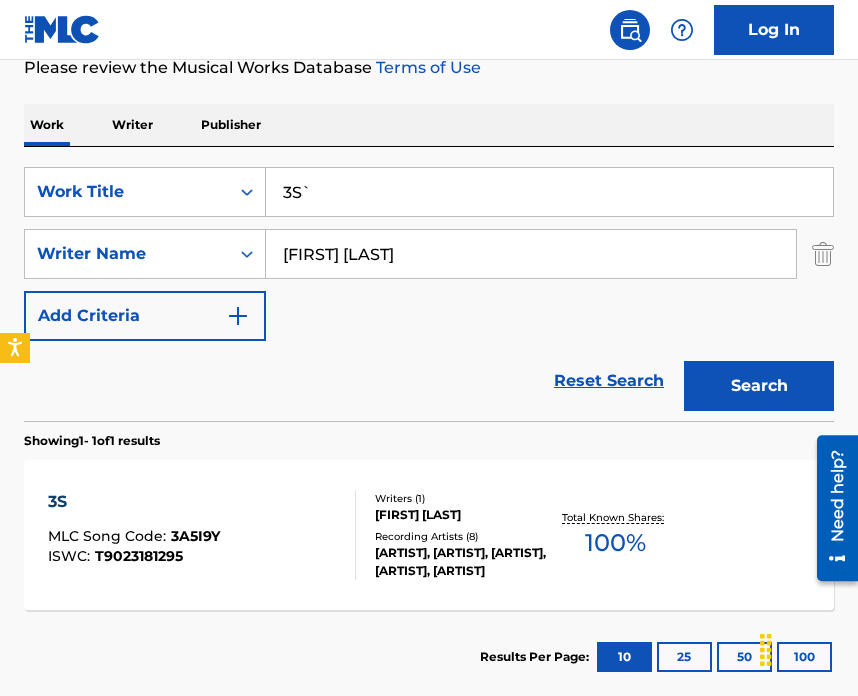 drag, startPoint x: 391, startPoint y: 205, endPoint x: 321, endPoint y: 165, distance: 80.622574 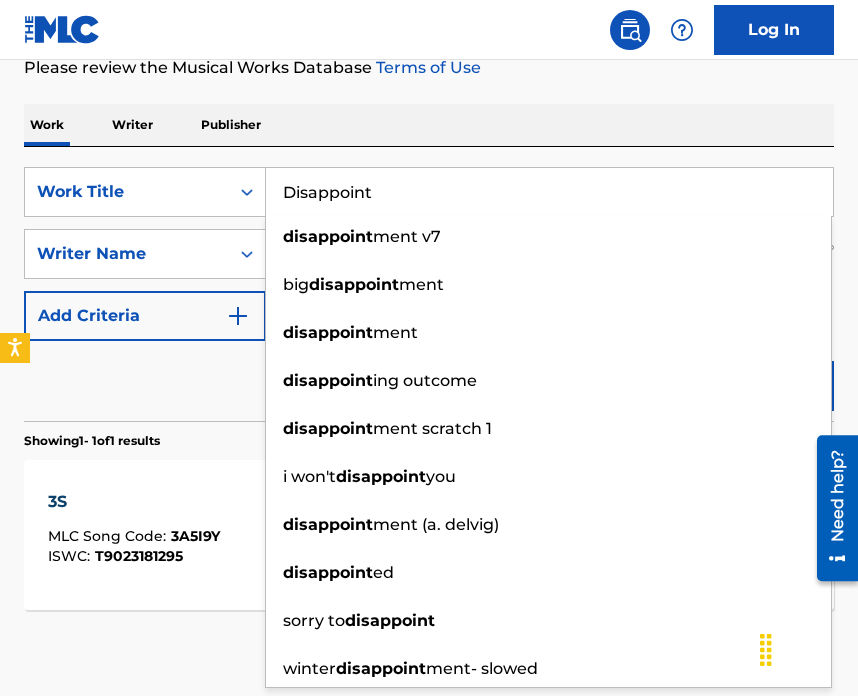 click on "Reset Search Search" at bounding box center (429, 381) 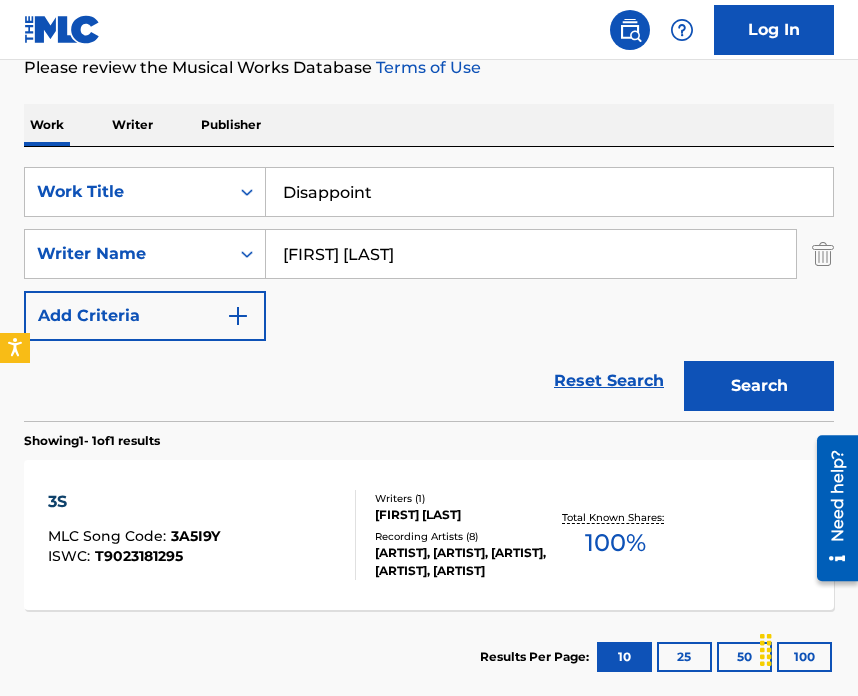 click on "Search" at bounding box center (759, 386) 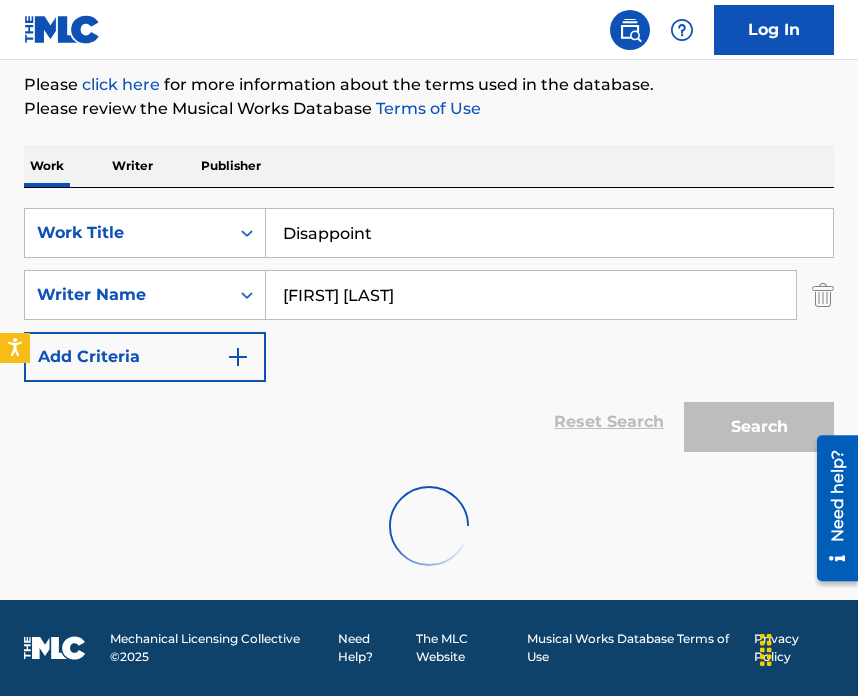 scroll, scrollTop: 162, scrollLeft: 0, axis: vertical 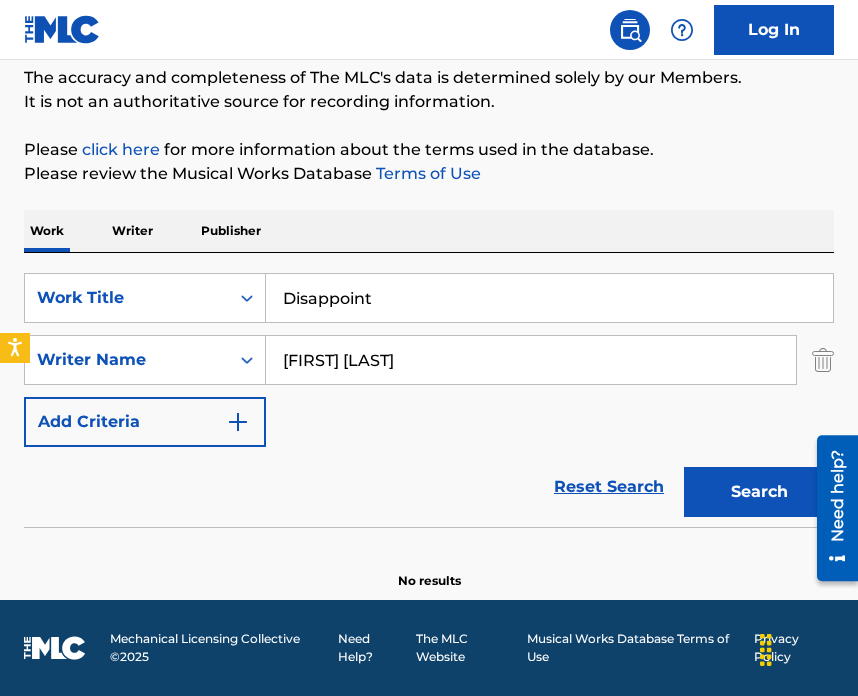 click on "Search" at bounding box center (759, 492) 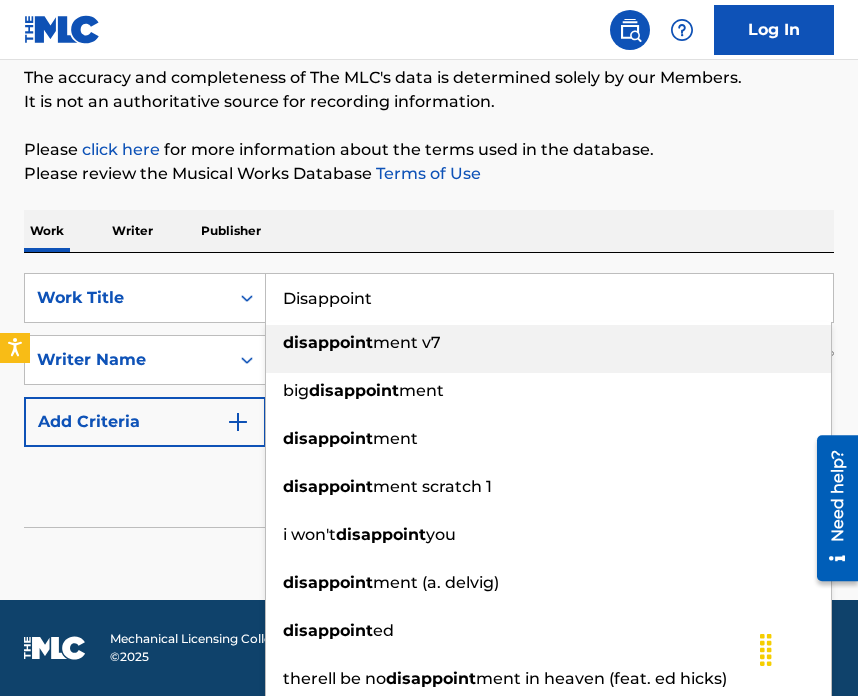 drag, startPoint x: 448, startPoint y: 300, endPoint x: 379, endPoint y: 268, distance: 76.05919 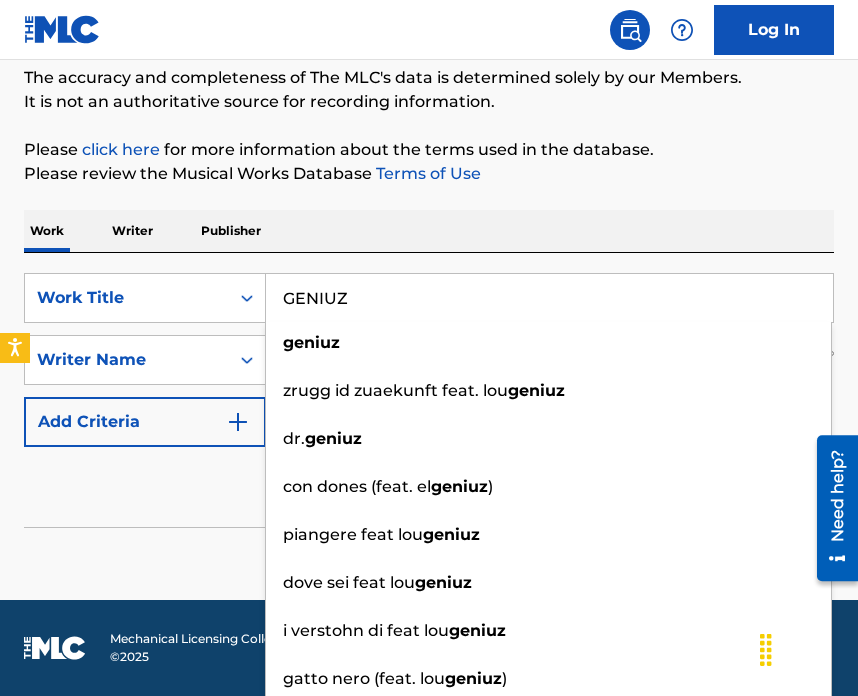 click on "Reset Search Search" at bounding box center [429, 487] 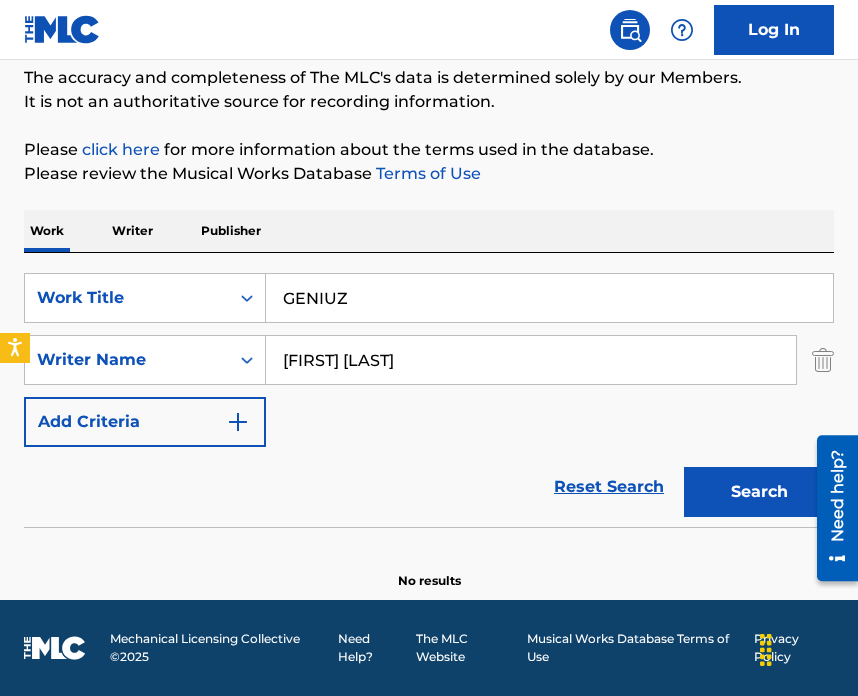 click on "Search" at bounding box center (759, 492) 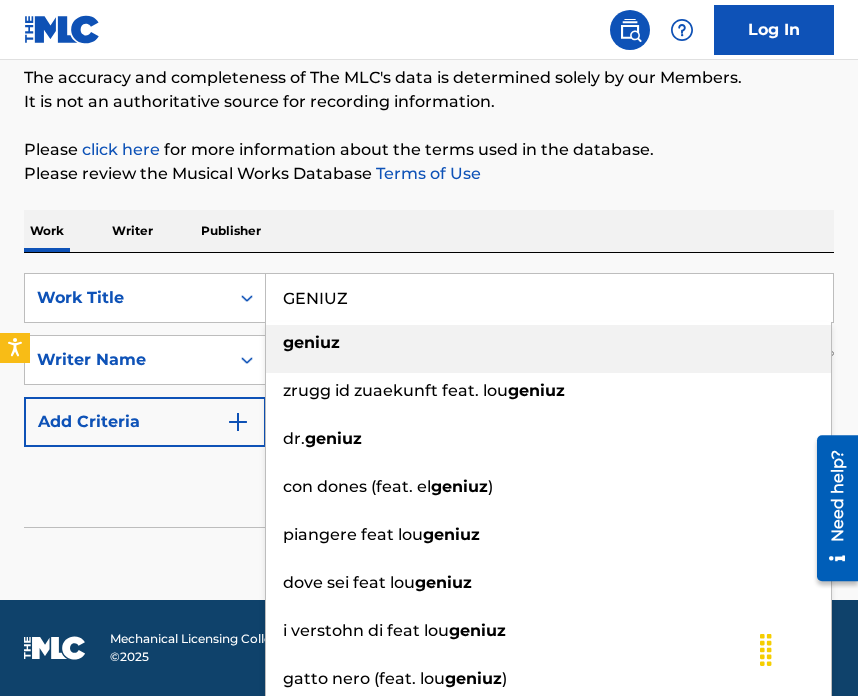 drag, startPoint x: 380, startPoint y: 300, endPoint x: 286, endPoint y: 253, distance: 105.09519 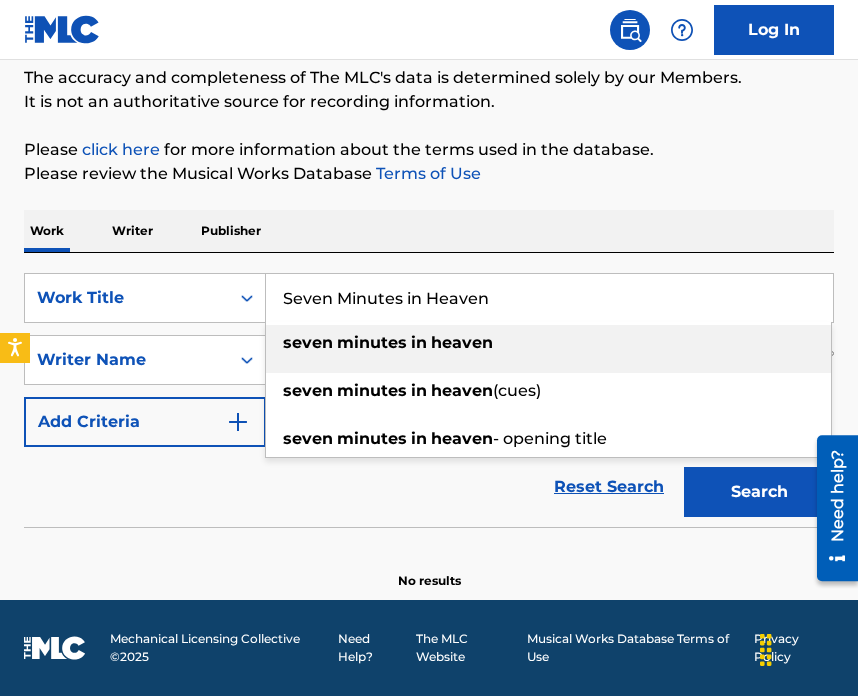 type on "Seven Minutes in Heaven" 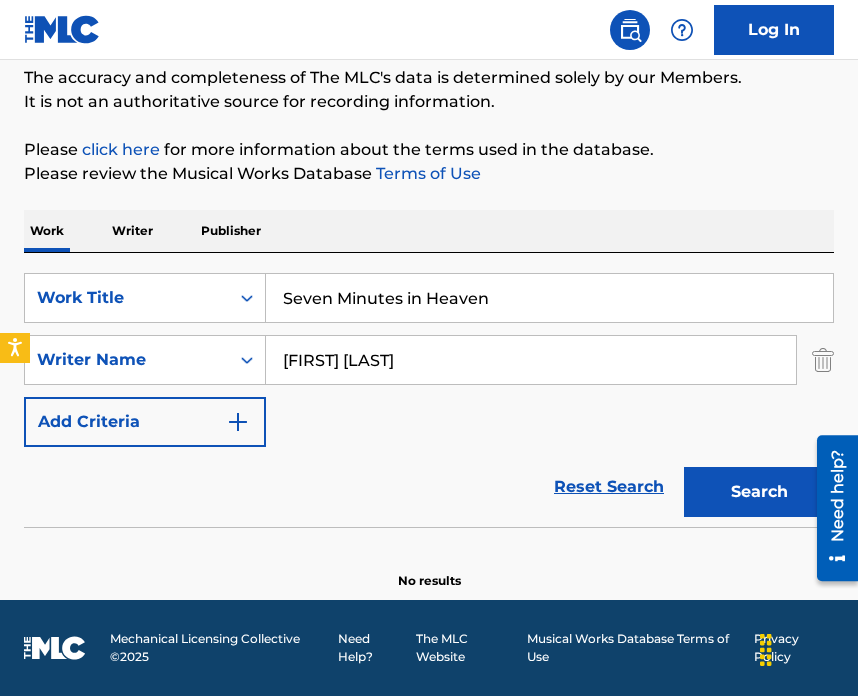click on "Reset Search Search" at bounding box center (429, 487) 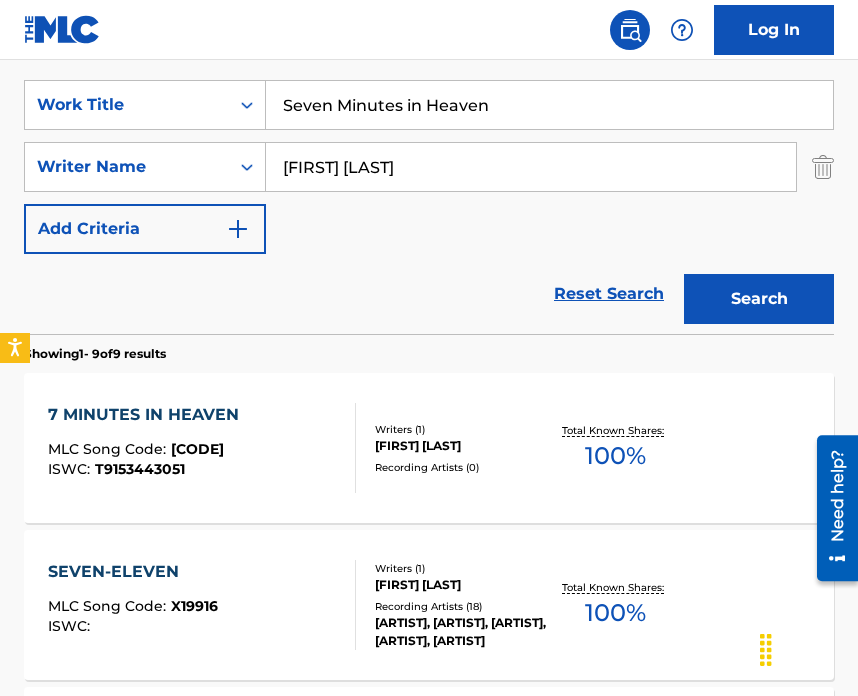 scroll, scrollTop: 358, scrollLeft: 0, axis: vertical 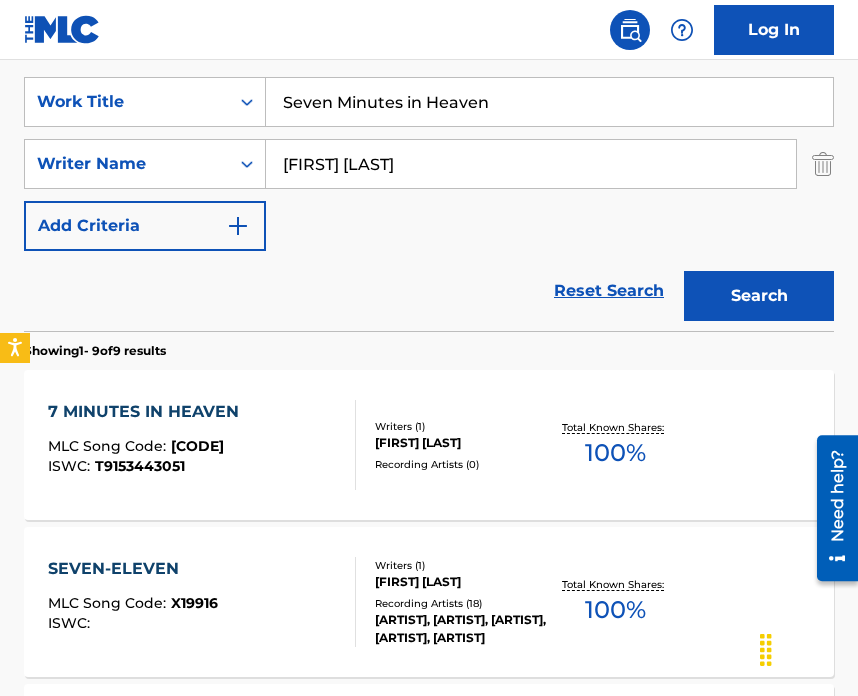 click on "7 MINUTES IN HEAVEN MLC Song Code : 7E6GW5 ISWC : T9153443051 Writers ( 1 ) [FIRST] [LAST] Recording Artists ( 0 ) Total Known Shares: 100 %" at bounding box center [429, 445] 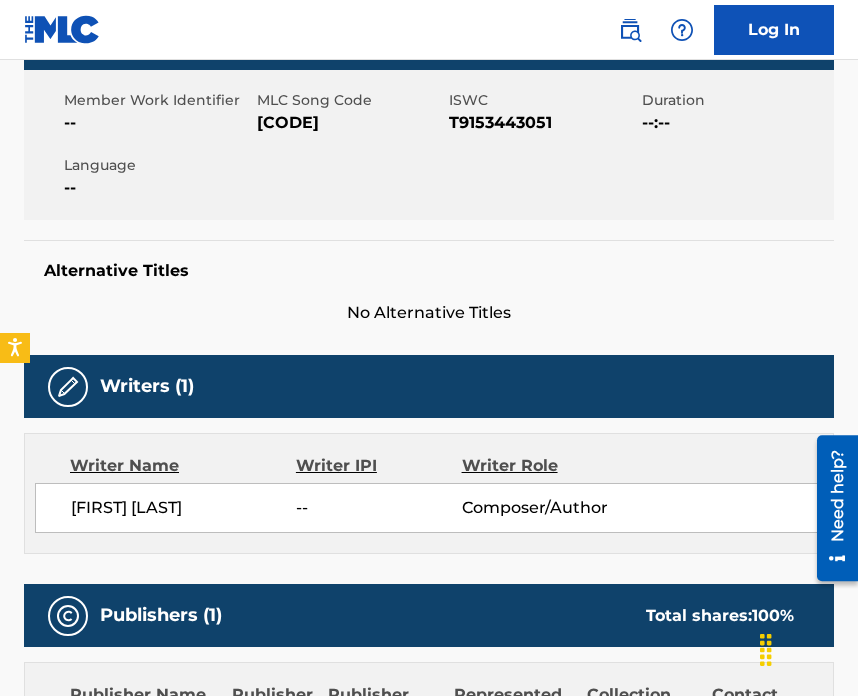 scroll, scrollTop: 136, scrollLeft: 0, axis: vertical 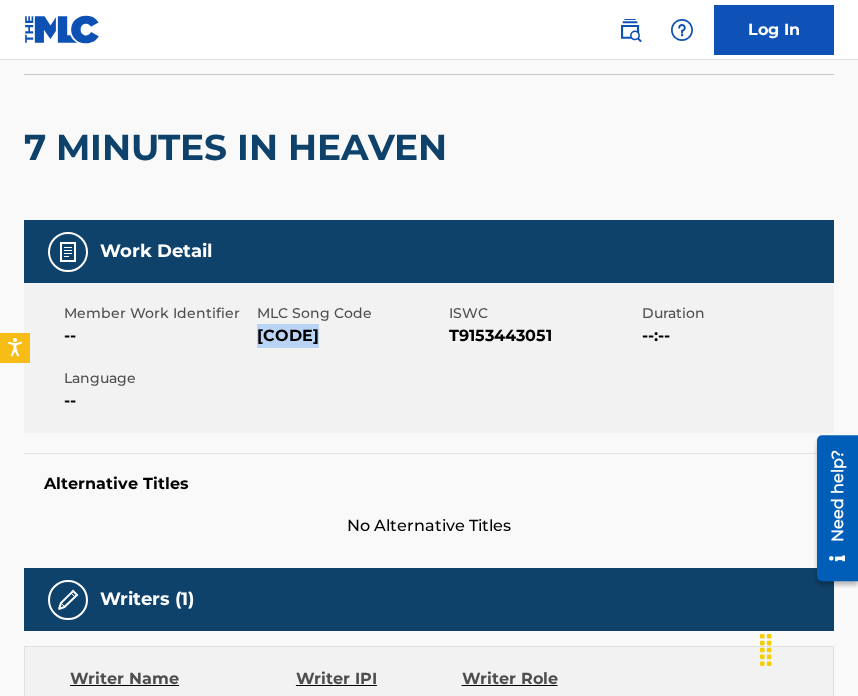 drag, startPoint x: 331, startPoint y: 341, endPoint x: 257, endPoint y: 338, distance: 74.06078 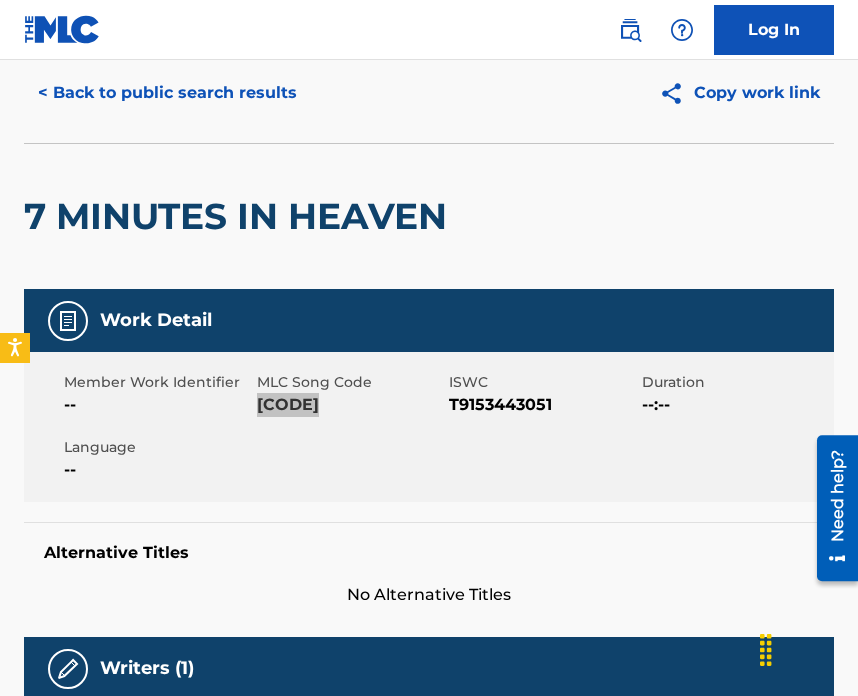 scroll, scrollTop: 0, scrollLeft: 0, axis: both 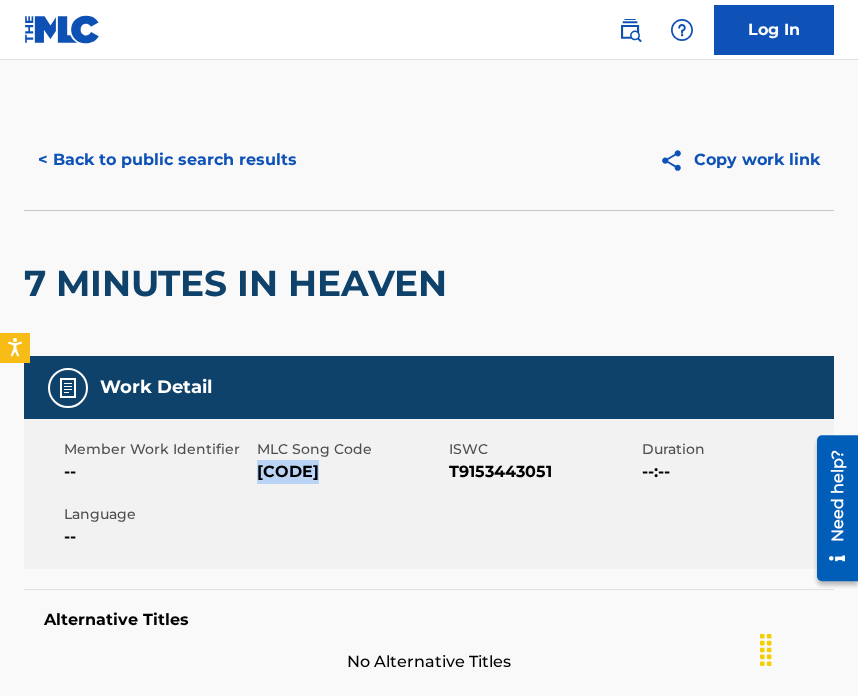 click on "< Back to public search results" at bounding box center (167, 160) 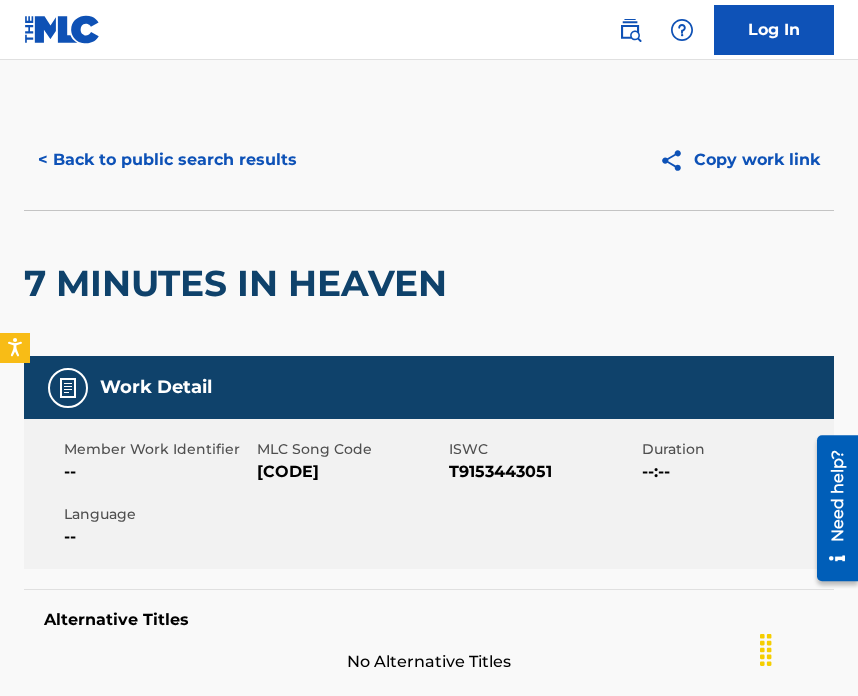 scroll, scrollTop: 358, scrollLeft: 0, axis: vertical 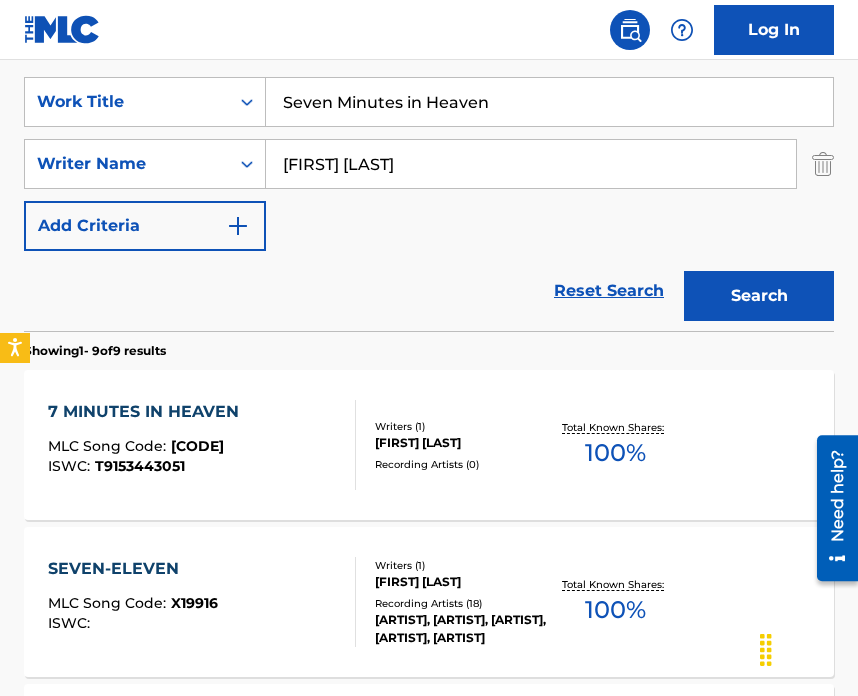 click on "Seven Minutes in Heaven" at bounding box center (549, 102) 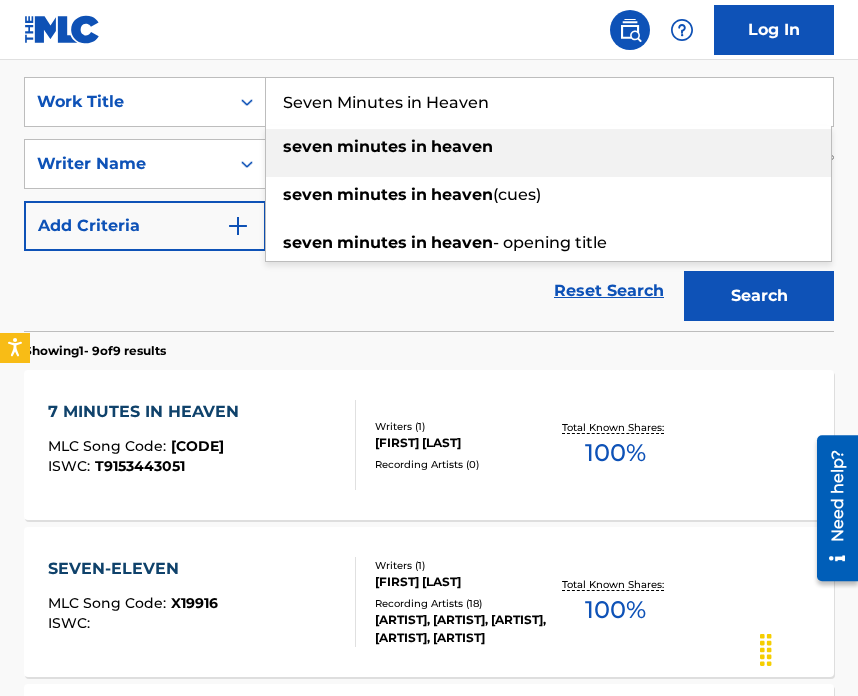 drag, startPoint x: 503, startPoint y: 110, endPoint x: 385, endPoint y: 49, distance: 132.83449 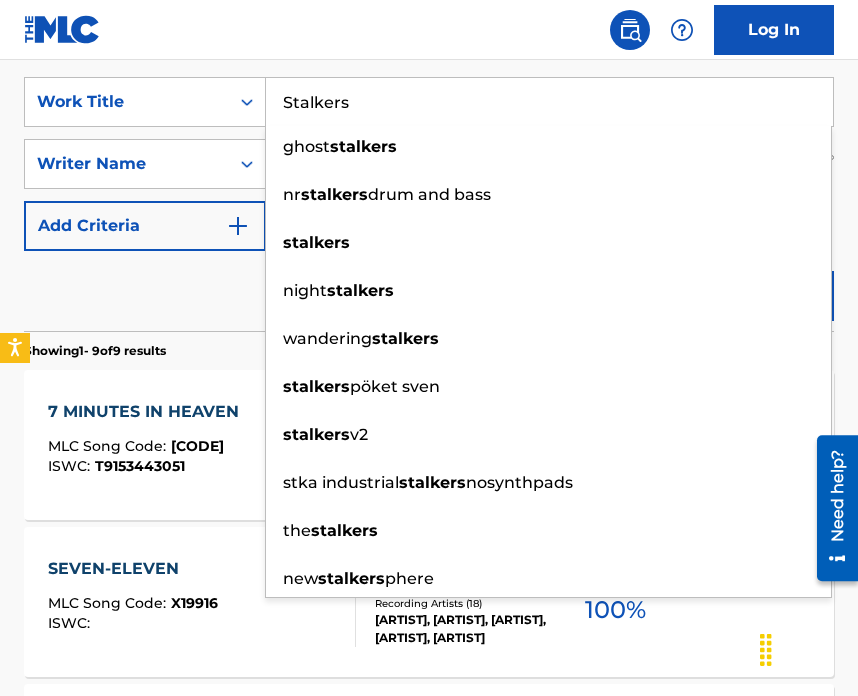 type on "Stalkers" 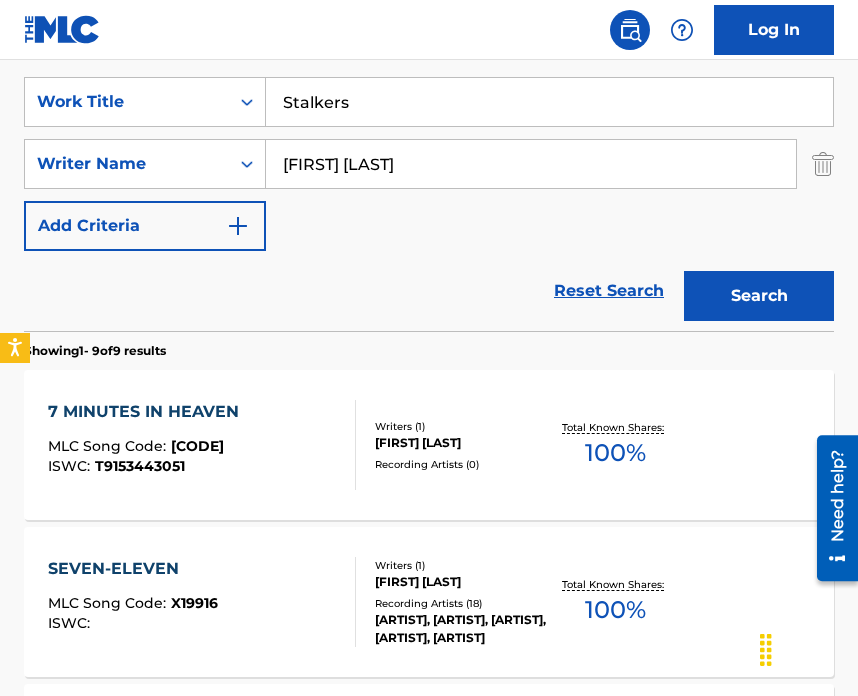 click on "Search" at bounding box center (759, 296) 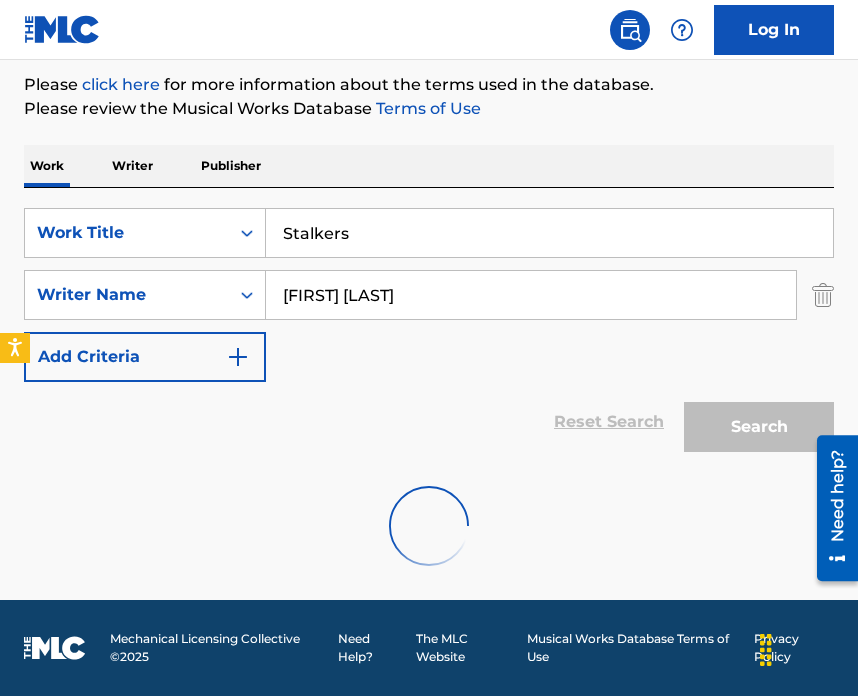 scroll, scrollTop: 358, scrollLeft: 0, axis: vertical 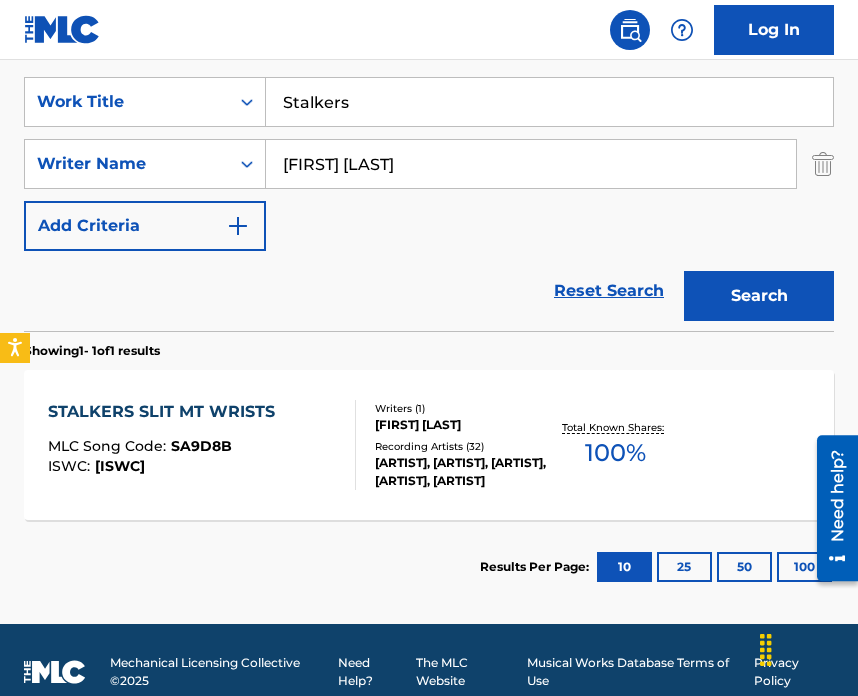 click at bounding box center (347, 445) 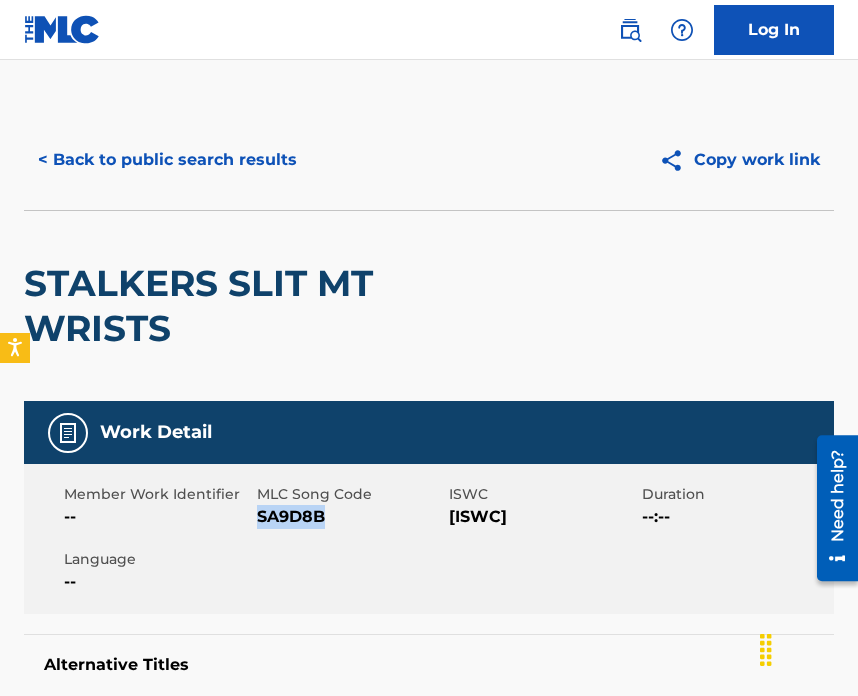 drag, startPoint x: 260, startPoint y: 517, endPoint x: 357, endPoint y: 524, distance: 97.25225 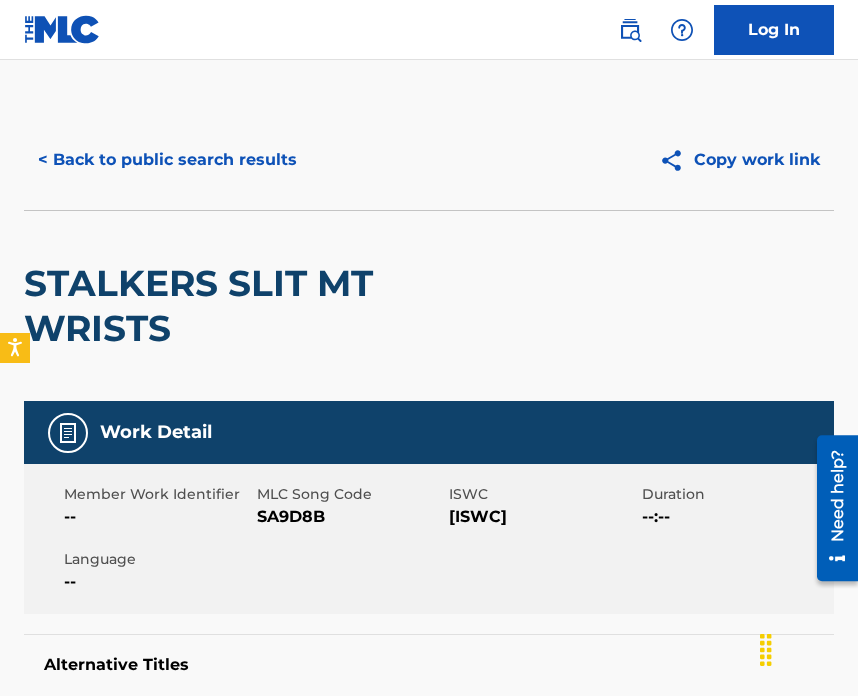scroll, scrollTop: 268, scrollLeft: 0, axis: vertical 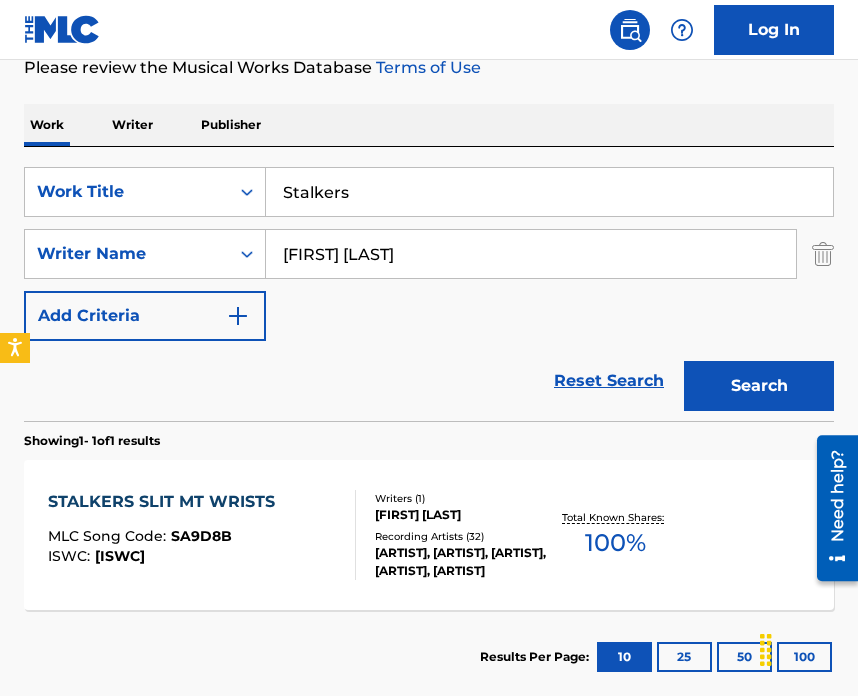 drag, startPoint x: 371, startPoint y: 206, endPoint x: 299, endPoint y: 169, distance: 80.9506 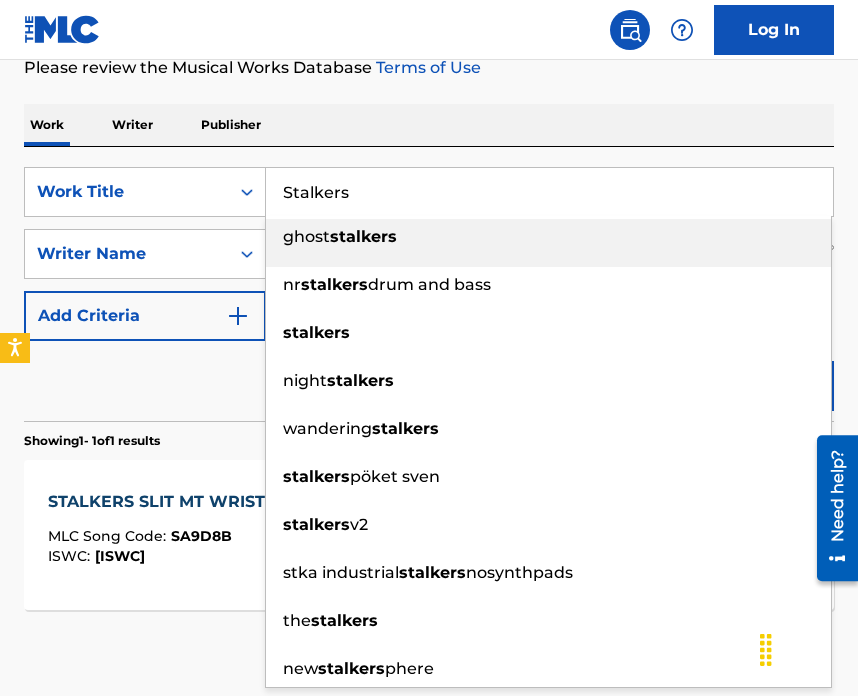 paste on "You Will See Just What I See" 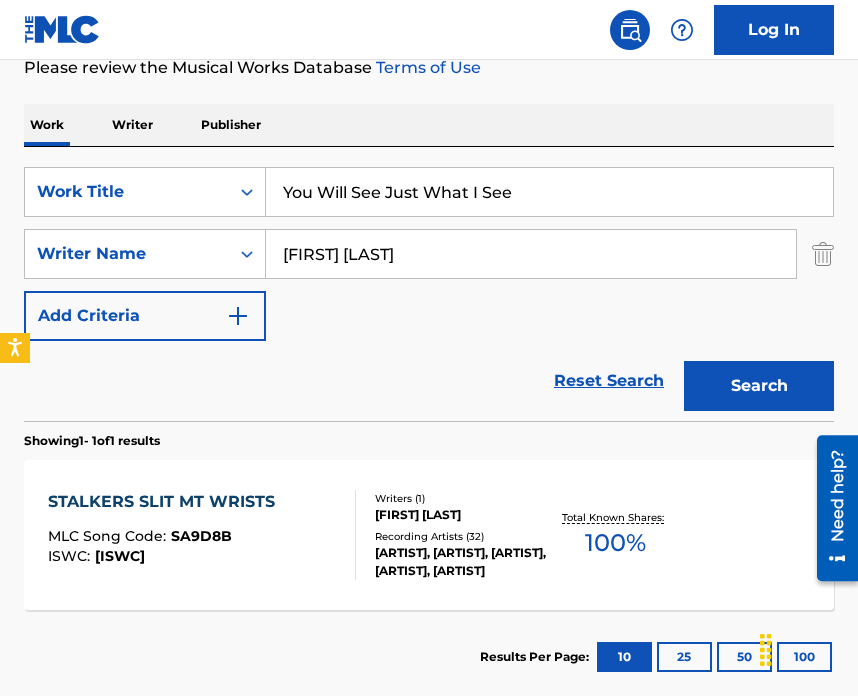 click on "Search" at bounding box center [759, 386] 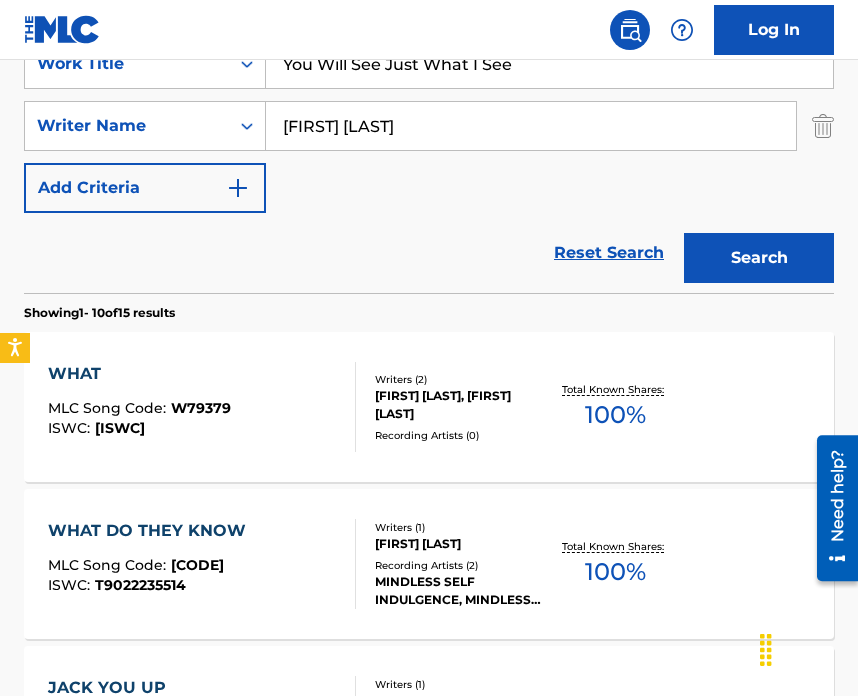scroll, scrollTop: 334, scrollLeft: 0, axis: vertical 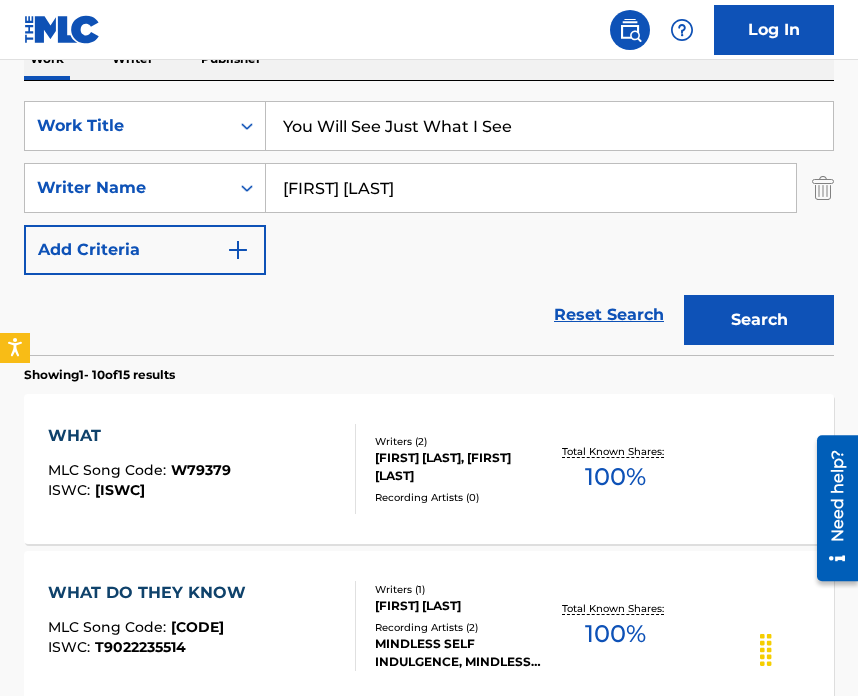 drag, startPoint x: 524, startPoint y: 123, endPoint x: 468, endPoint y: 85, distance: 67.6757 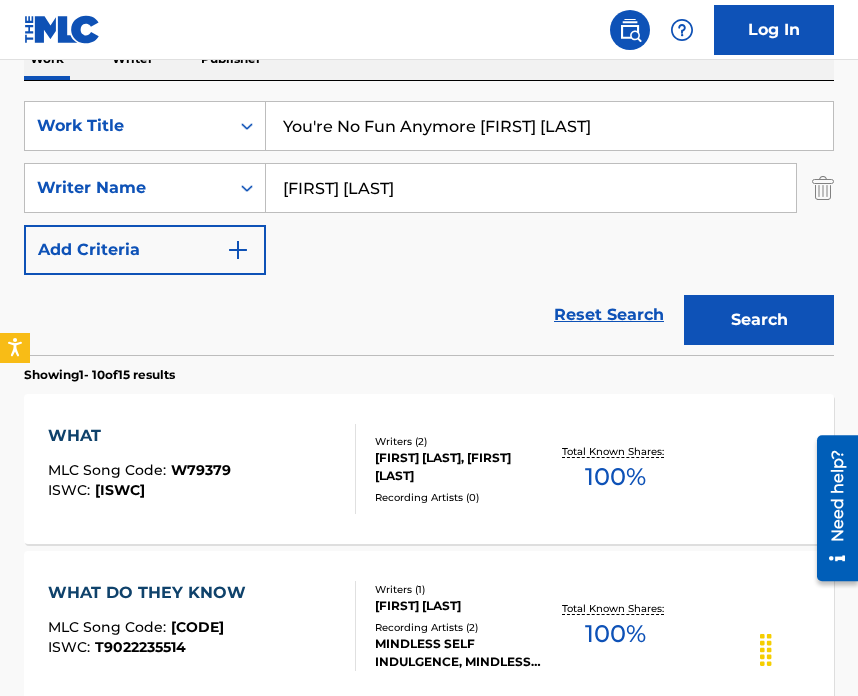 type on "You're No Fun Anymore [FIRST] [LAST]" 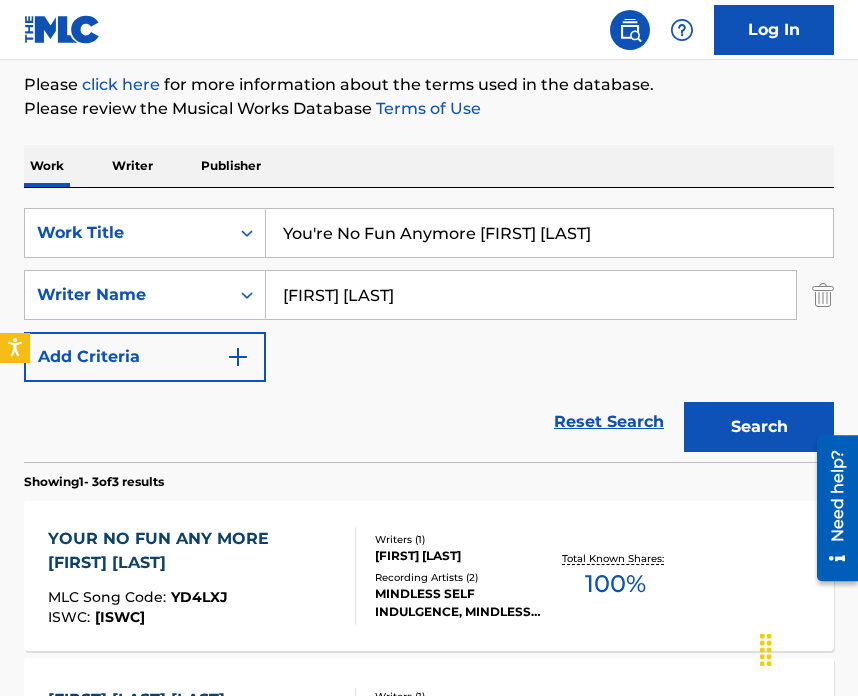 scroll, scrollTop: 334, scrollLeft: 0, axis: vertical 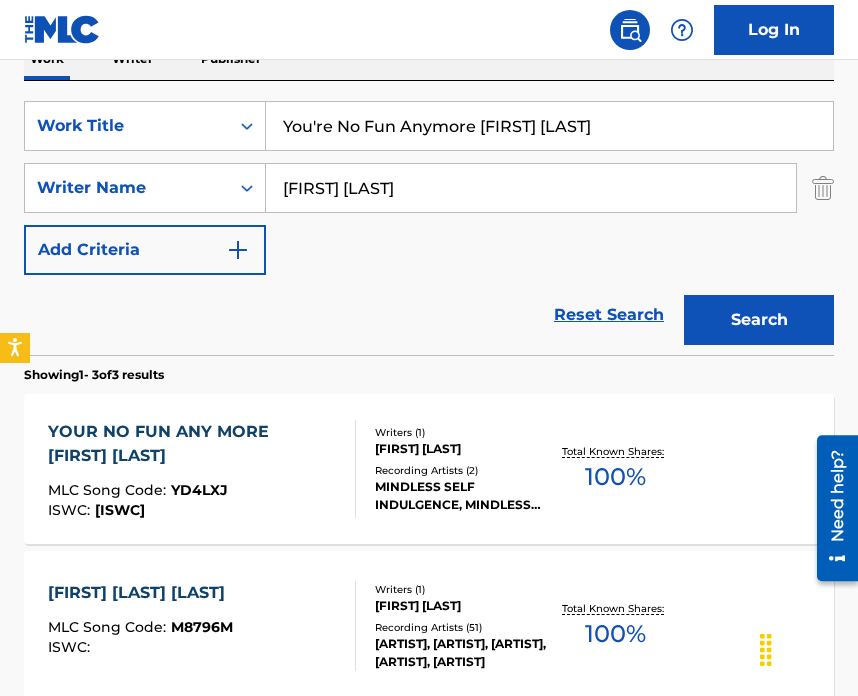 click on "[FIRST] [LAST]" at bounding box center (461, 449) 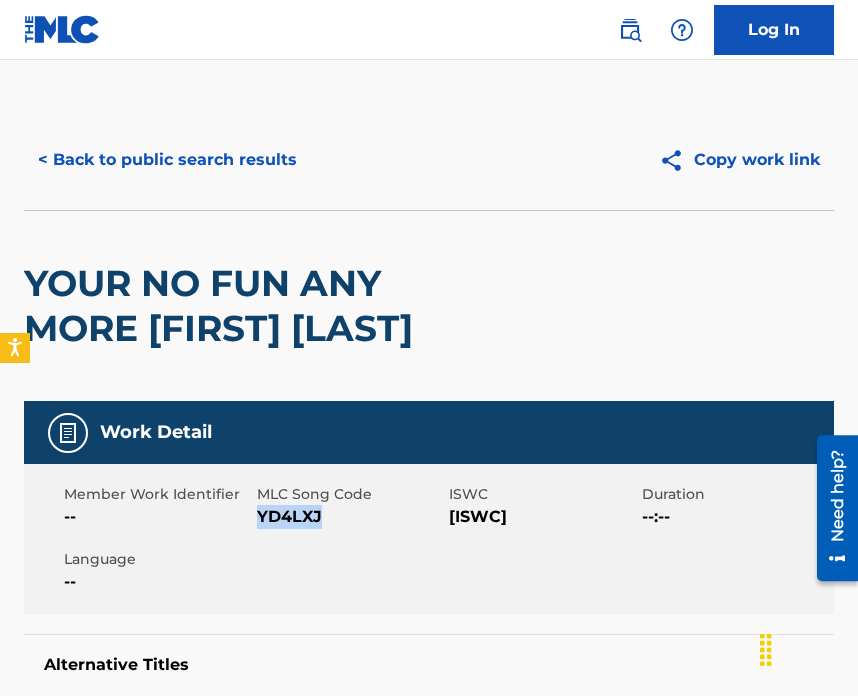drag, startPoint x: 258, startPoint y: 514, endPoint x: 333, endPoint y: 531, distance: 76.902534 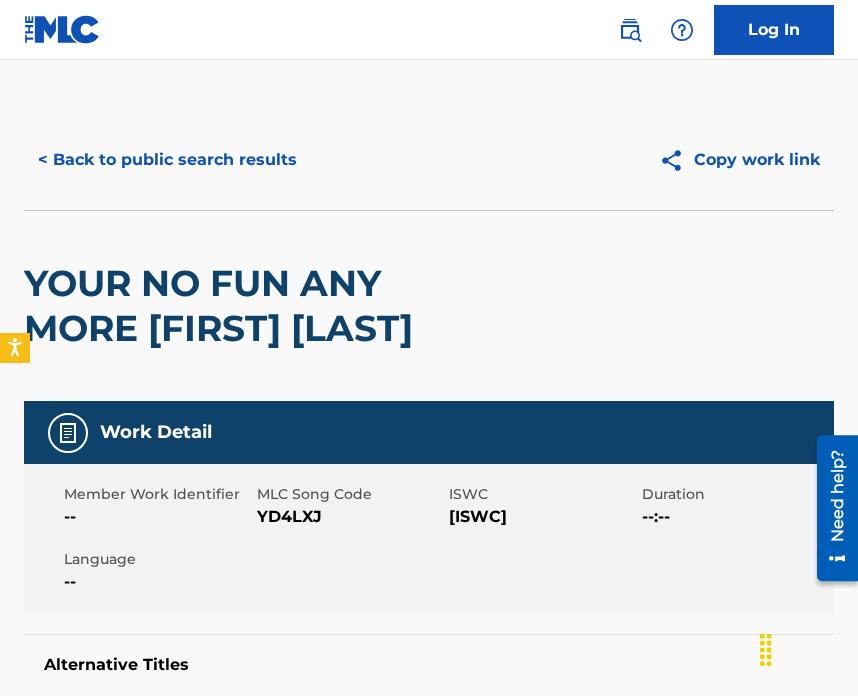 scroll, scrollTop: 334, scrollLeft: 0, axis: vertical 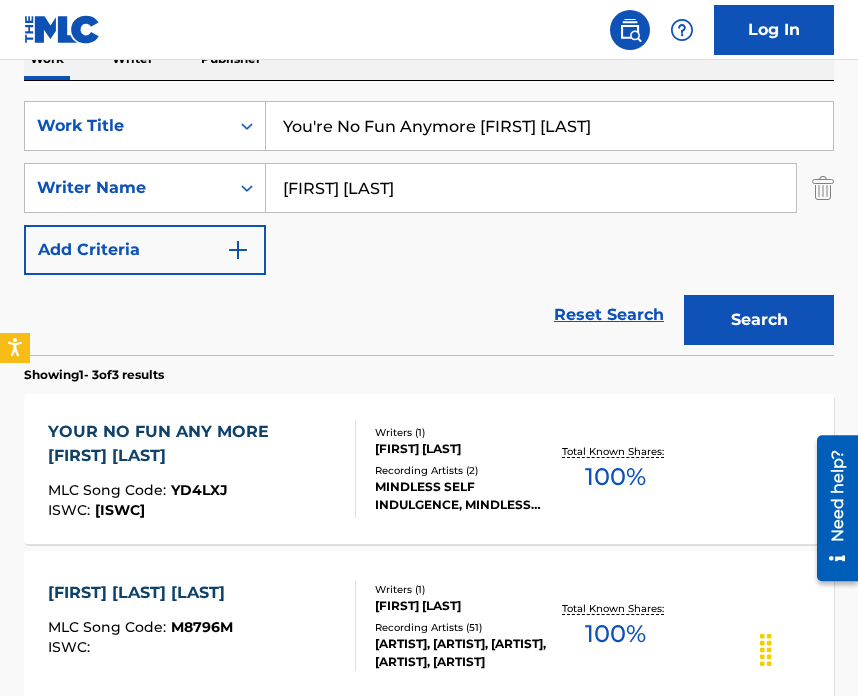 click on "[FIRST] [LAST]" at bounding box center (531, 188) 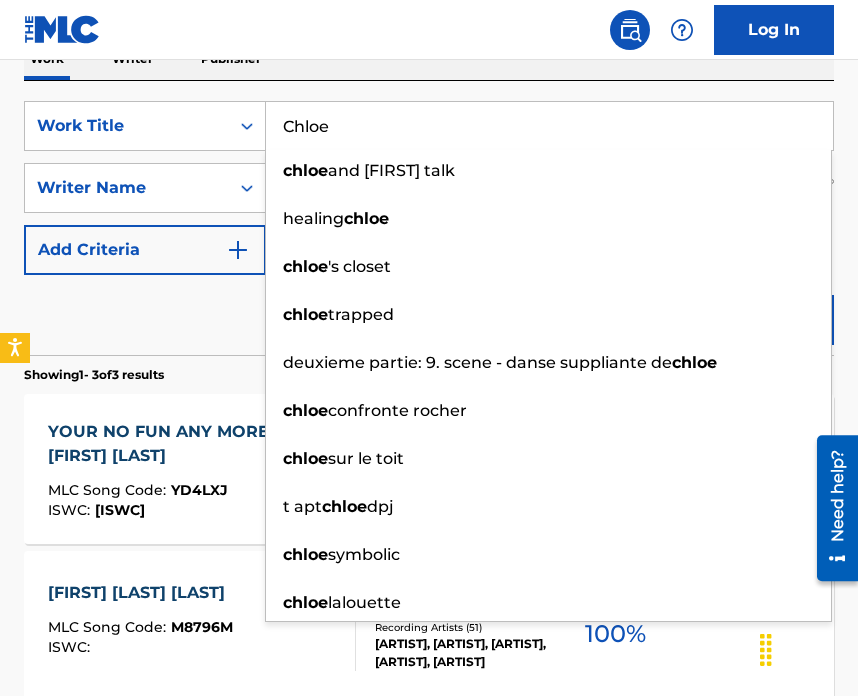 type on "Chloe" 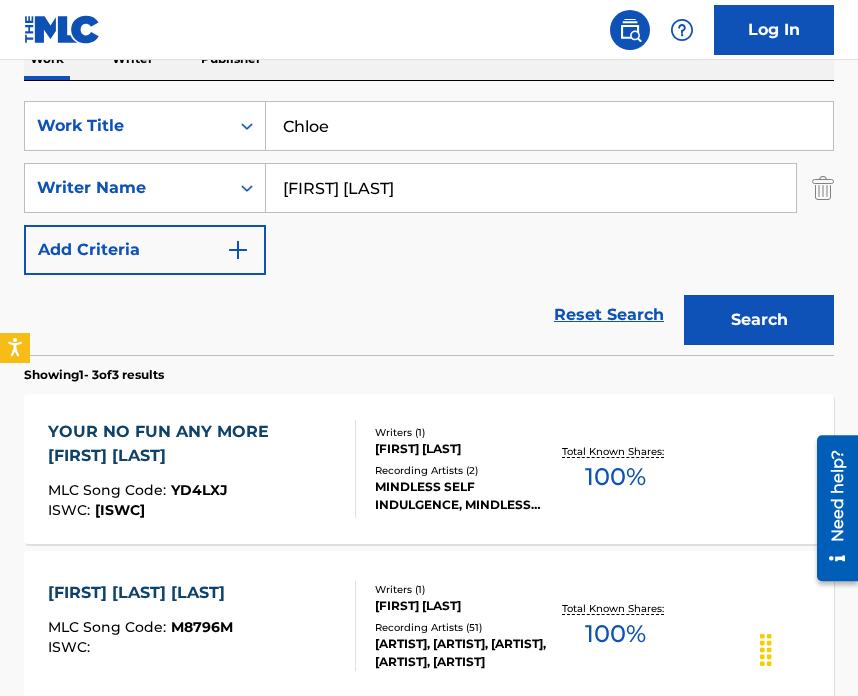 click on "Reset Search Search" at bounding box center [429, 315] 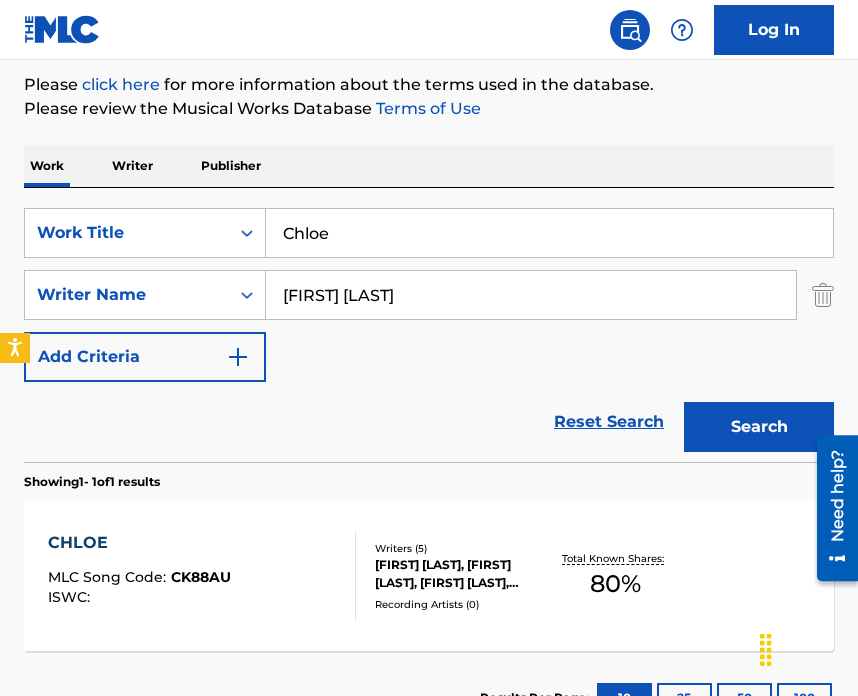 scroll, scrollTop: 334, scrollLeft: 0, axis: vertical 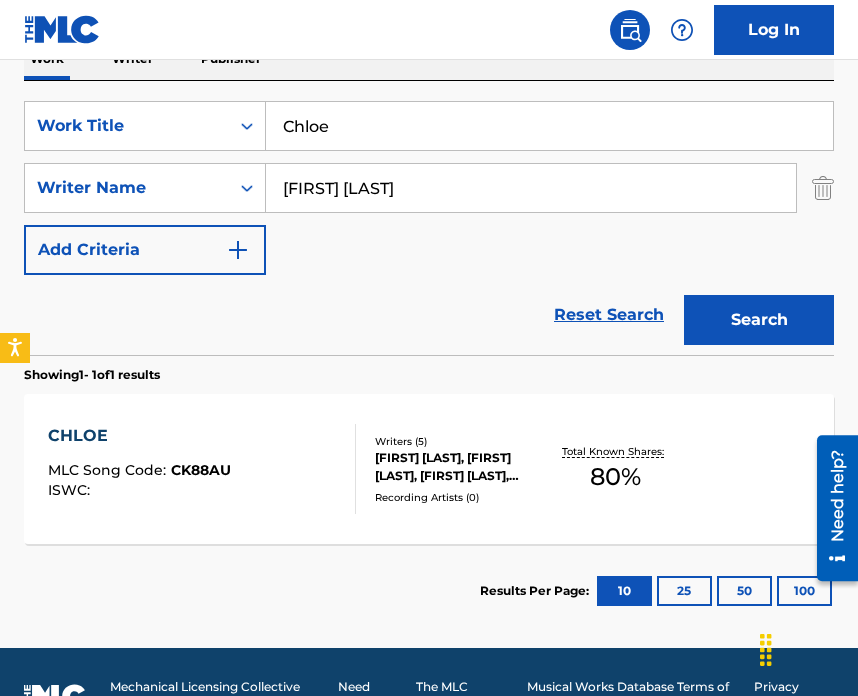 click on "[FIRST] [LAST] Song Code : CK88AU ISWC : Writers ( 5 ) [FIRST] [LAST], [FIRST] [LAST], [FIRST] [LAST], [FIRST] [LAST], [FIRST] [LAST] Recording Artists ( 0 ) Total Known Shares: 80 %" at bounding box center [429, 469] 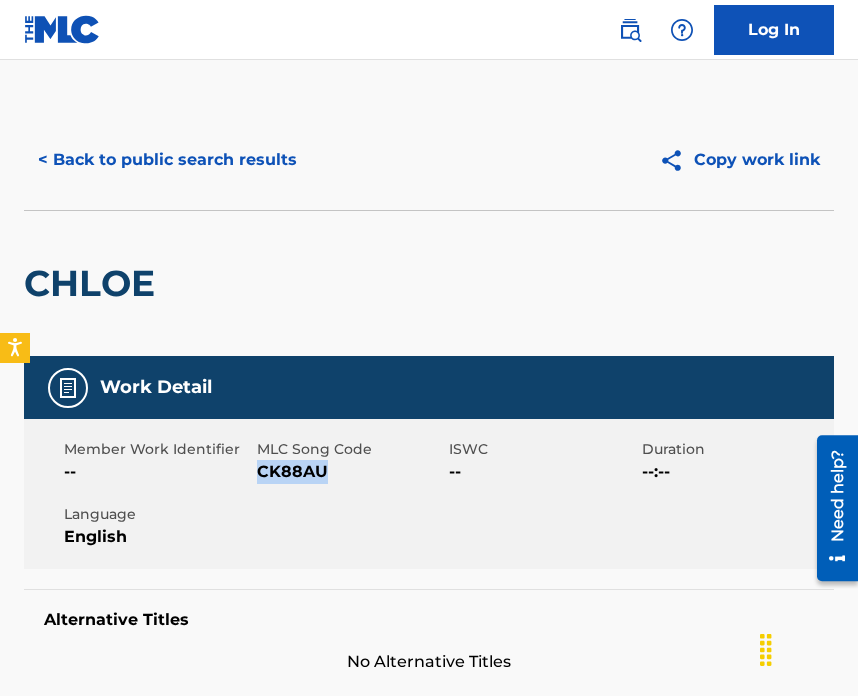 drag, startPoint x: 261, startPoint y: 472, endPoint x: 354, endPoint y: 479, distance: 93.26307 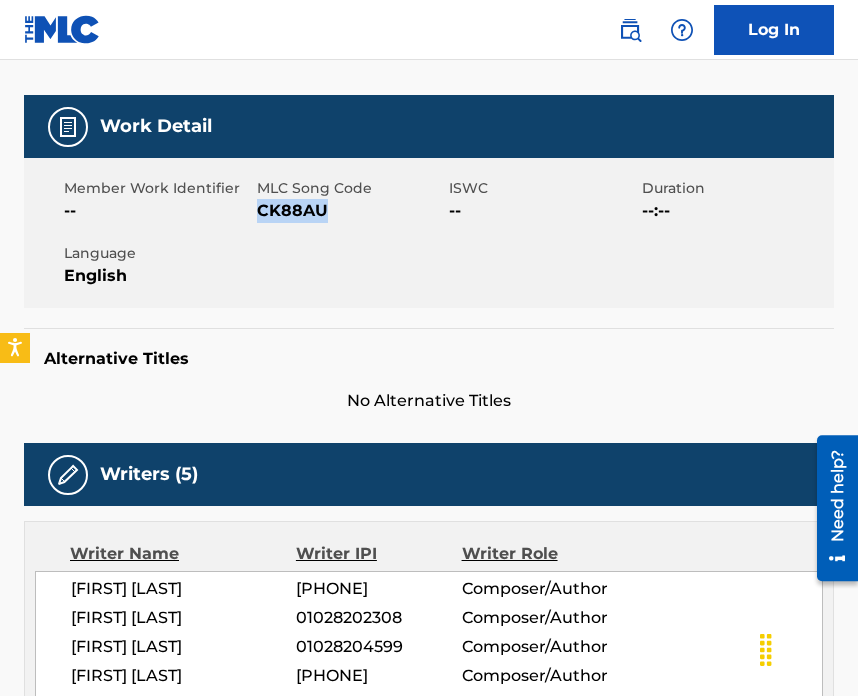 scroll, scrollTop: 222, scrollLeft: 0, axis: vertical 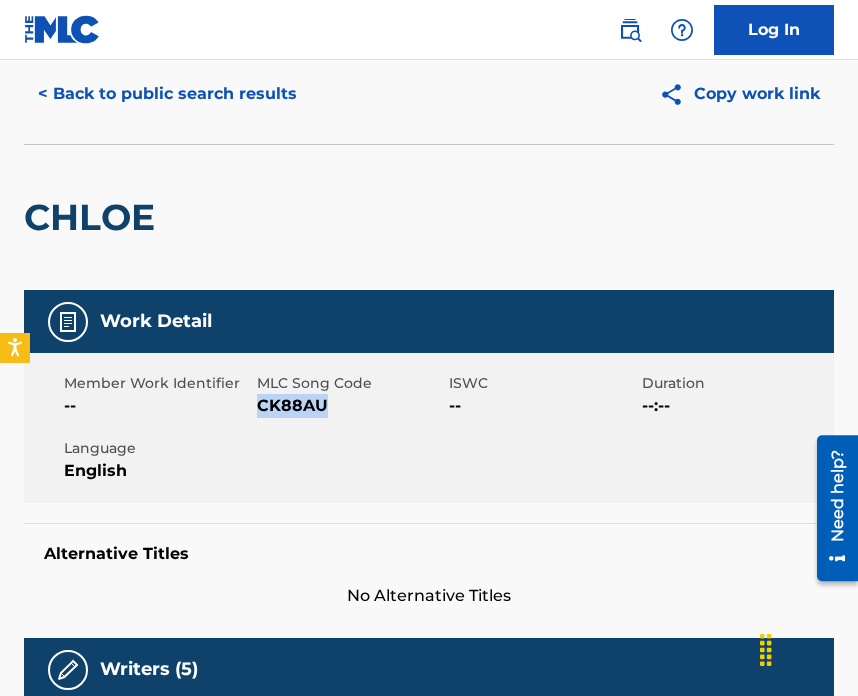 click on "< Back to public search results" at bounding box center (167, 94) 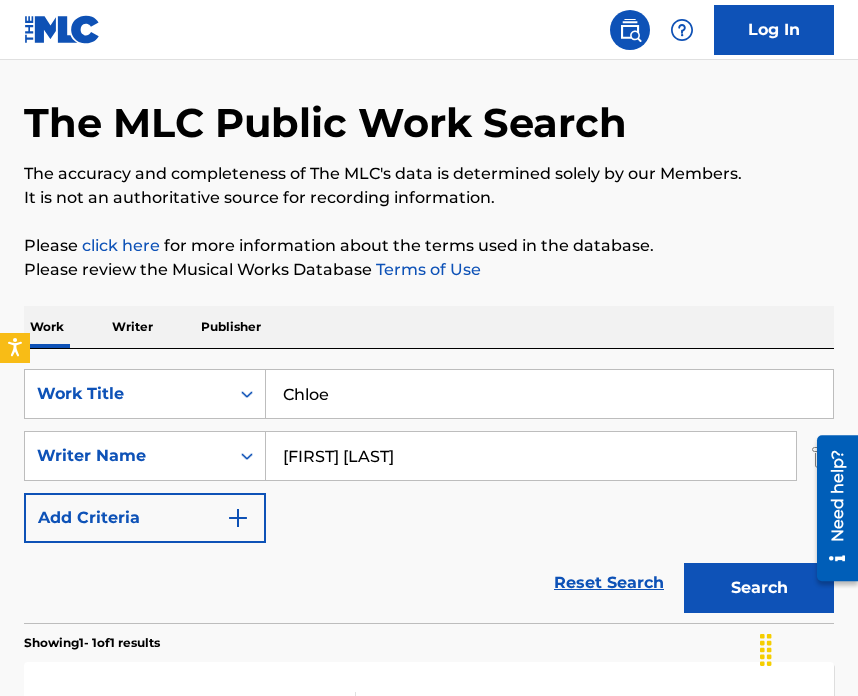 scroll, scrollTop: 268, scrollLeft: 0, axis: vertical 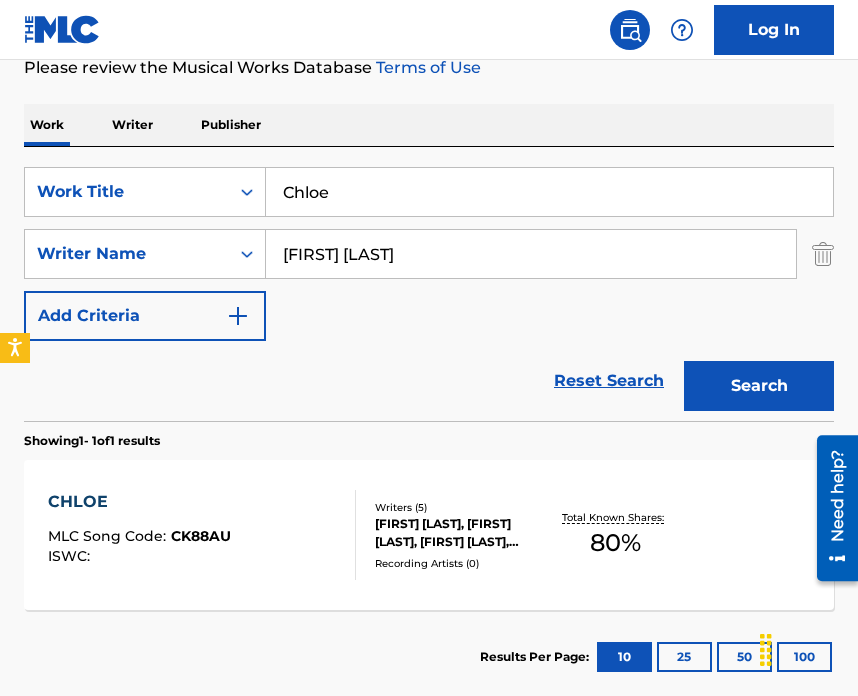 drag, startPoint x: 387, startPoint y: 205, endPoint x: 282, endPoint y: 159, distance: 114.6342 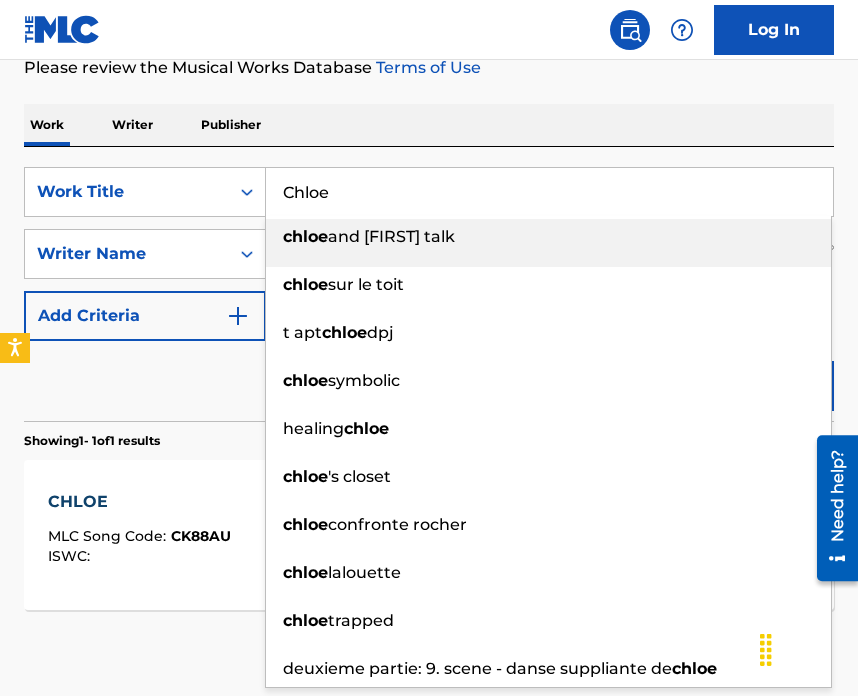 paste on "Finish Lefty" 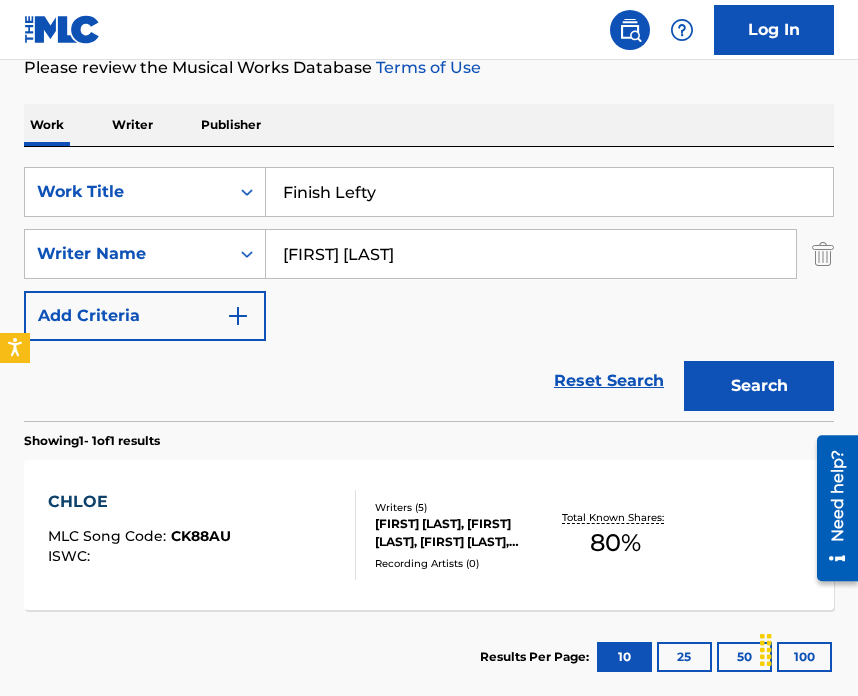 click on "Search" at bounding box center (759, 386) 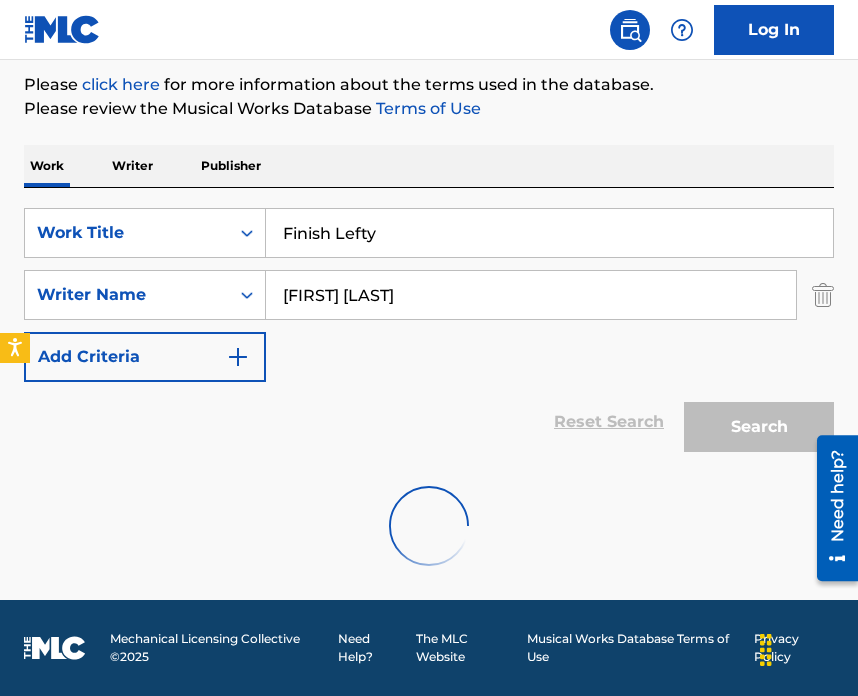 scroll, scrollTop: 162, scrollLeft: 0, axis: vertical 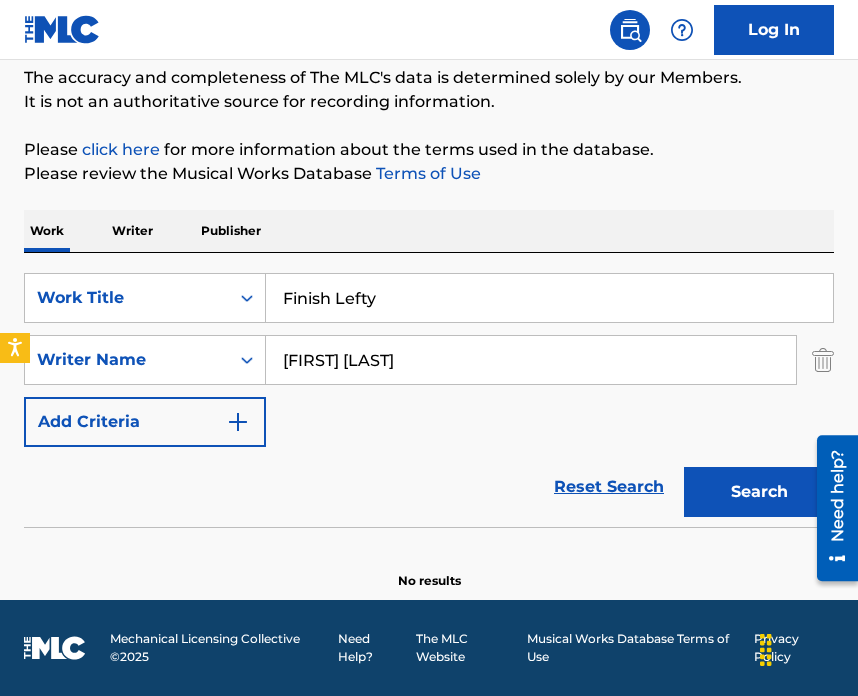 drag, startPoint x: 394, startPoint y: 288, endPoint x: 331, endPoint y: 257, distance: 70.21396 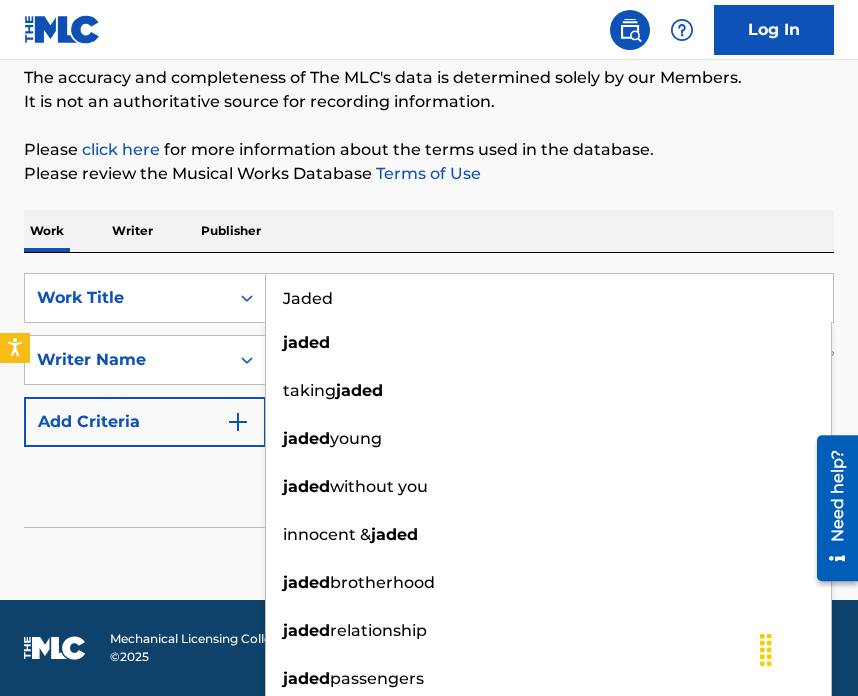 type on "Jaded" 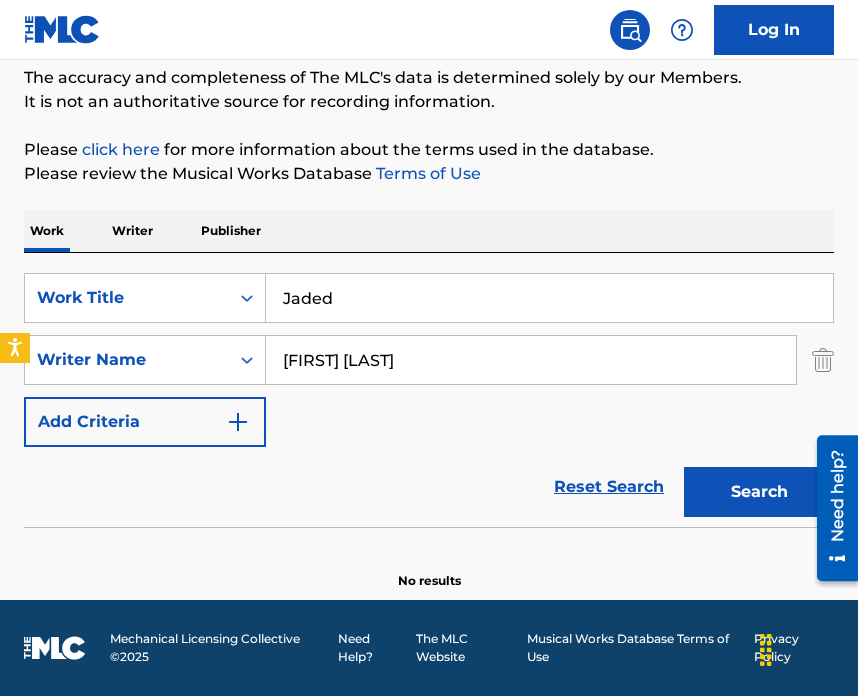 click on "Search" at bounding box center [759, 492] 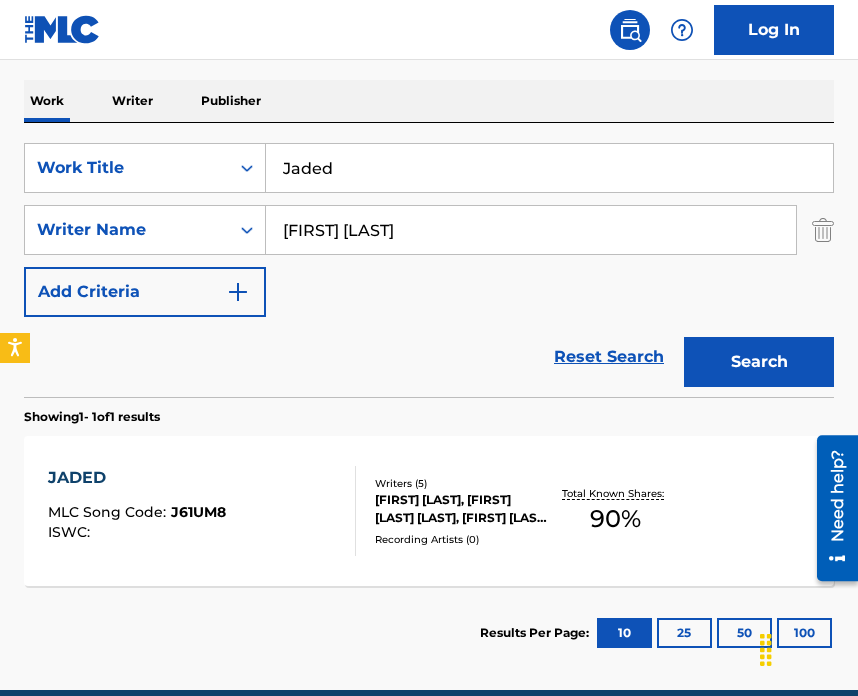 scroll, scrollTop: 351, scrollLeft: 0, axis: vertical 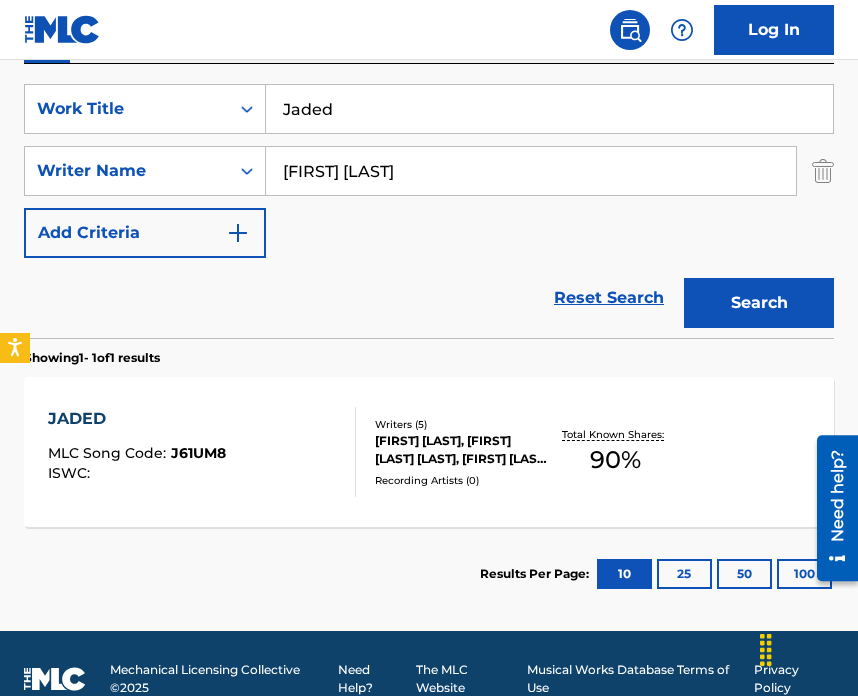 click on "Recording Artists ( 0 )" at bounding box center (461, 480) 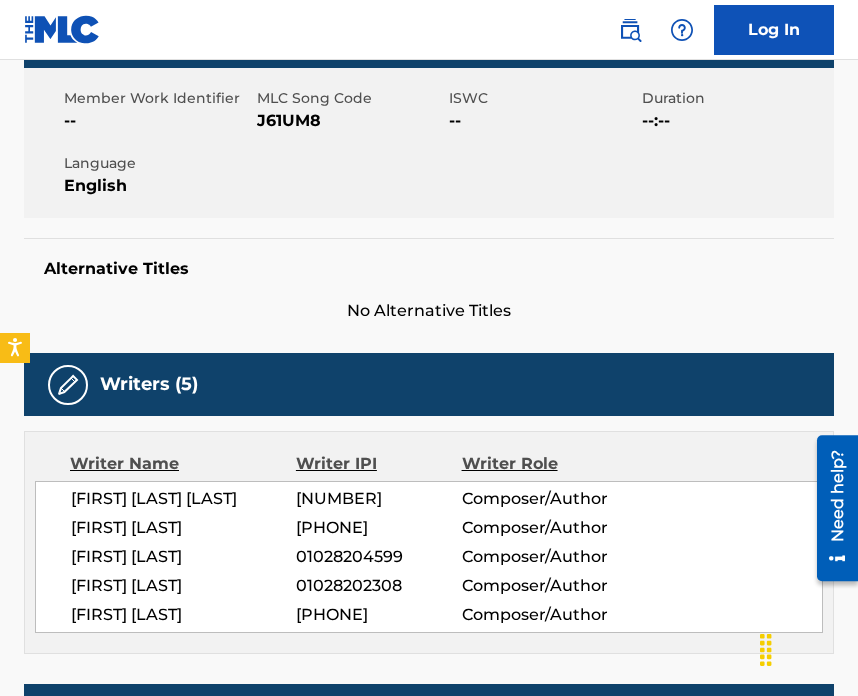 scroll, scrollTop: 0, scrollLeft: 0, axis: both 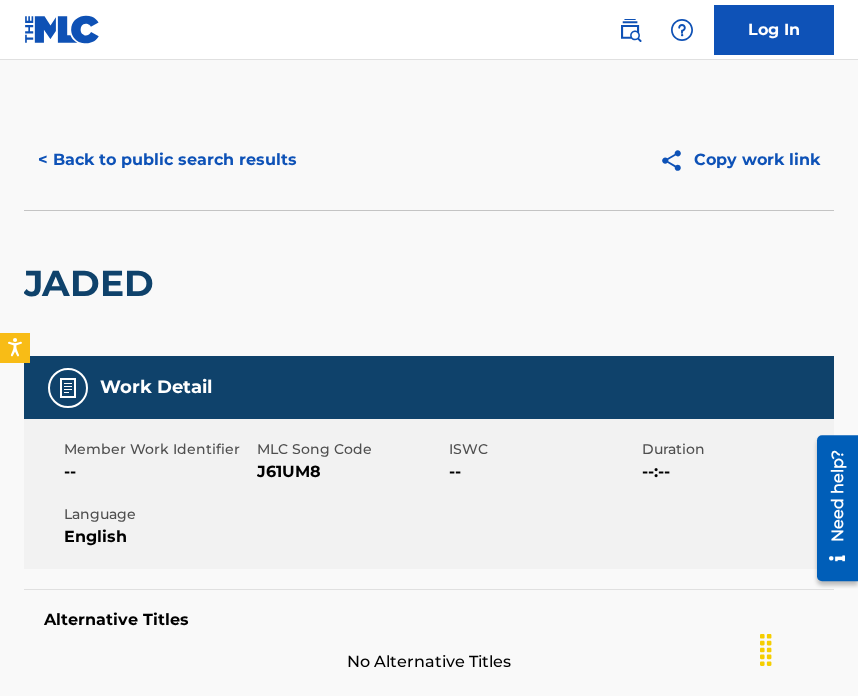 drag, startPoint x: 260, startPoint y: 471, endPoint x: 352, endPoint y: 473, distance: 92.021736 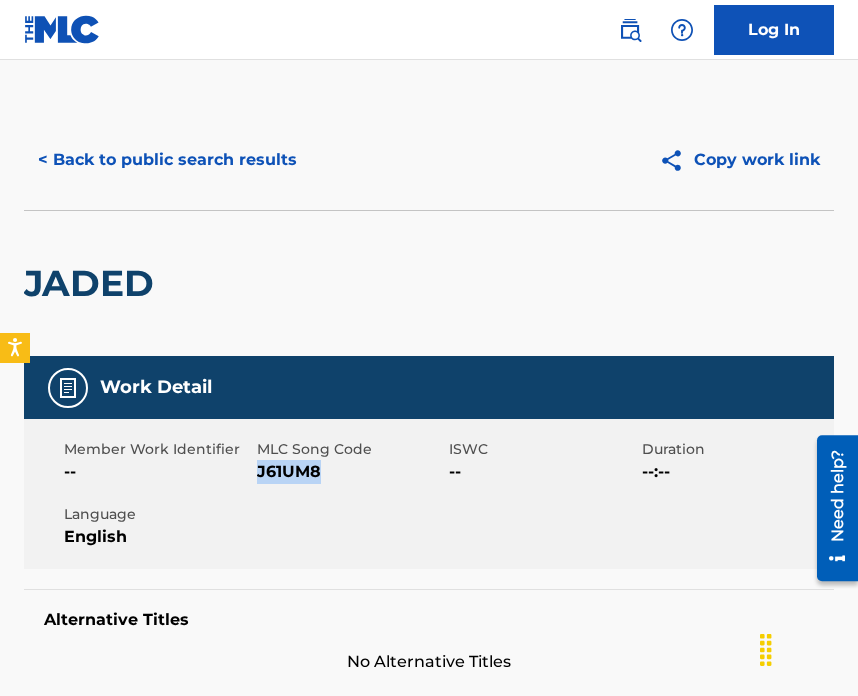 drag, startPoint x: 258, startPoint y: 472, endPoint x: 397, endPoint y: 476, distance: 139.05754 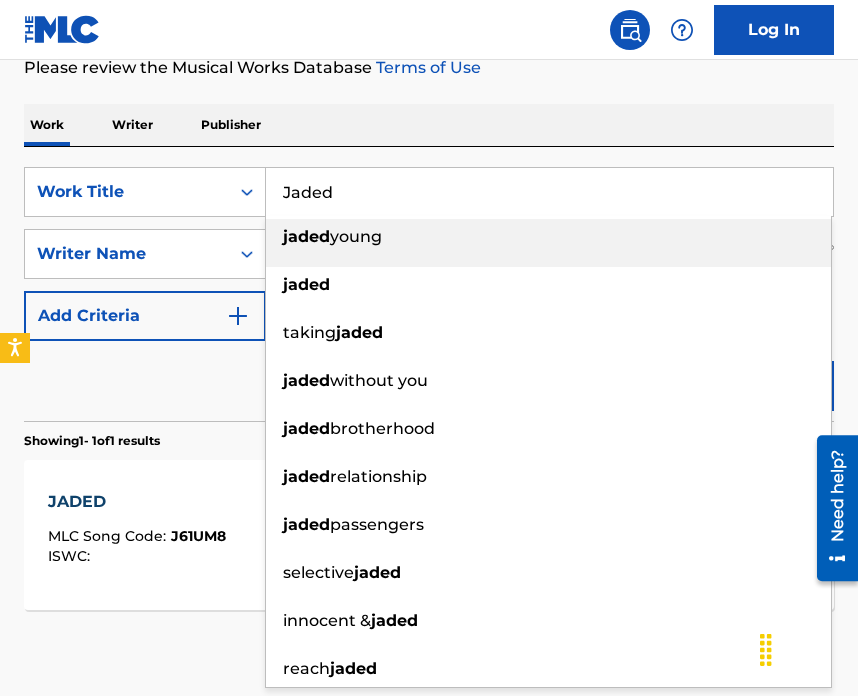 drag, startPoint x: 353, startPoint y: 186, endPoint x: 254, endPoint y: 147, distance: 106.404884 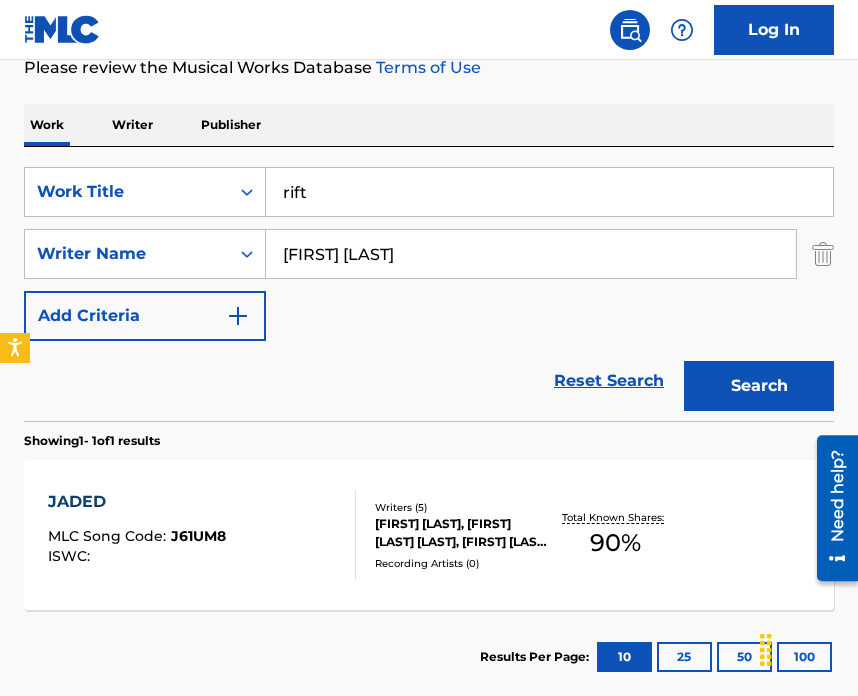 type on "rift" 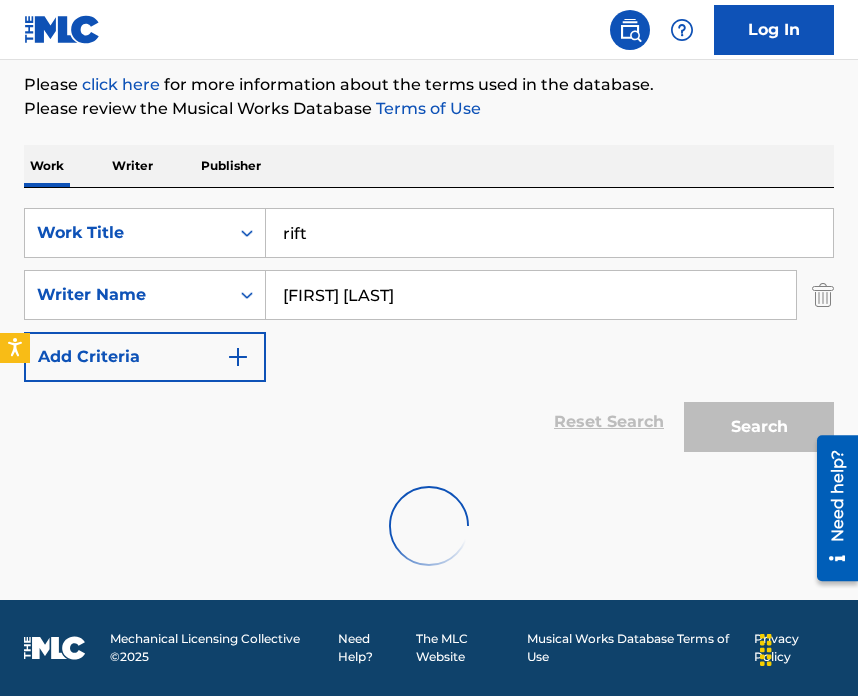 scroll, scrollTop: 268, scrollLeft: 0, axis: vertical 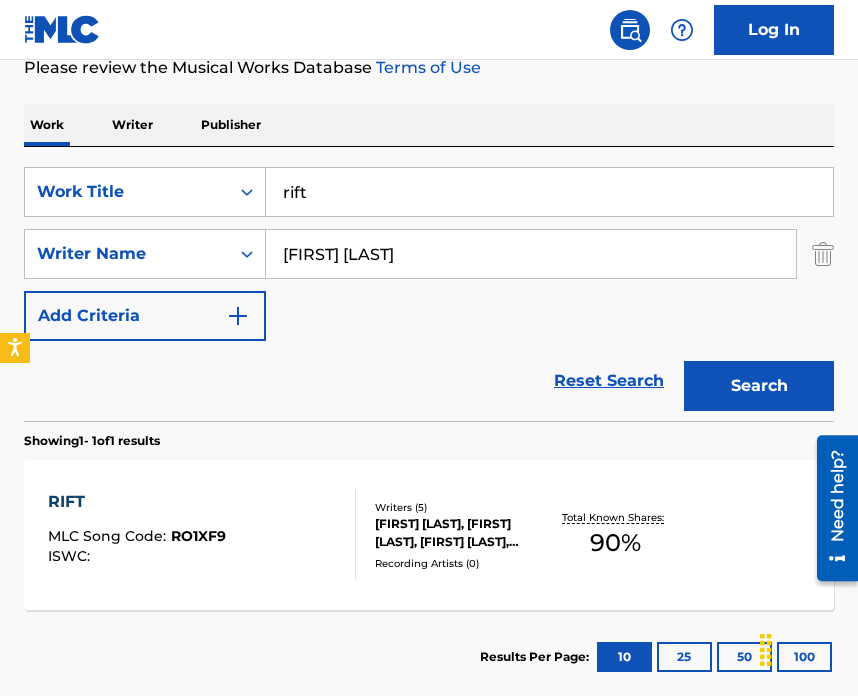 click on "[FIRST] [LAST], [FIRST] [LAST], [FIRST] [LAST], [FIRST] [LAST], [LAST] [FIRST] [LAST]" at bounding box center (461, 533) 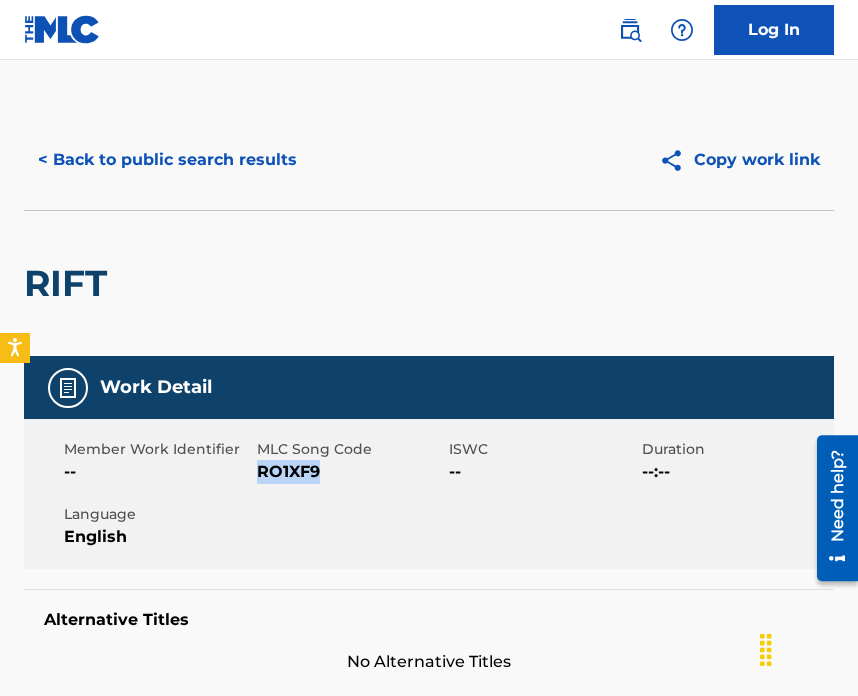 drag, startPoint x: 257, startPoint y: 472, endPoint x: 350, endPoint y: 477, distance: 93.13431 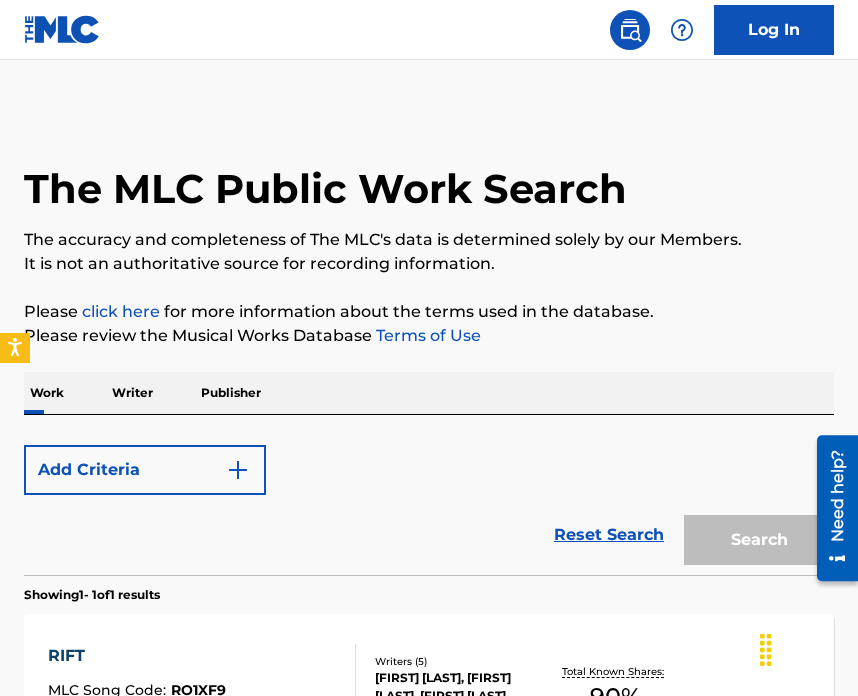 scroll, scrollTop: 268, scrollLeft: 0, axis: vertical 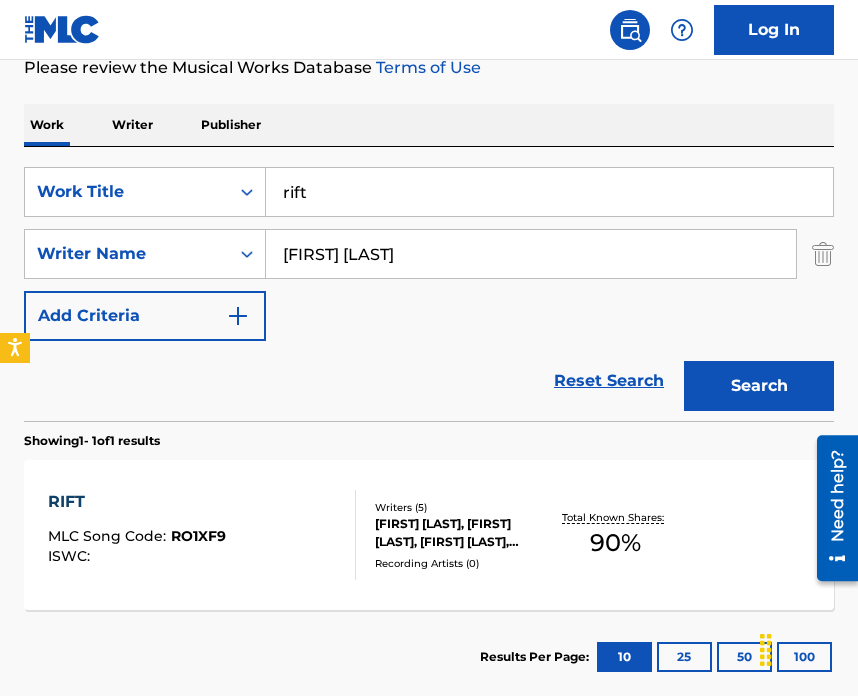 drag, startPoint x: 338, startPoint y: 206, endPoint x: 228, endPoint y: 153, distance: 122.10242 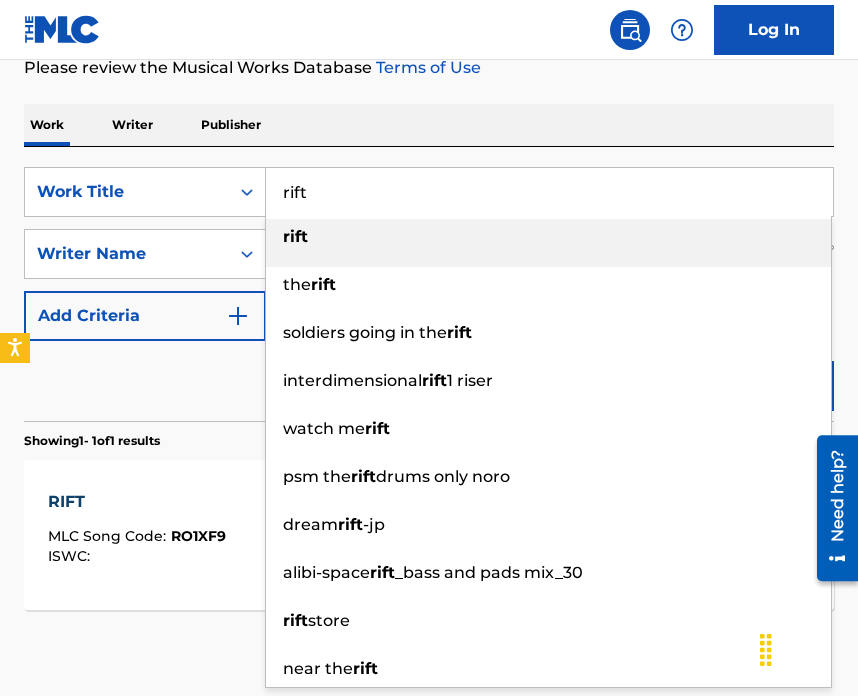 paste on "T Love" 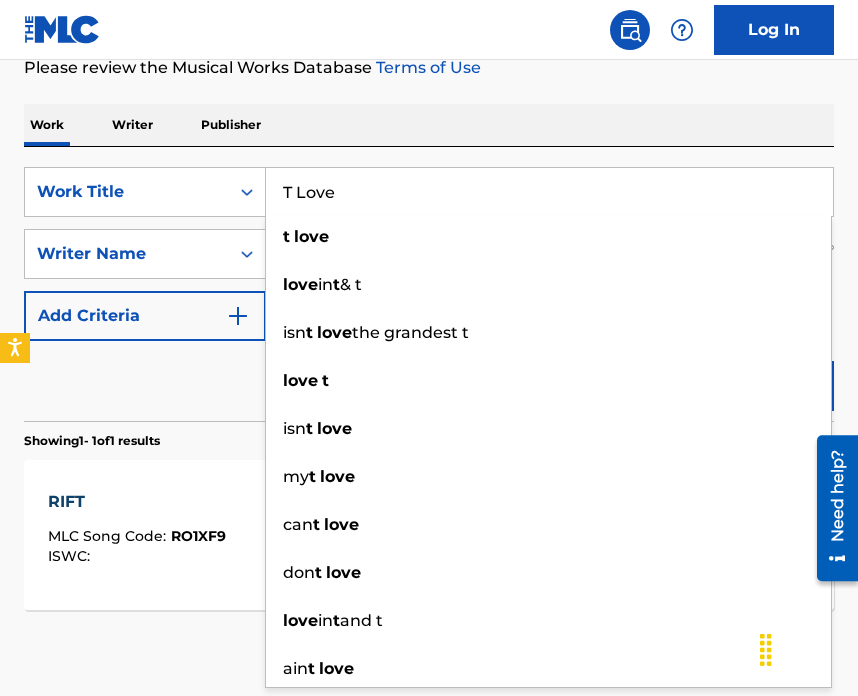type on "T Love" 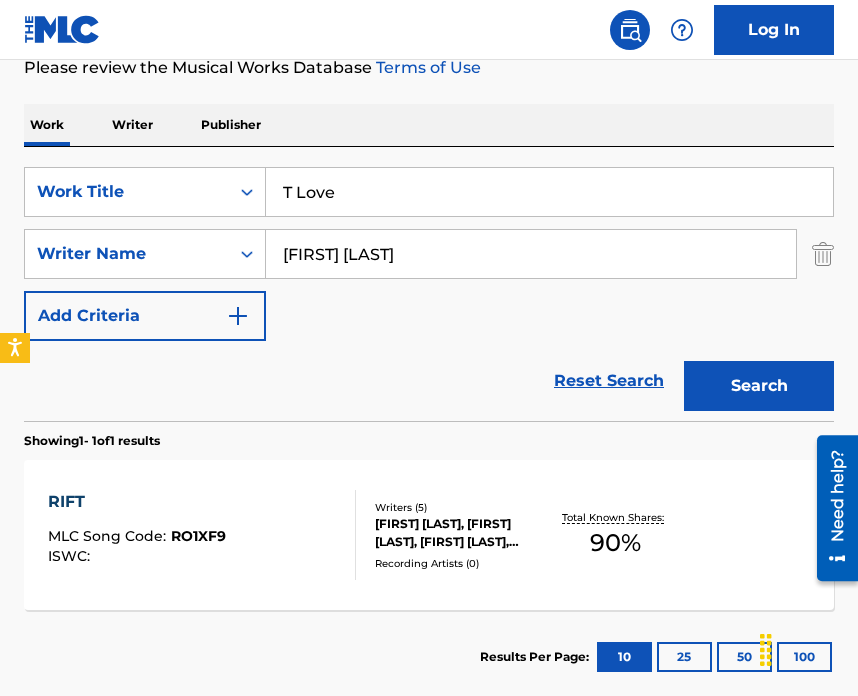 click on "Reset Search Search" at bounding box center [429, 381] 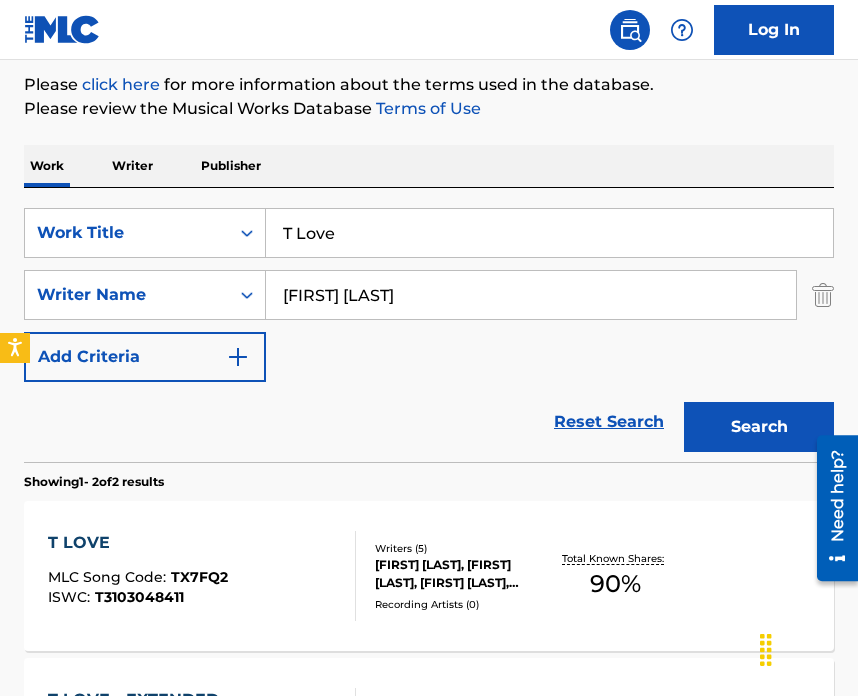 scroll, scrollTop: 268, scrollLeft: 0, axis: vertical 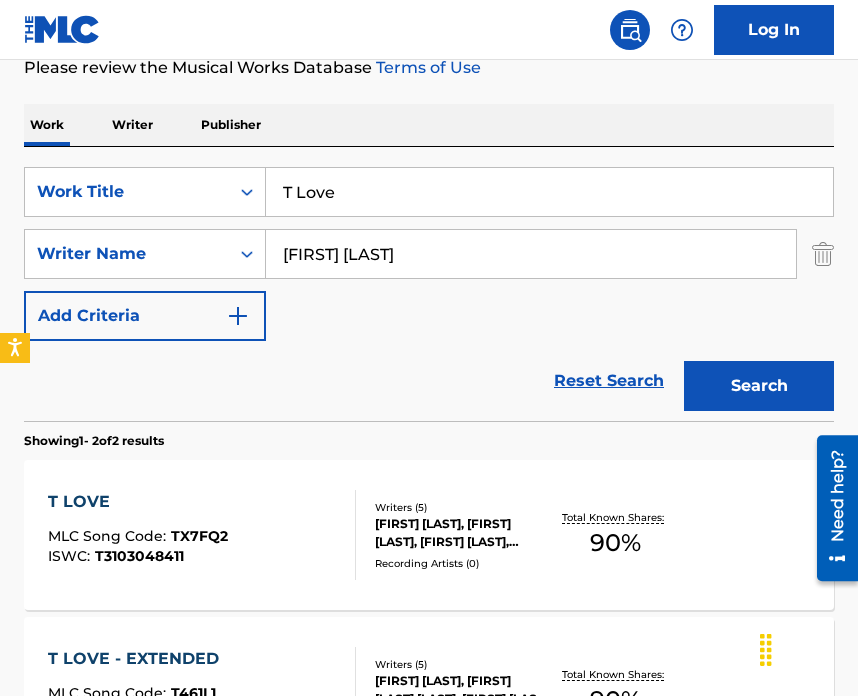 click on "T LOVE MLC Song Code : TX7FQ2 ISWC : T3103048411" at bounding box center [138, 535] 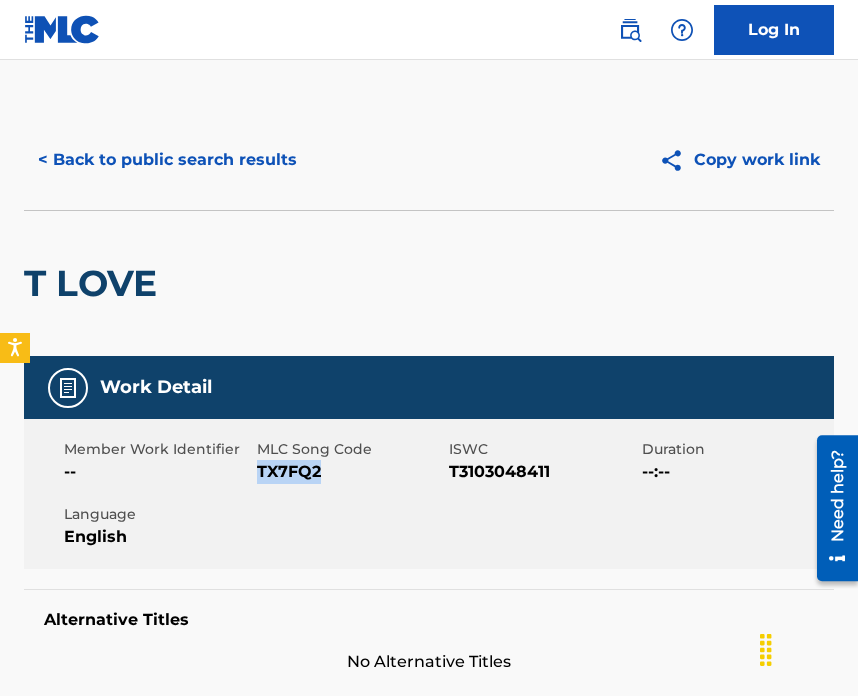 drag, startPoint x: 261, startPoint y: 474, endPoint x: 392, endPoint y: 500, distance: 133.55524 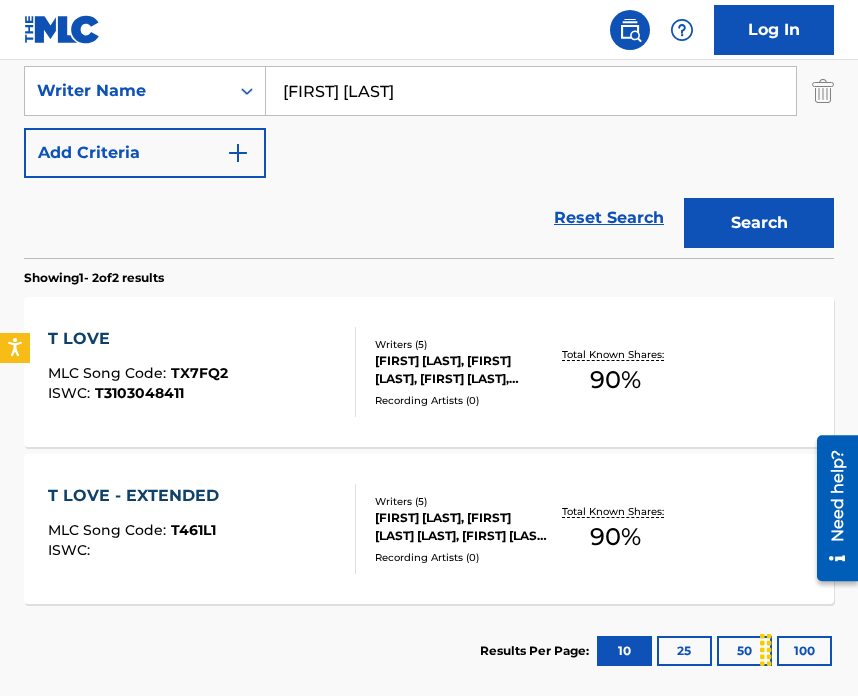 scroll, scrollTop: 445, scrollLeft: 0, axis: vertical 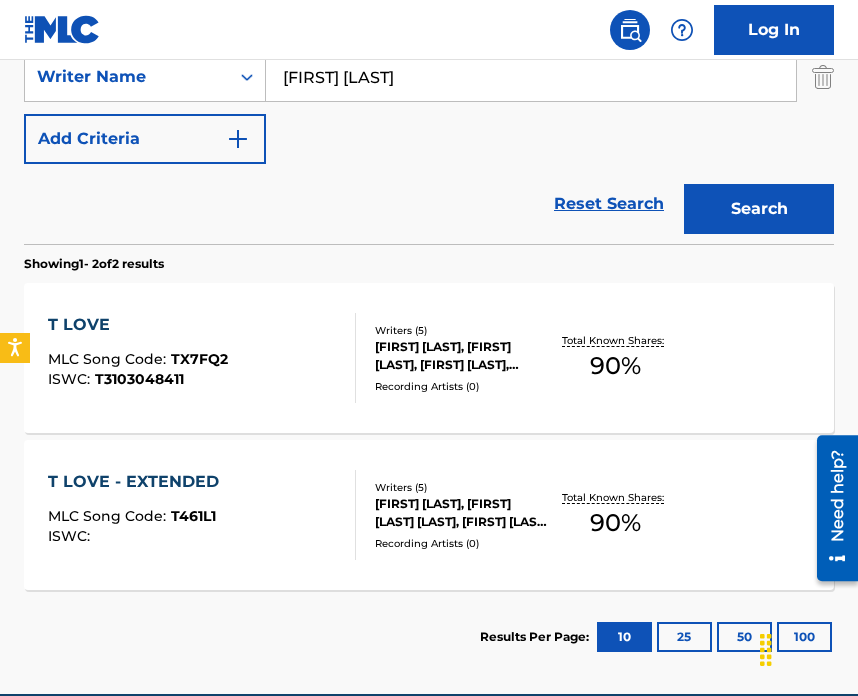 click on "T LOVE - EXTENDED MLC Song Code : T461L1 ISWC :" at bounding box center [202, 515] 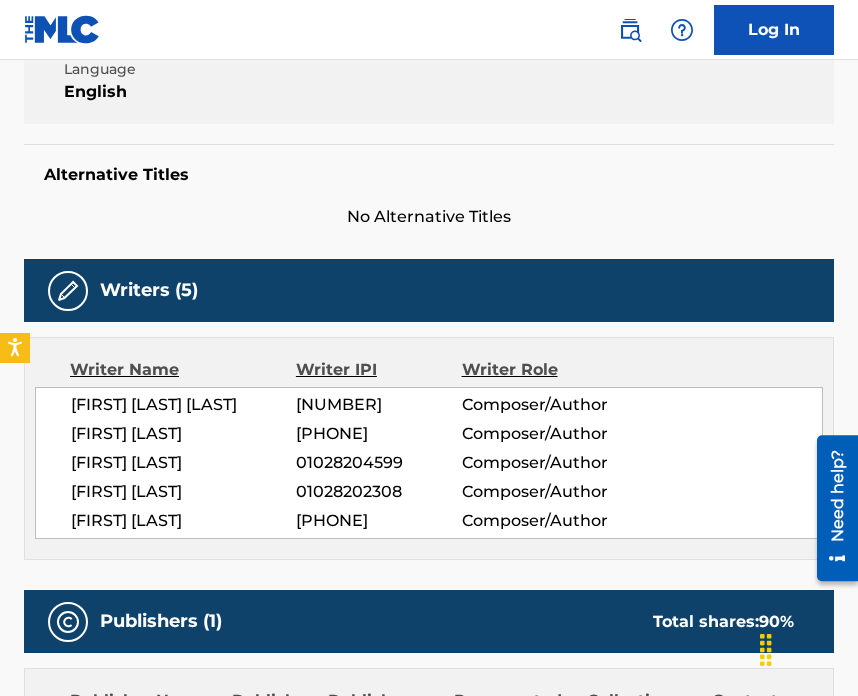 scroll, scrollTop: 0, scrollLeft: 0, axis: both 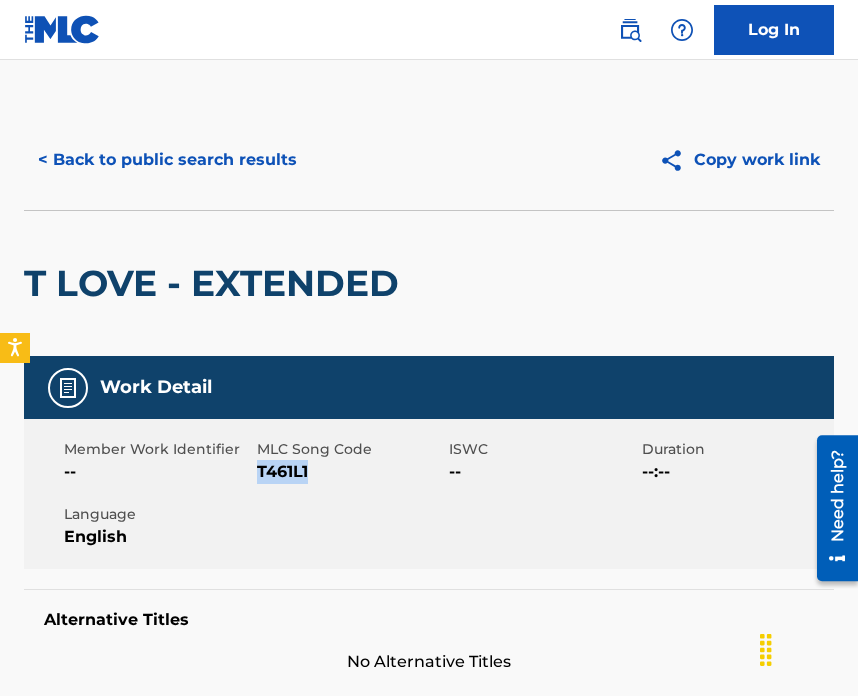 drag, startPoint x: 256, startPoint y: 469, endPoint x: 330, endPoint y: 477, distance: 74.431175 